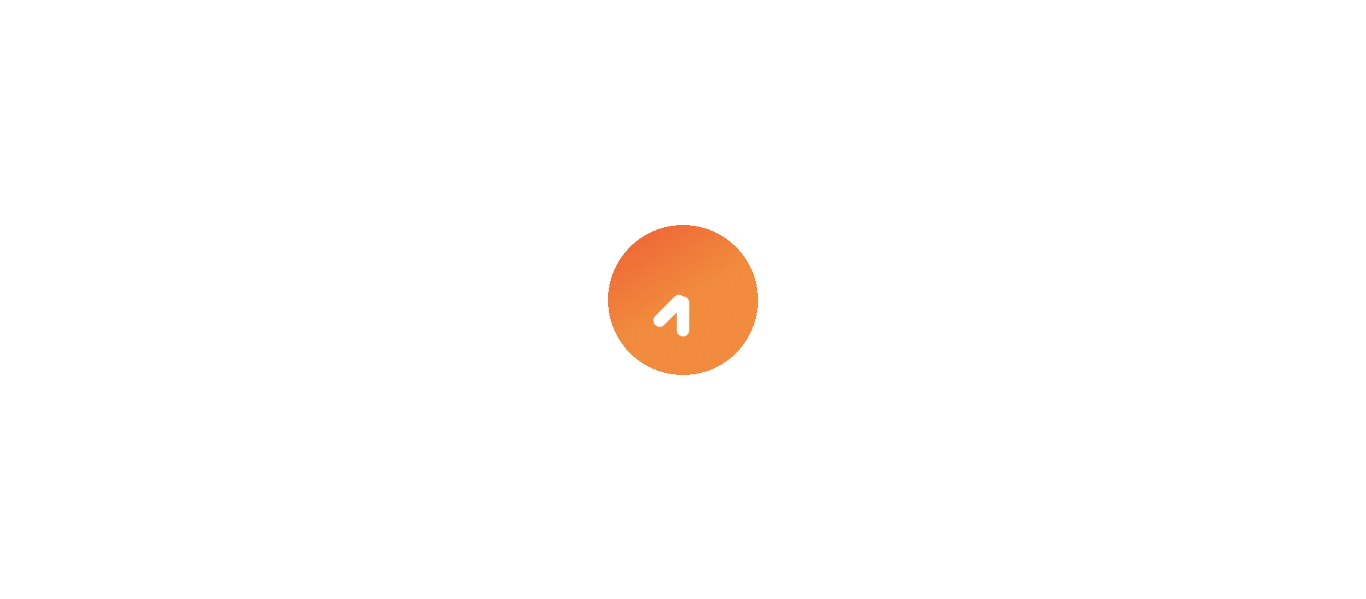 scroll, scrollTop: 0, scrollLeft: 0, axis: both 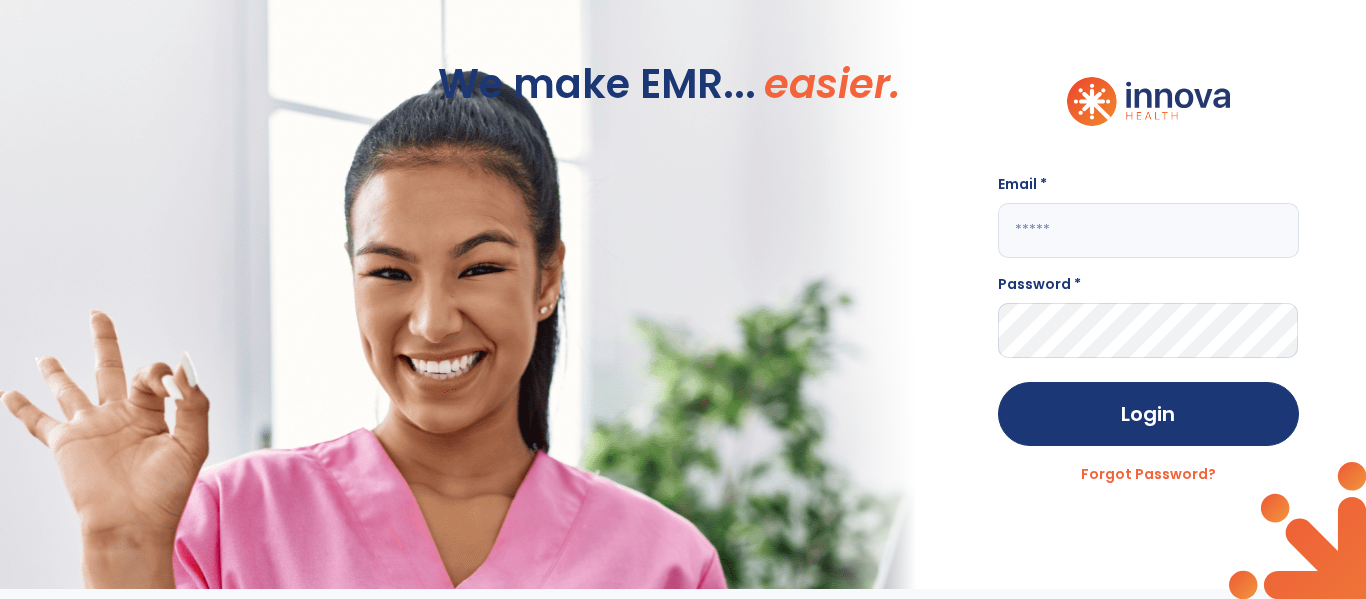 click 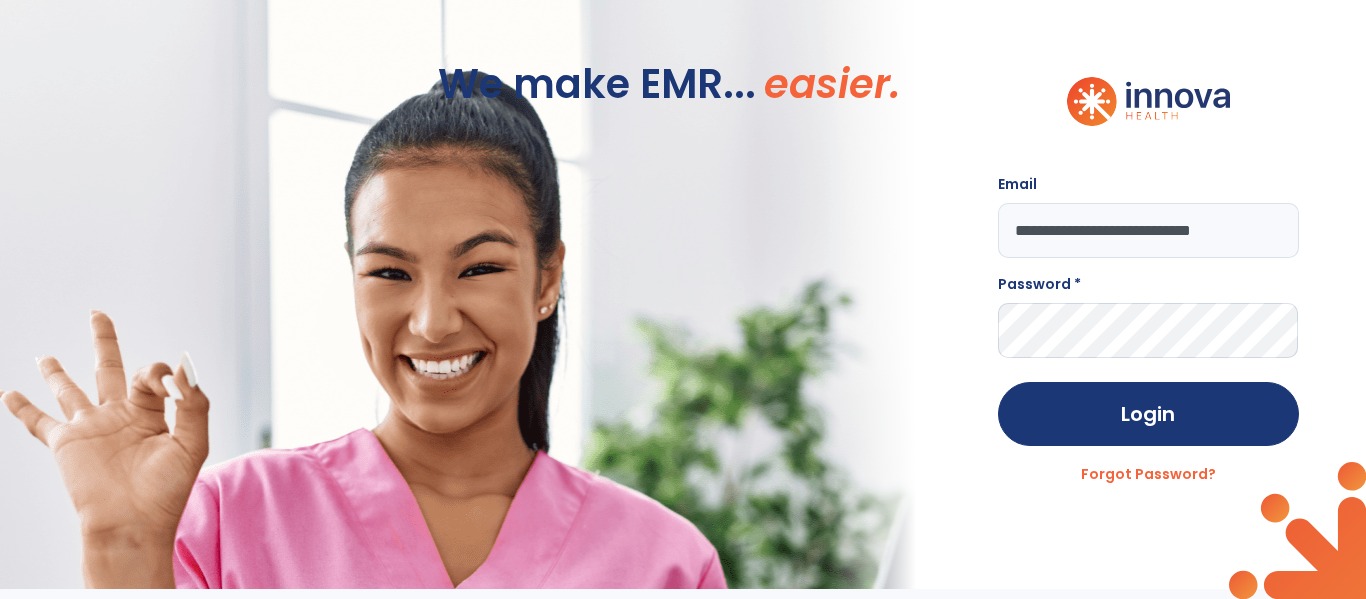 scroll, scrollTop: 0, scrollLeft: 1, axis: horizontal 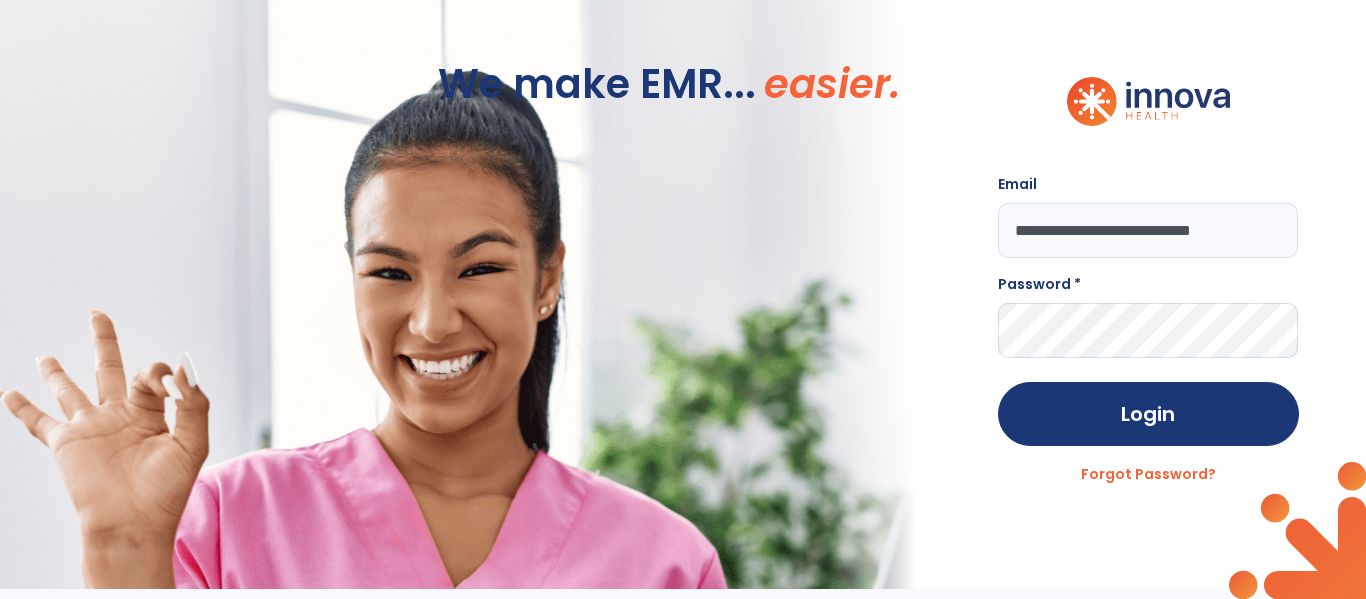 type on "**********" 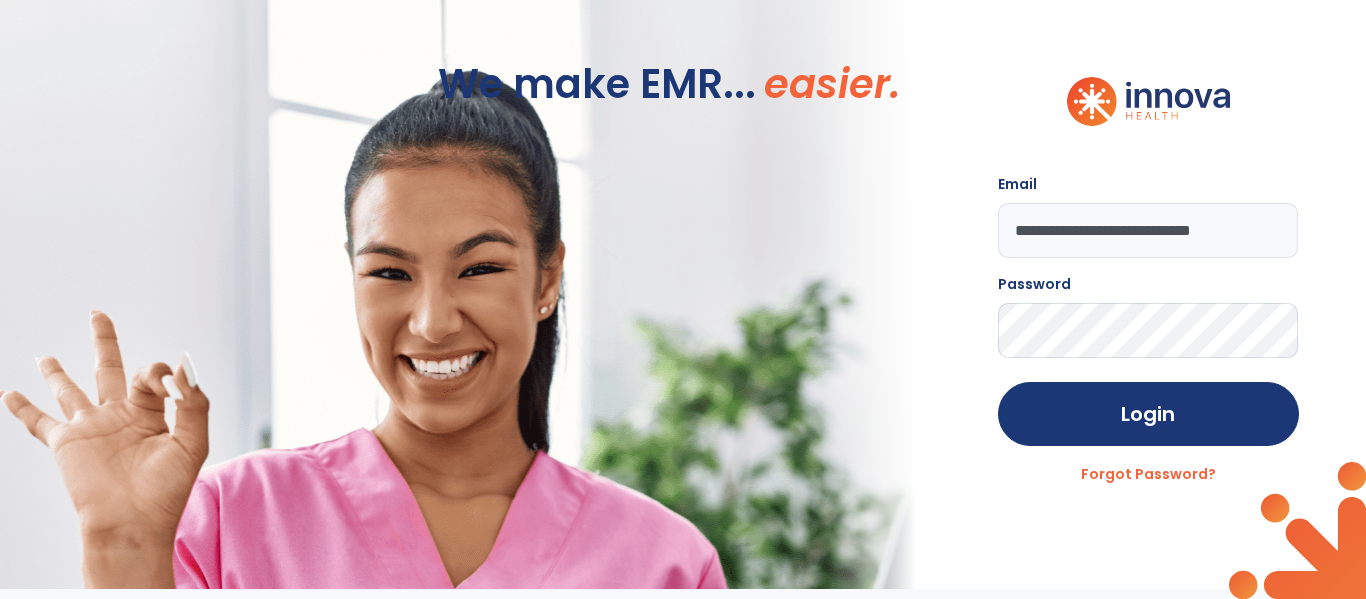 click on "Login" 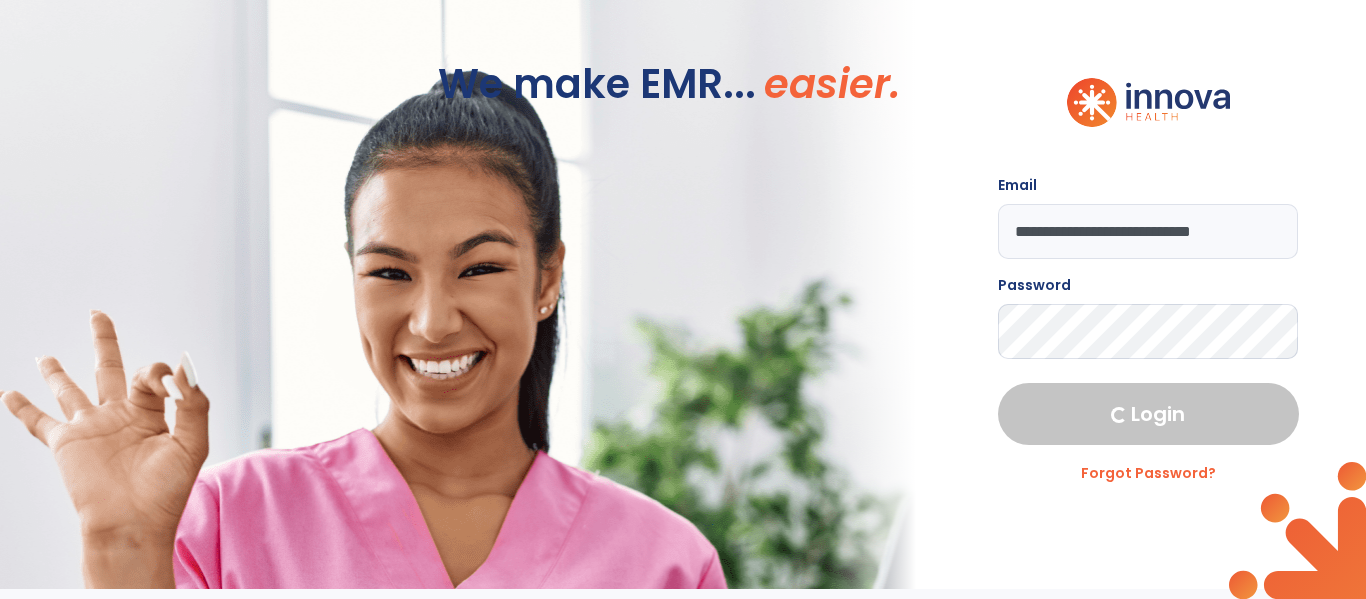 select on "****" 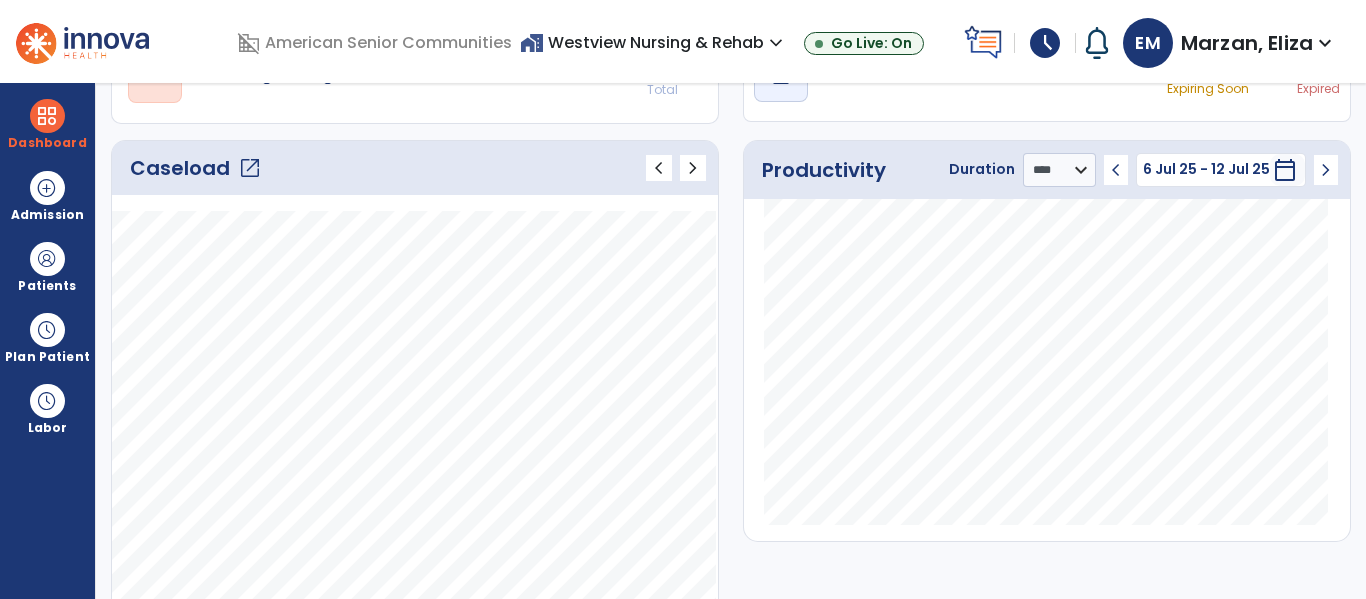 scroll, scrollTop: 125, scrollLeft: 0, axis: vertical 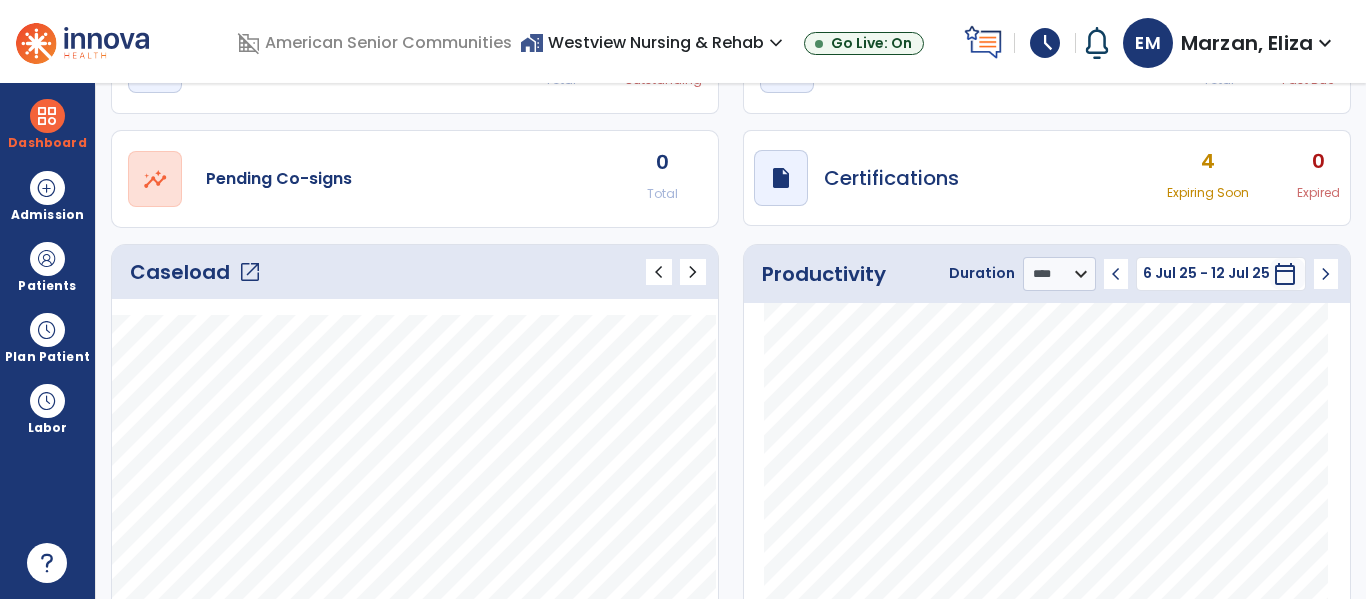 click on "open_in_new" 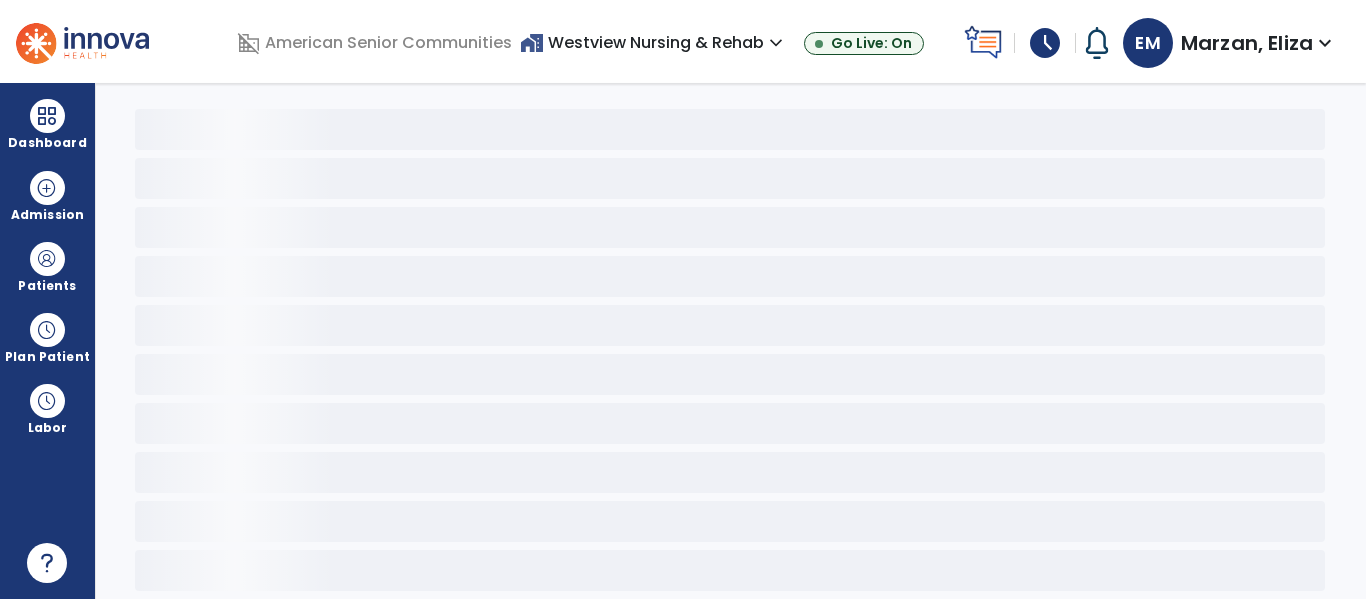scroll, scrollTop: 41, scrollLeft: 0, axis: vertical 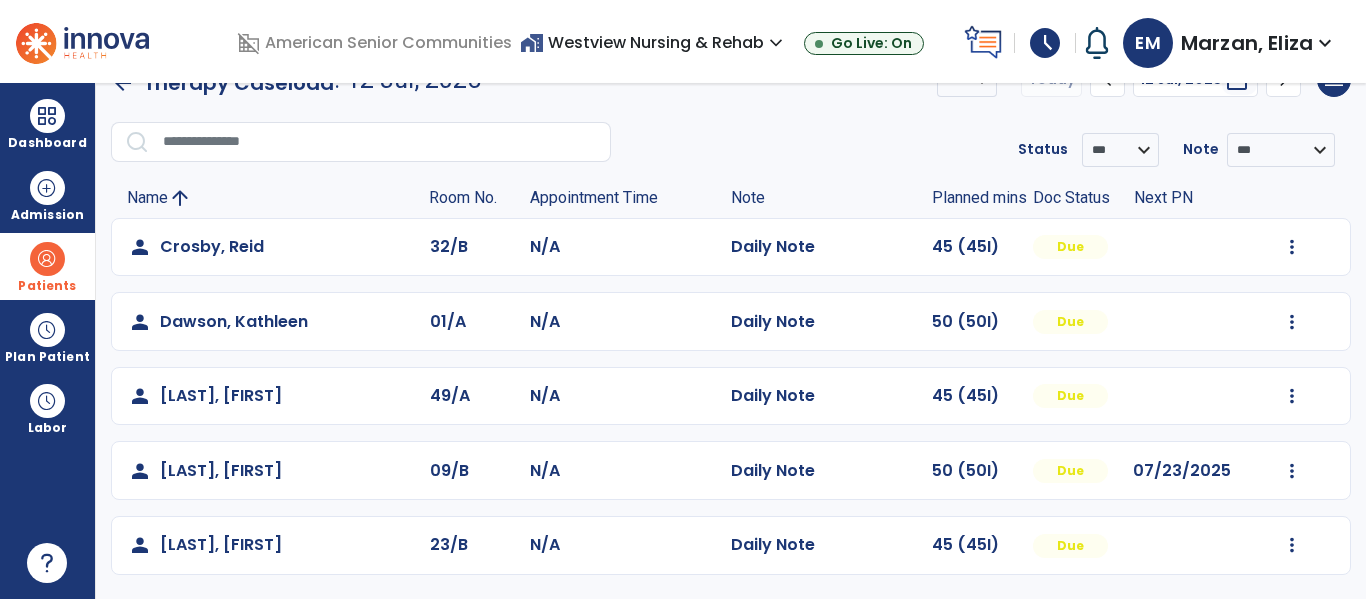 click at bounding box center (47, 259) 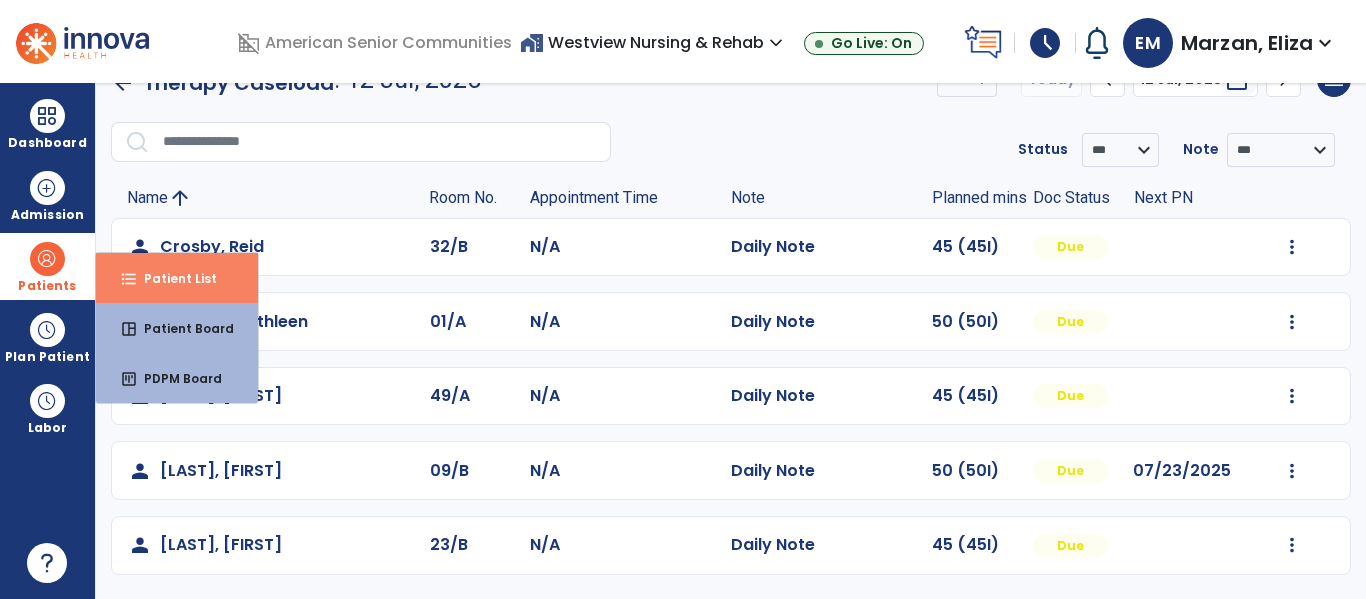 click on "Patient List" at bounding box center [172, 278] 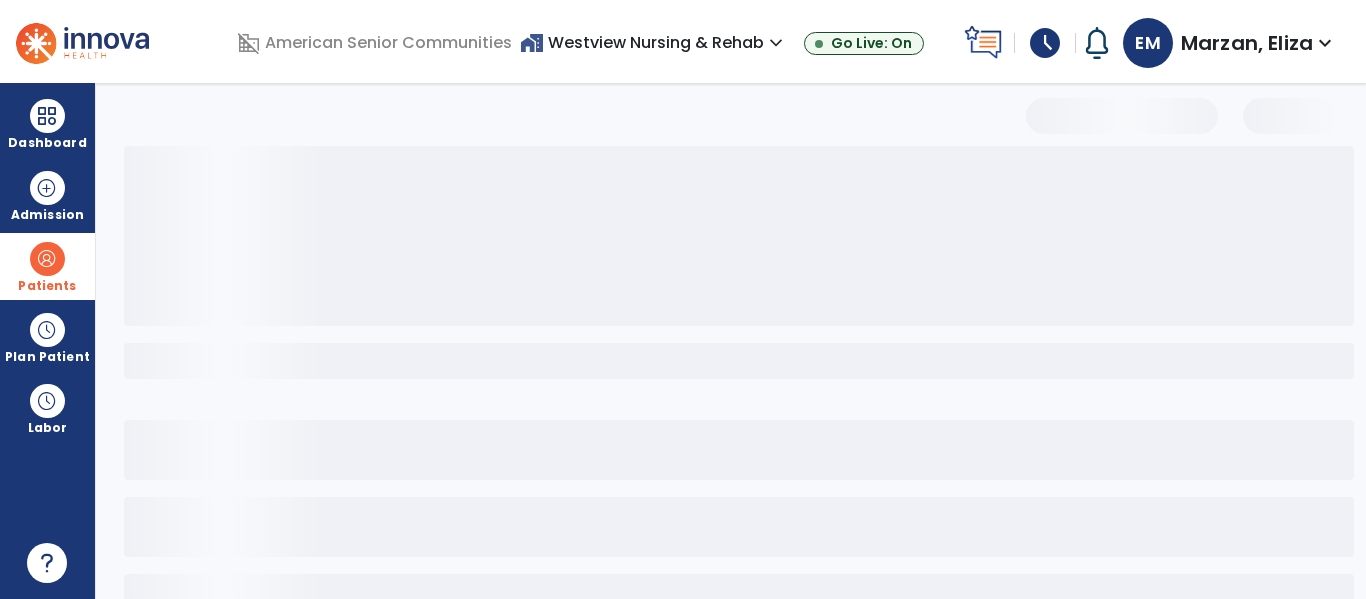 scroll, scrollTop: 0, scrollLeft: 0, axis: both 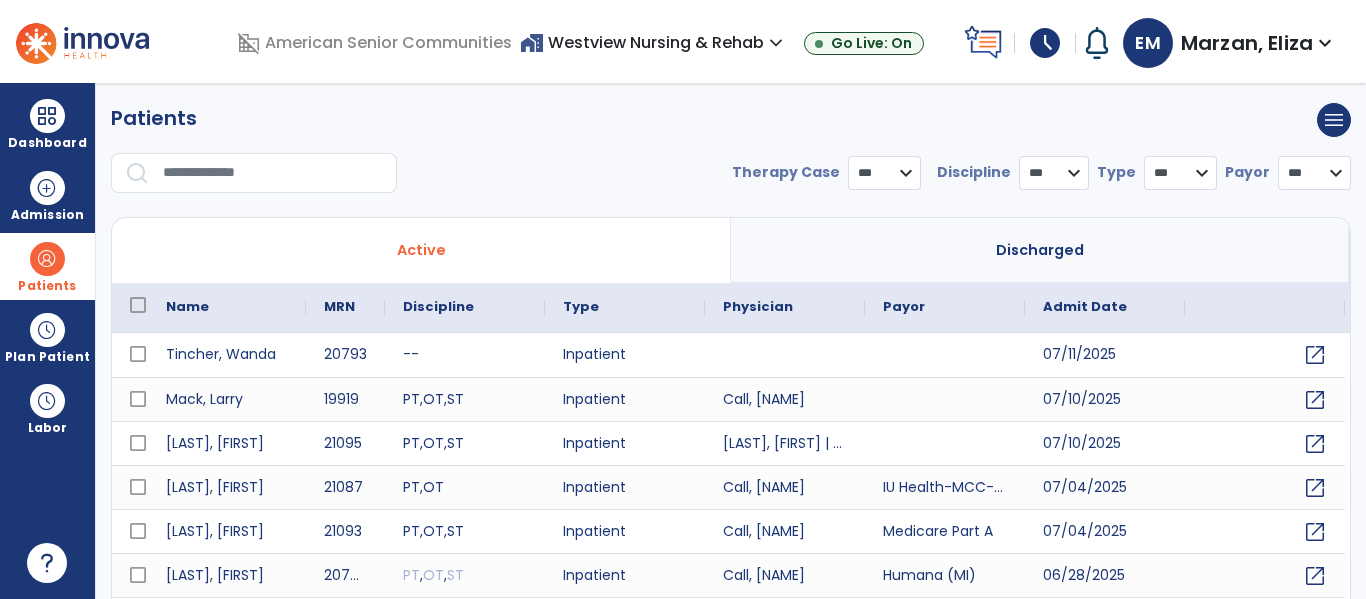 select on "***" 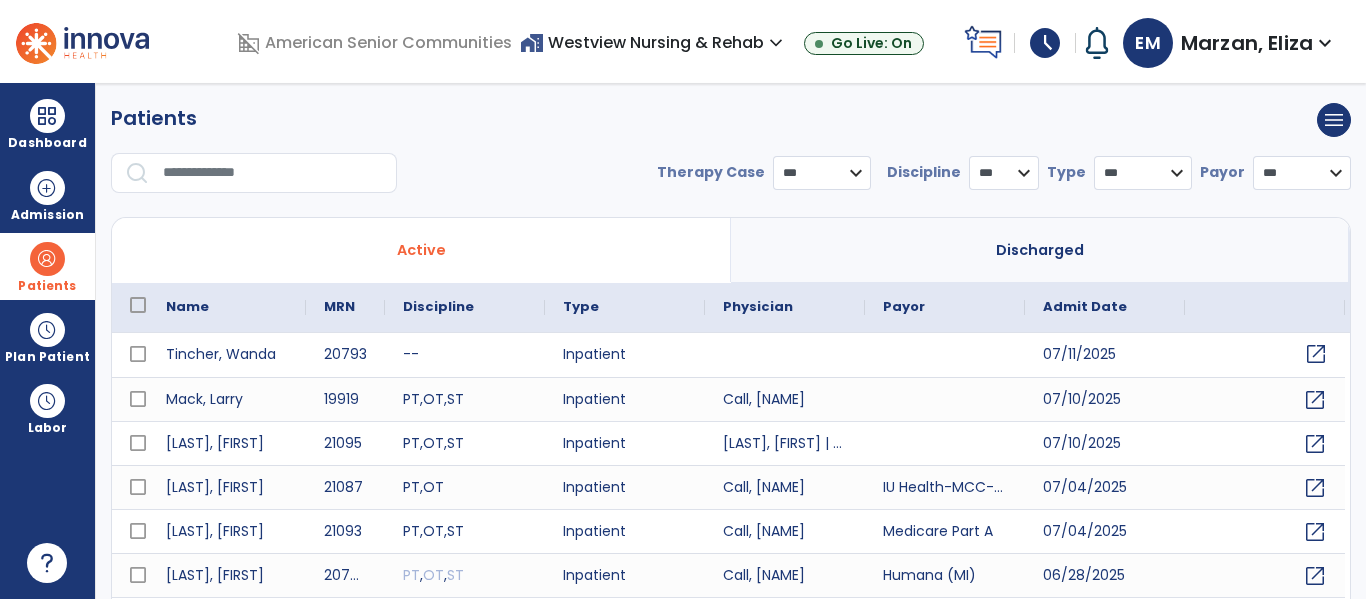 click on "open_in_new" at bounding box center [1316, 354] 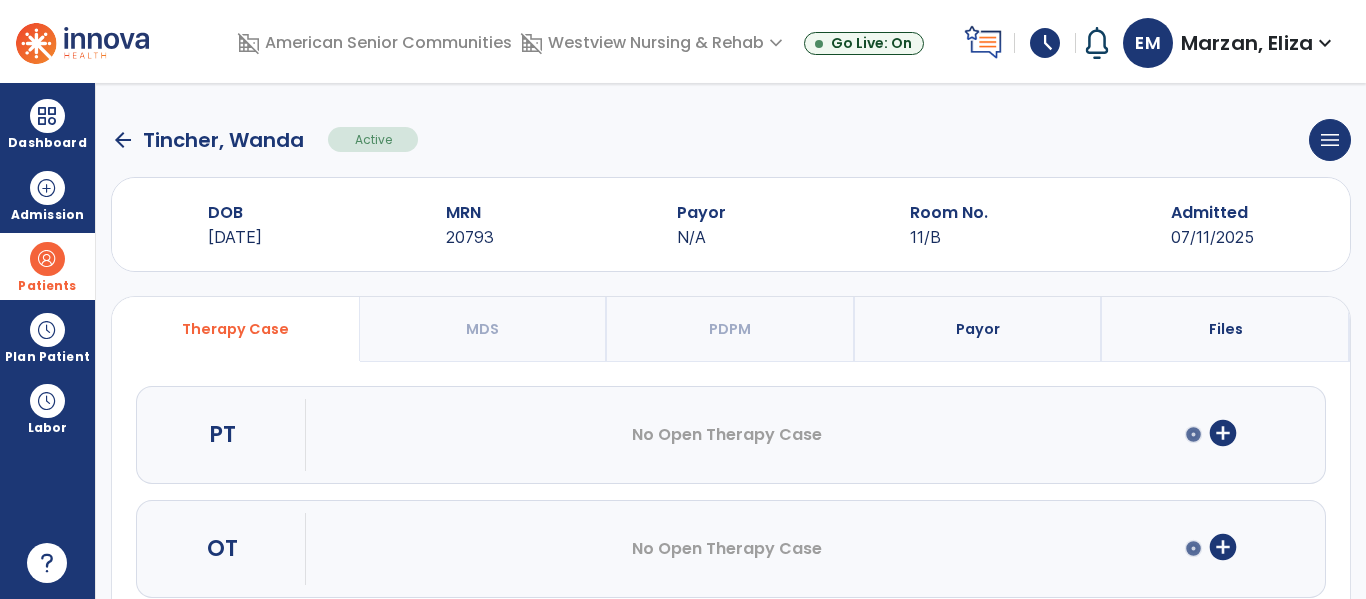 click on "add_circle" at bounding box center (1223, 433) 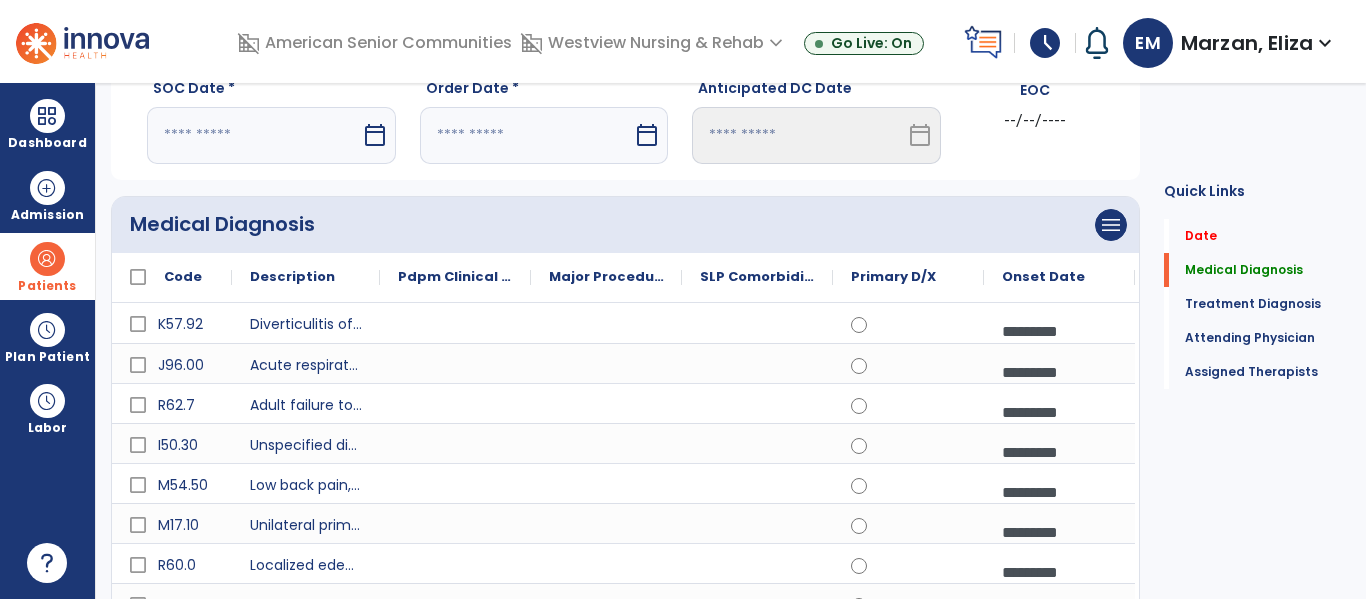 scroll, scrollTop: 0, scrollLeft: 0, axis: both 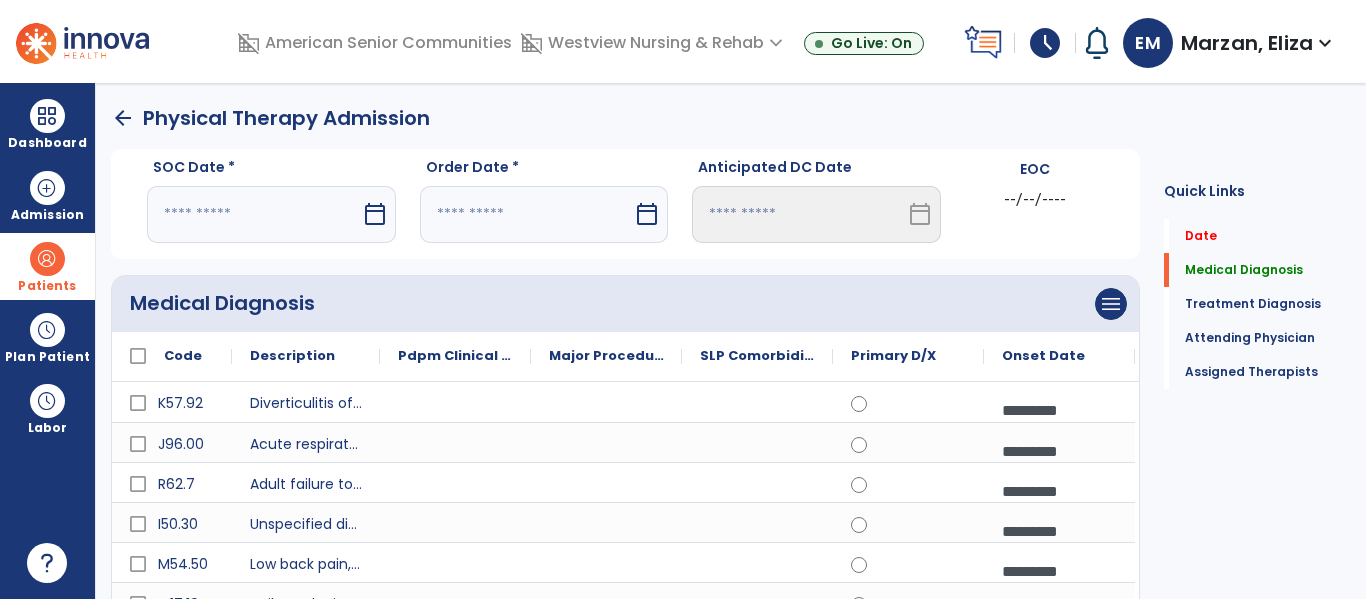 click on "calendar_today" at bounding box center (375, 214) 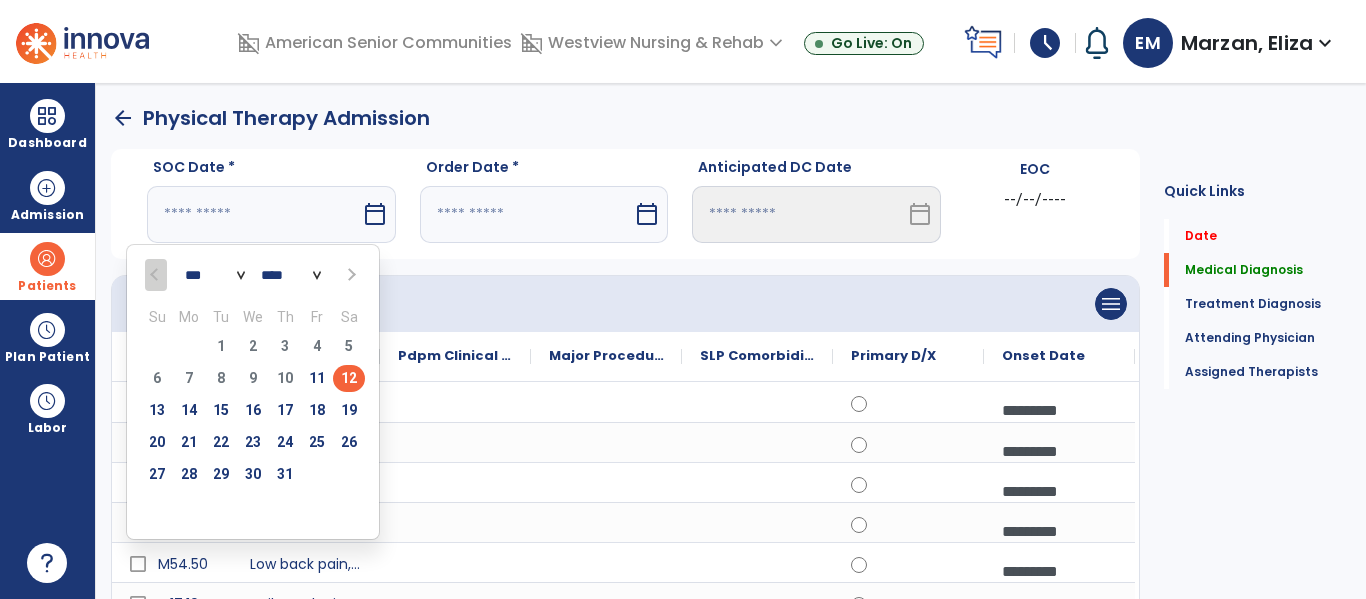 click on "12" at bounding box center [349, 378] 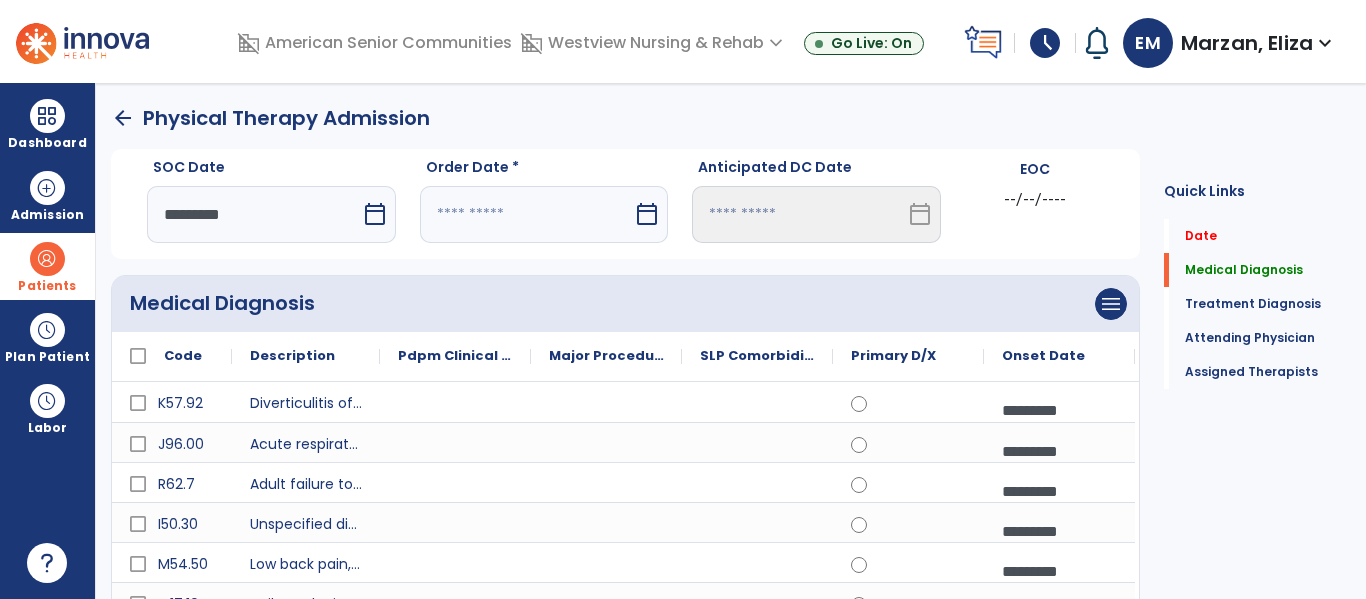 click on "calendar_today" at bounding box center (647, 214) 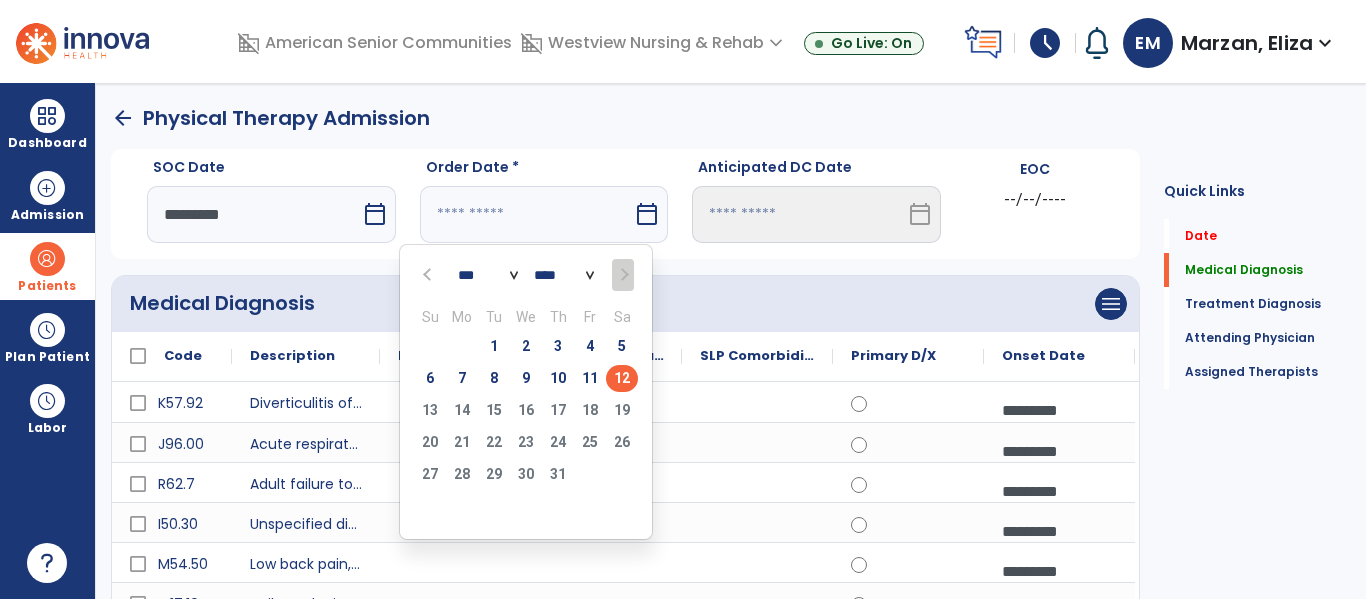 click on "12" at bounding box center (622, 378) 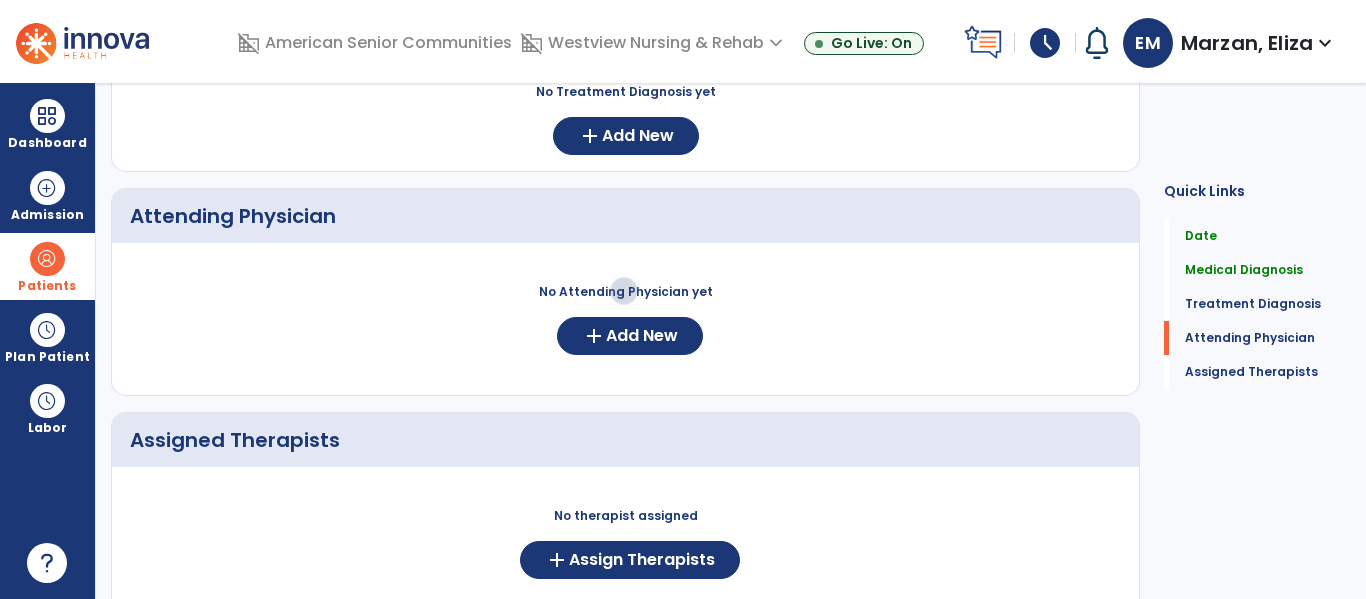 scroll, scrollTop: 1148, scrollLeft: 0, axis: vertical 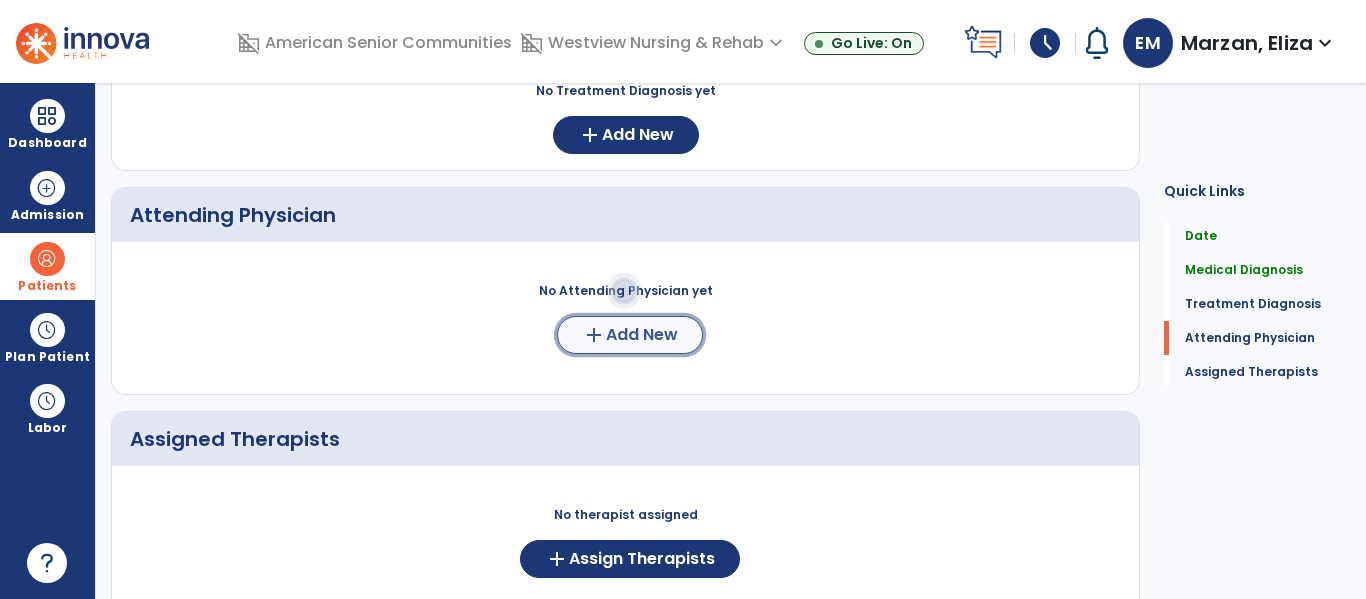 click on "Add New" 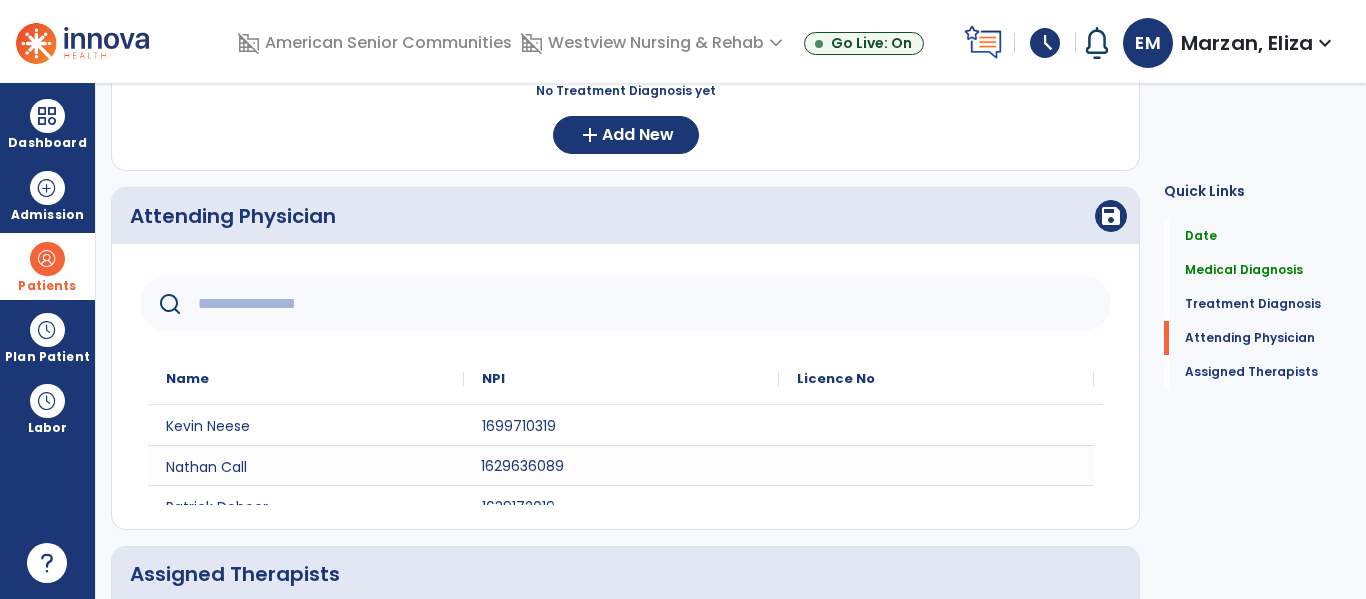 click on "1629636089" 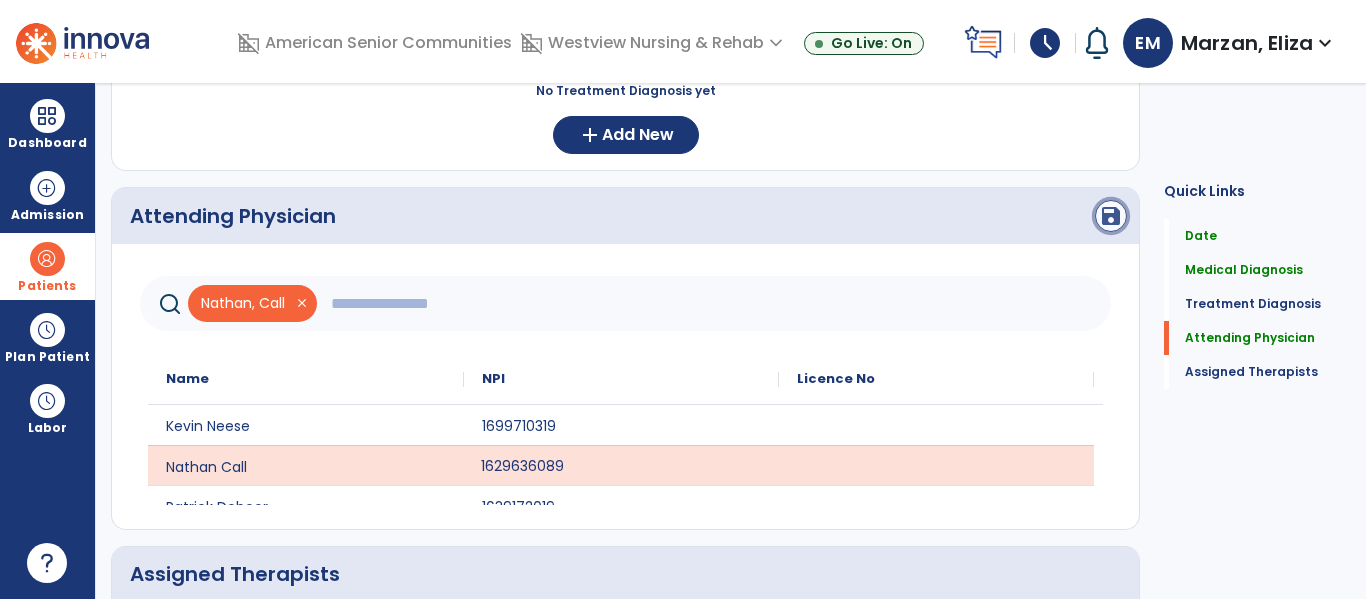 click on "save" 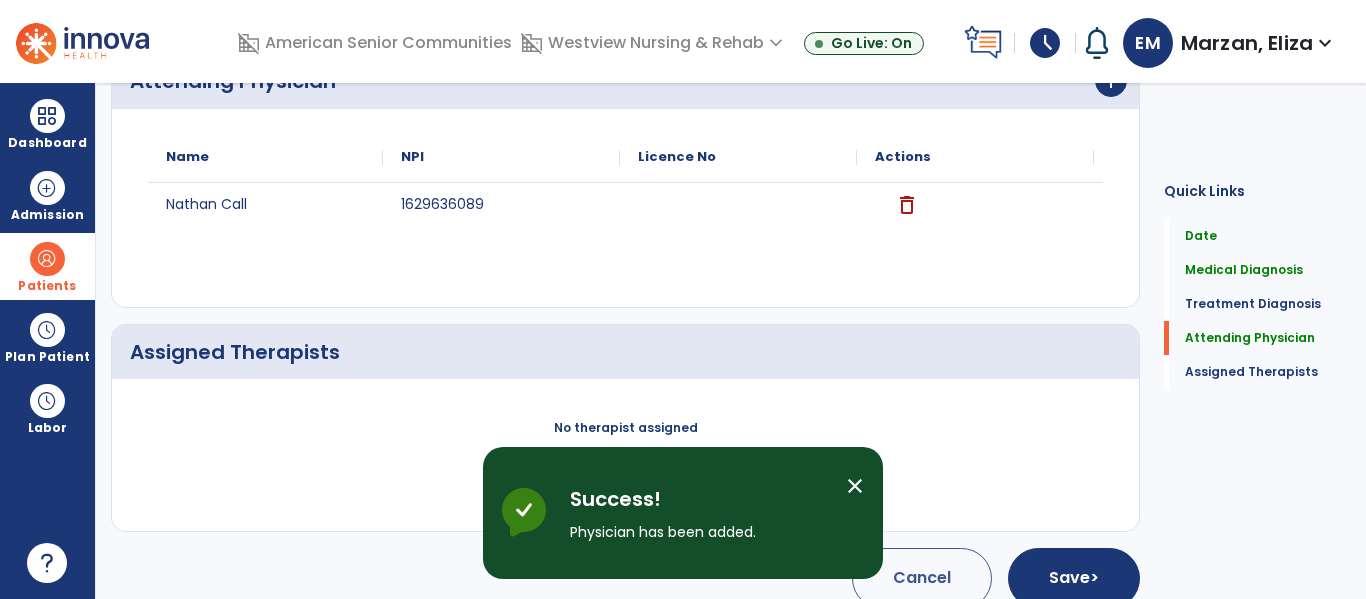 scroll, scrollTop: 1309, scrollLeft: 0, axis: vertical 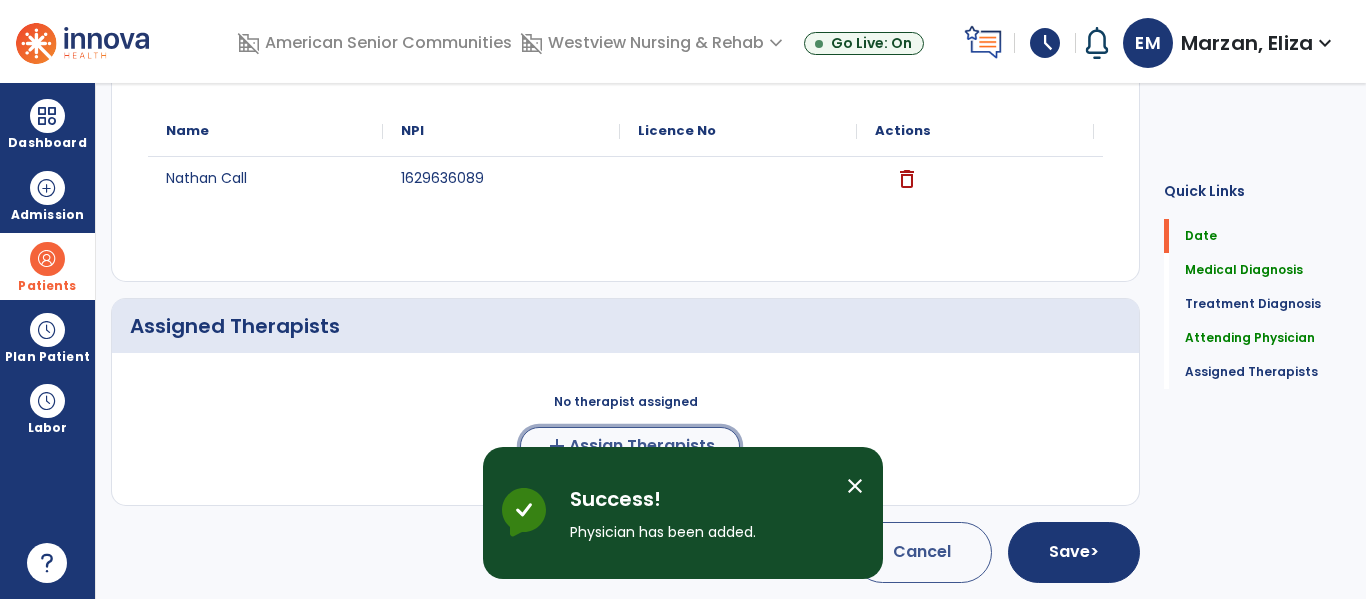 click on "Assign Therapists" 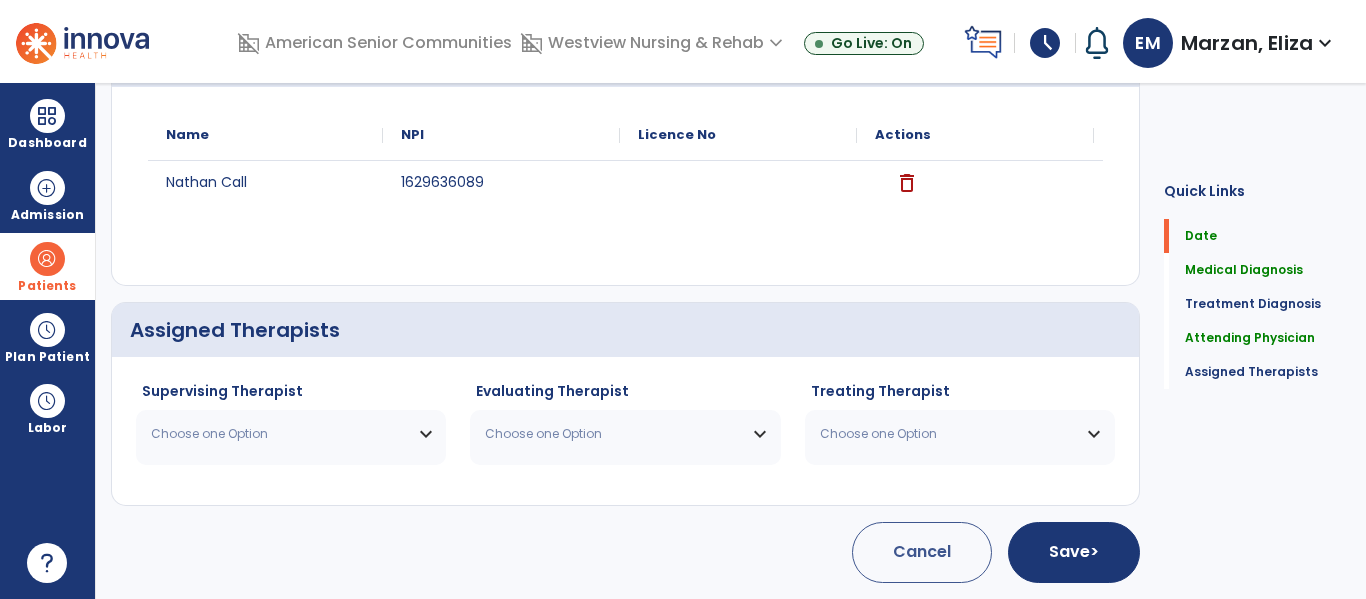scroll, scrollTop: 1305, scrollLeft: 0, axis: vertical 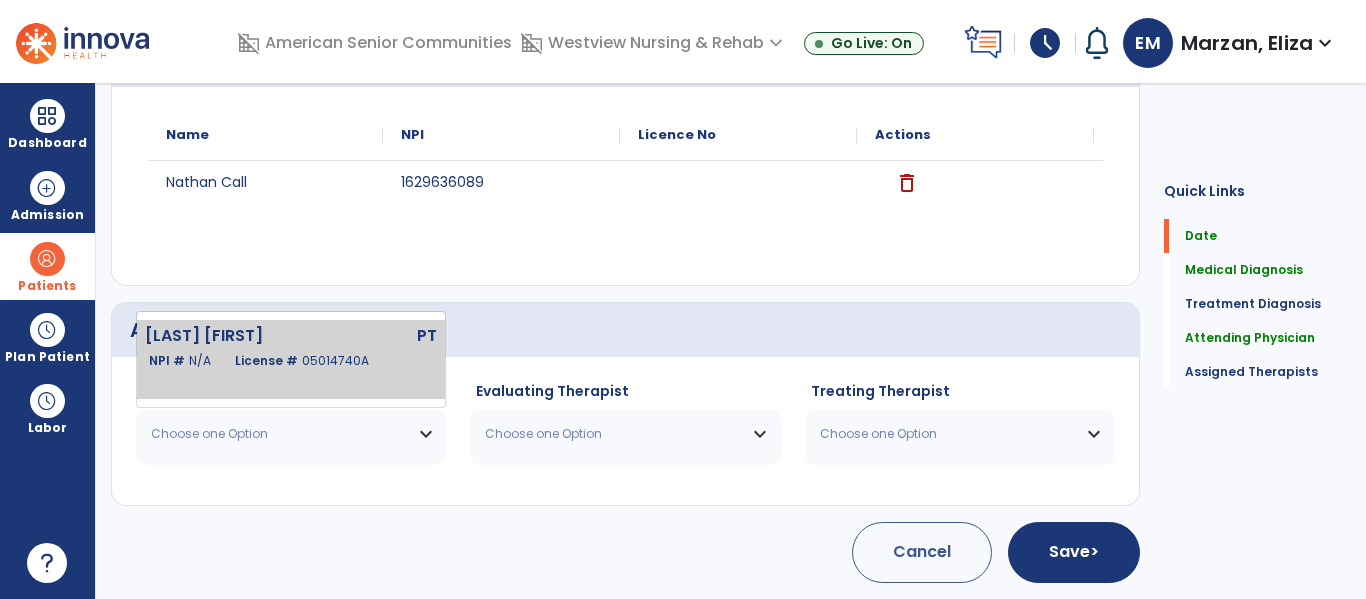 click on "[LAST], [FIRST]   NPI #  N/A   License #  05014740A" 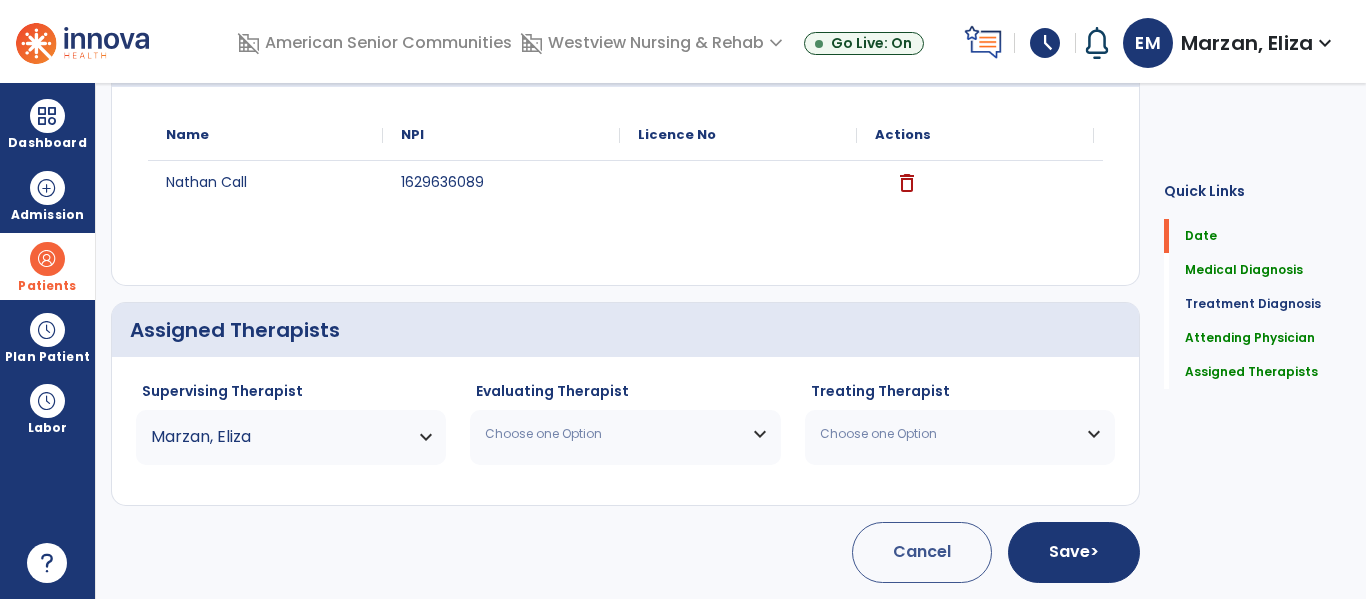 click on "Choose one Option" at bounding box center [625, 434] 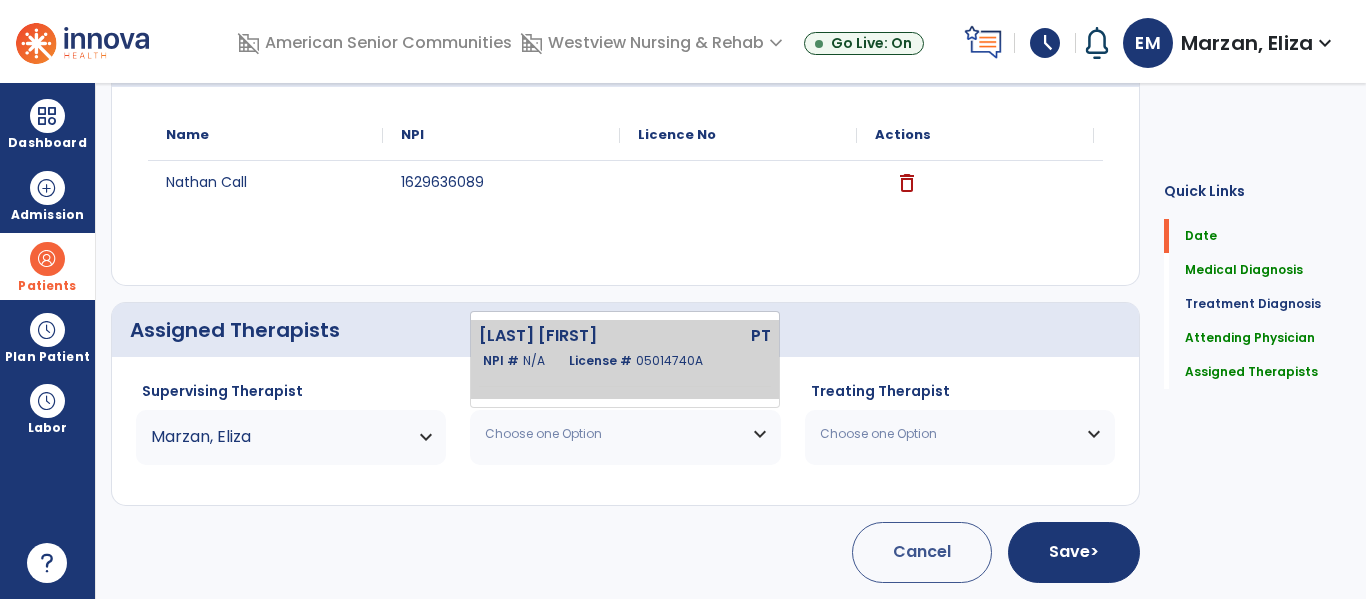 click on "[LAST] [FIRST]" 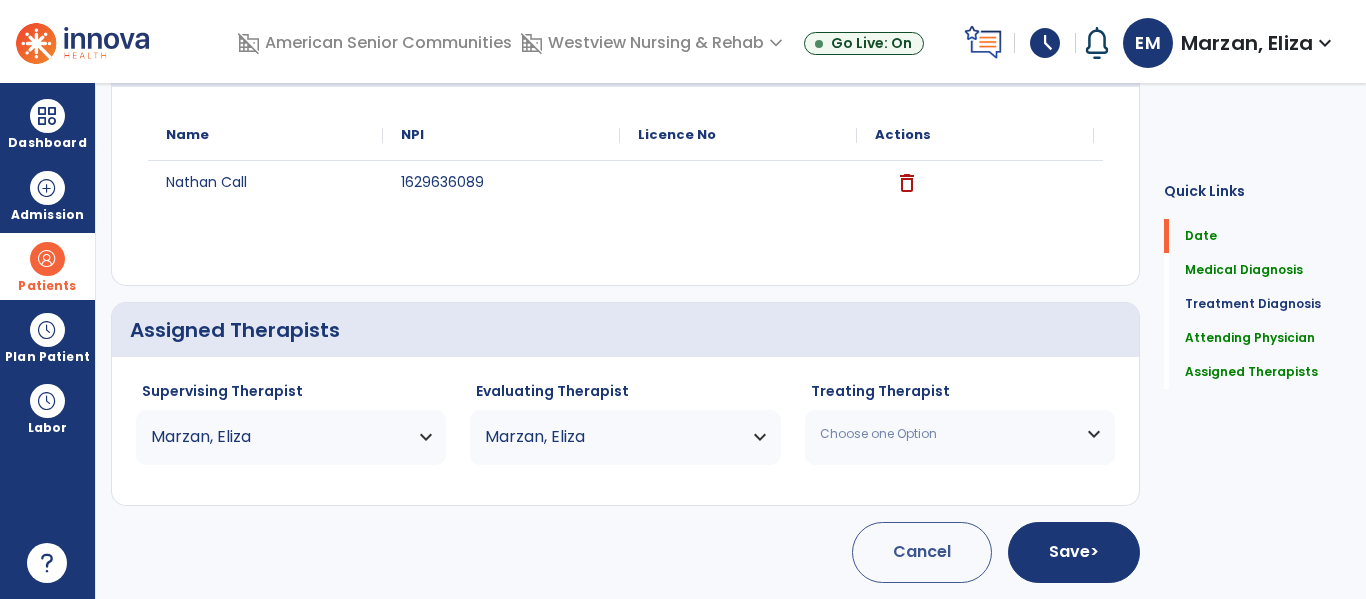 click on "Choose one Option" at bounding box center (947, 434) 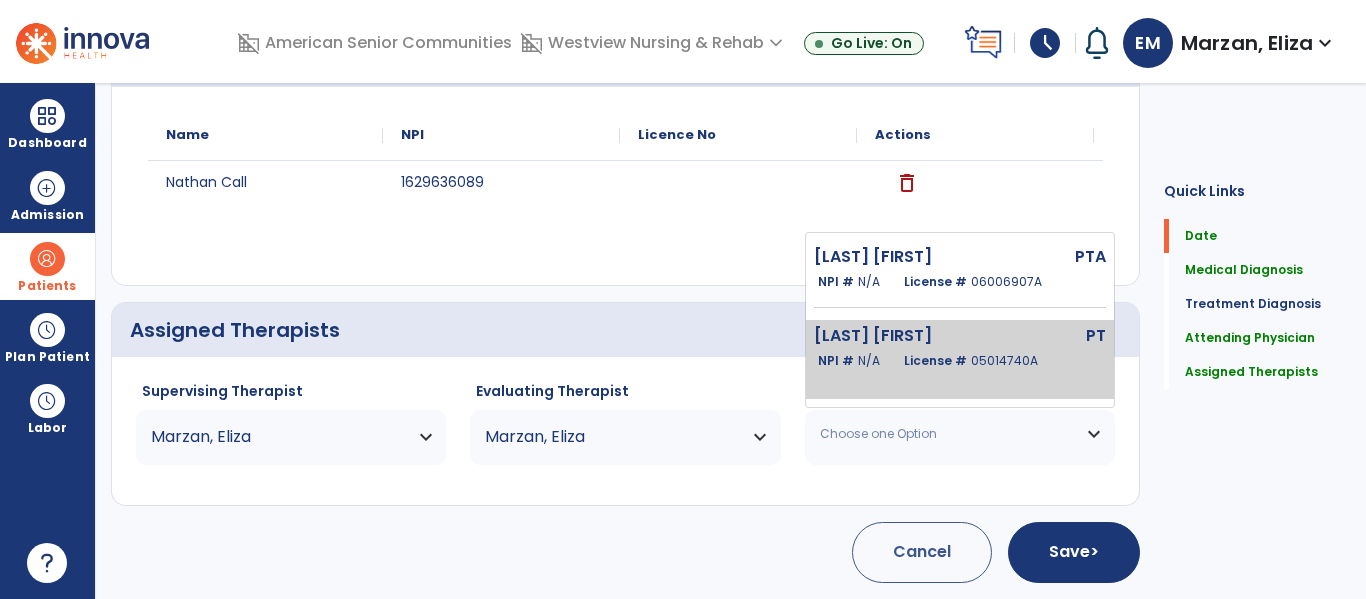 click on "[LAST], [FIRST]   NPI #  N/A   License #  05014740A" 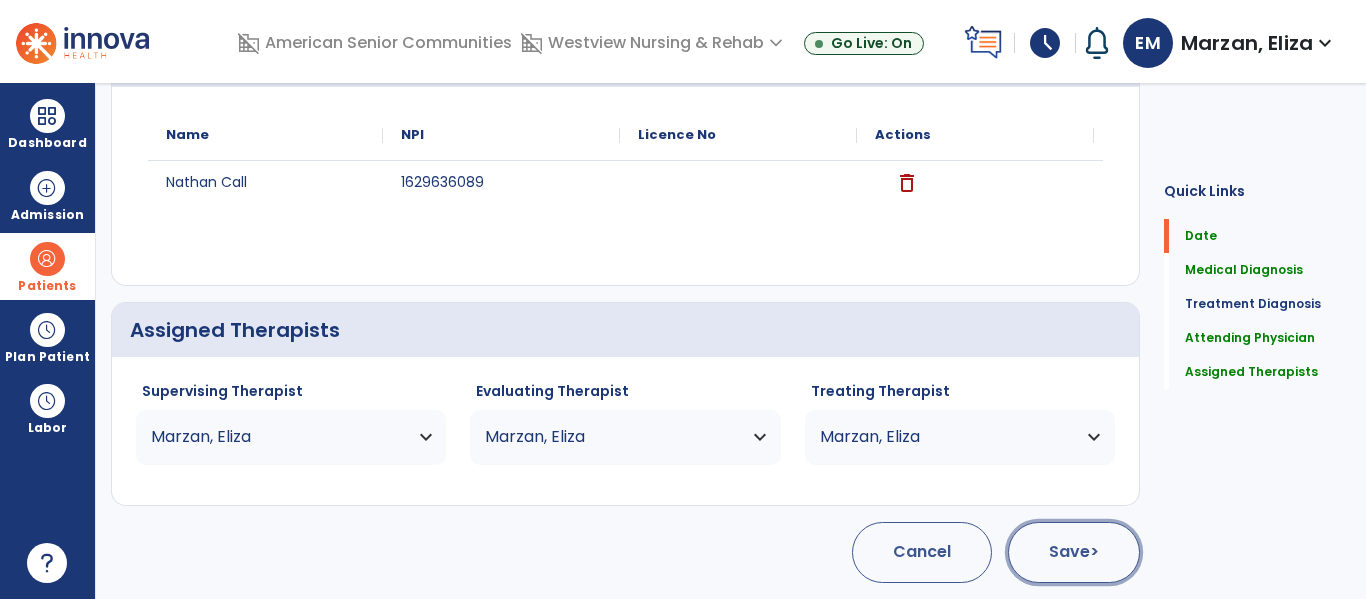 click on ">" 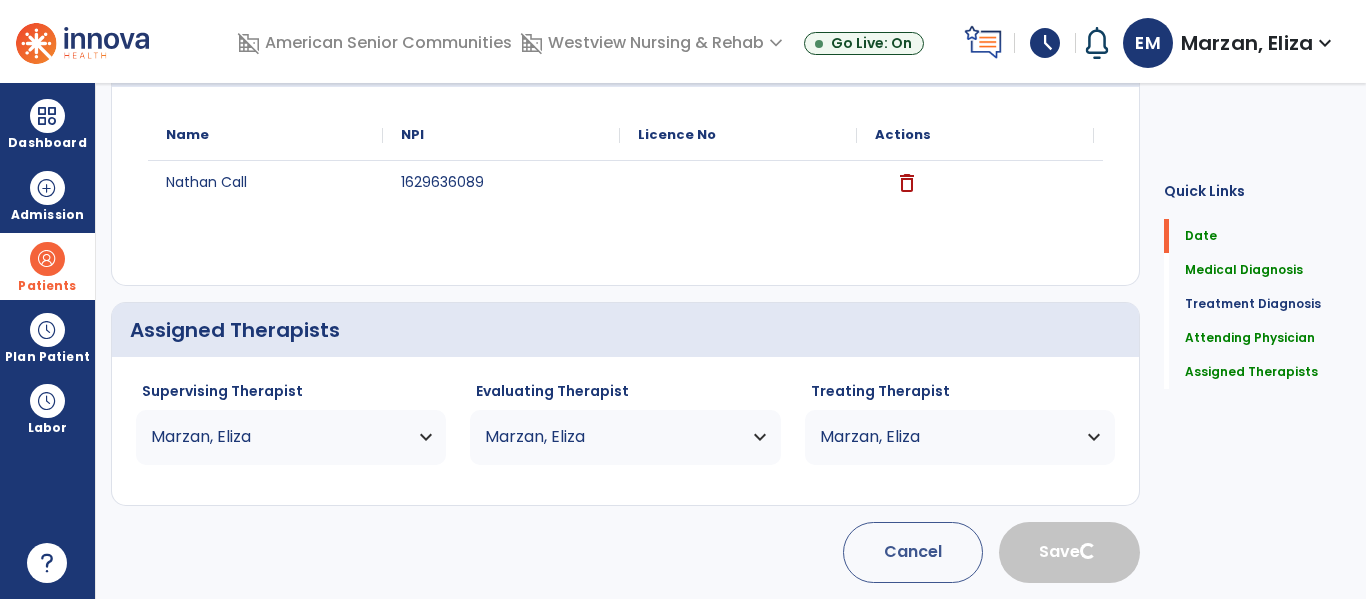 type 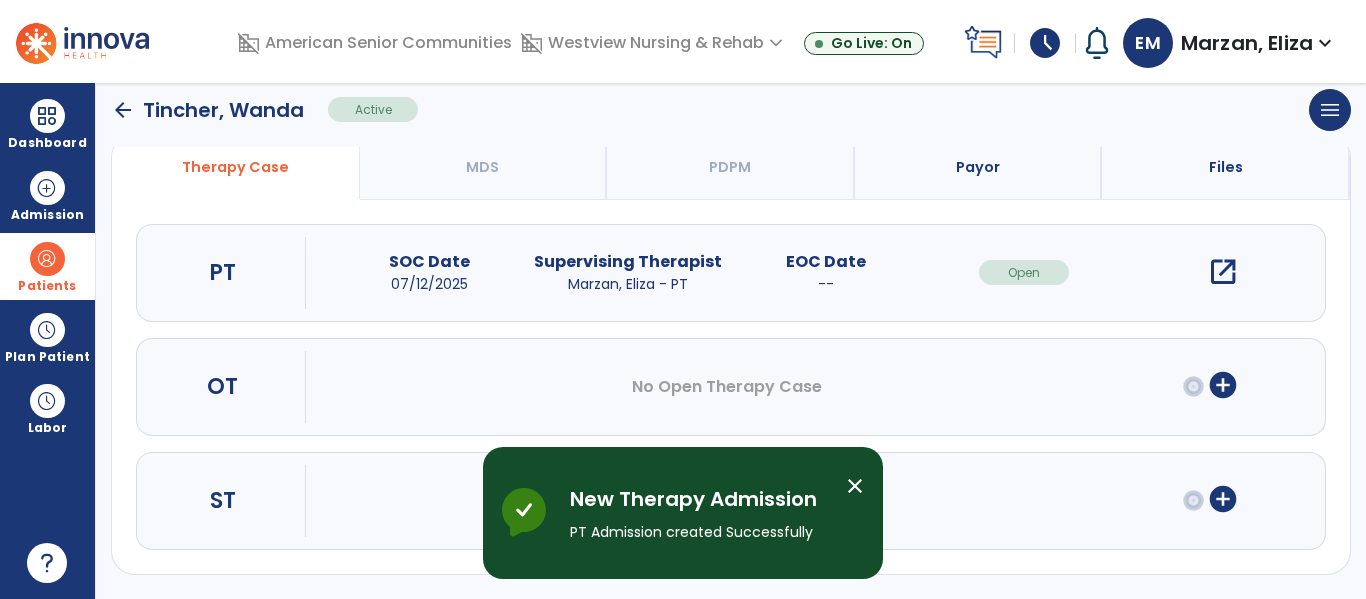 scroll, scrollTop: 162, scrollLeft: 0, axis: vertical 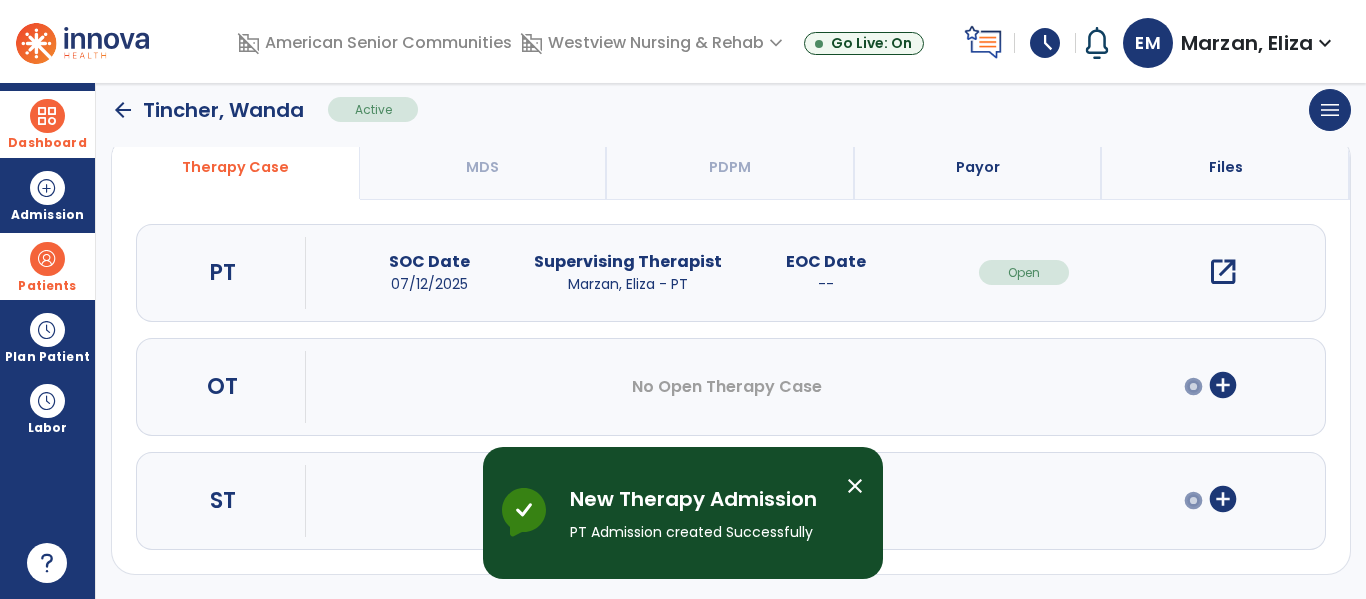 click at bounding box center (47, 116) 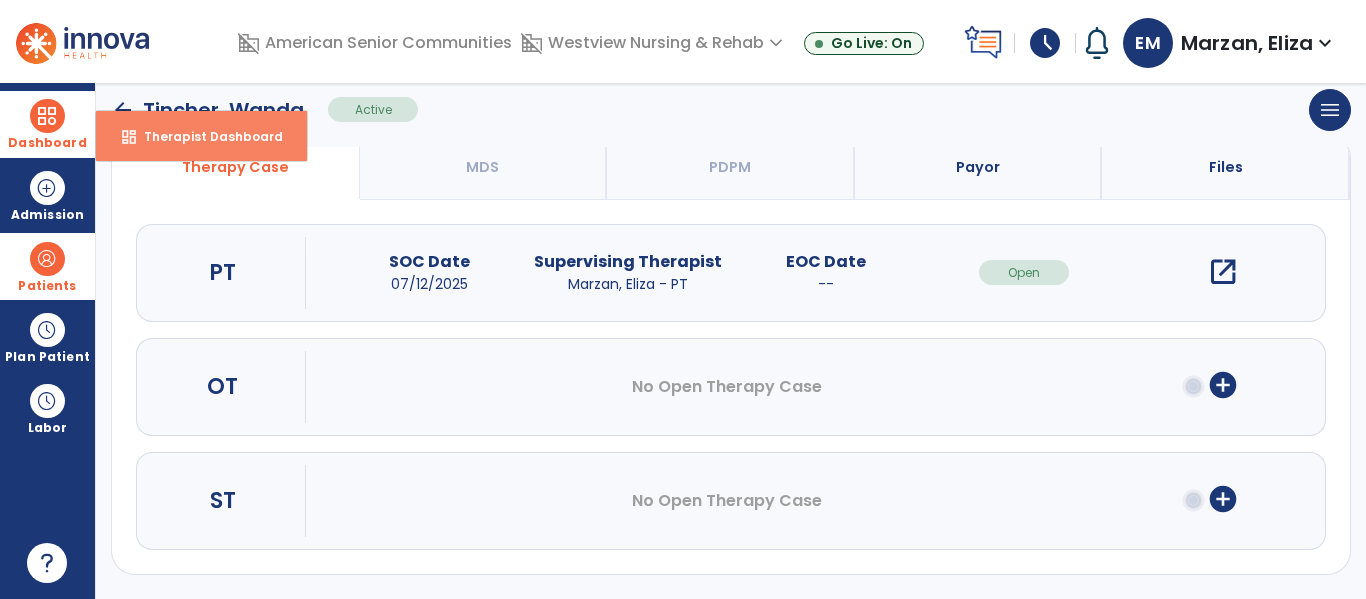 click on "Therapist Dashboard" at bounding box center (205, 136) 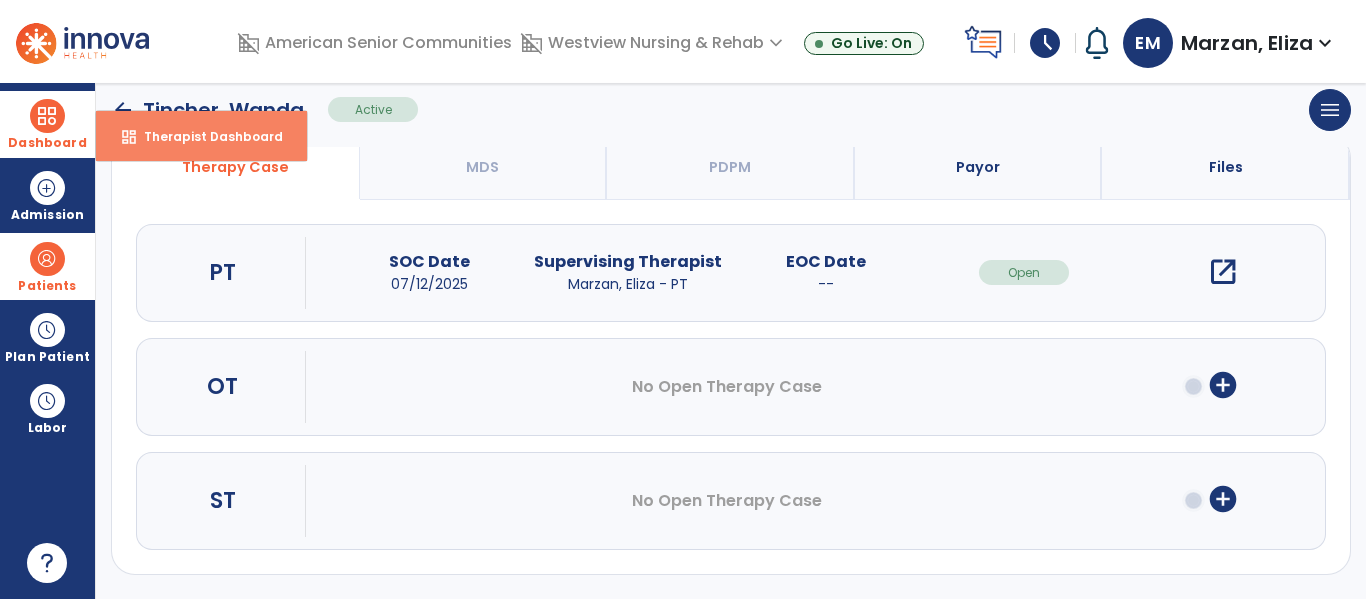 select on "****" 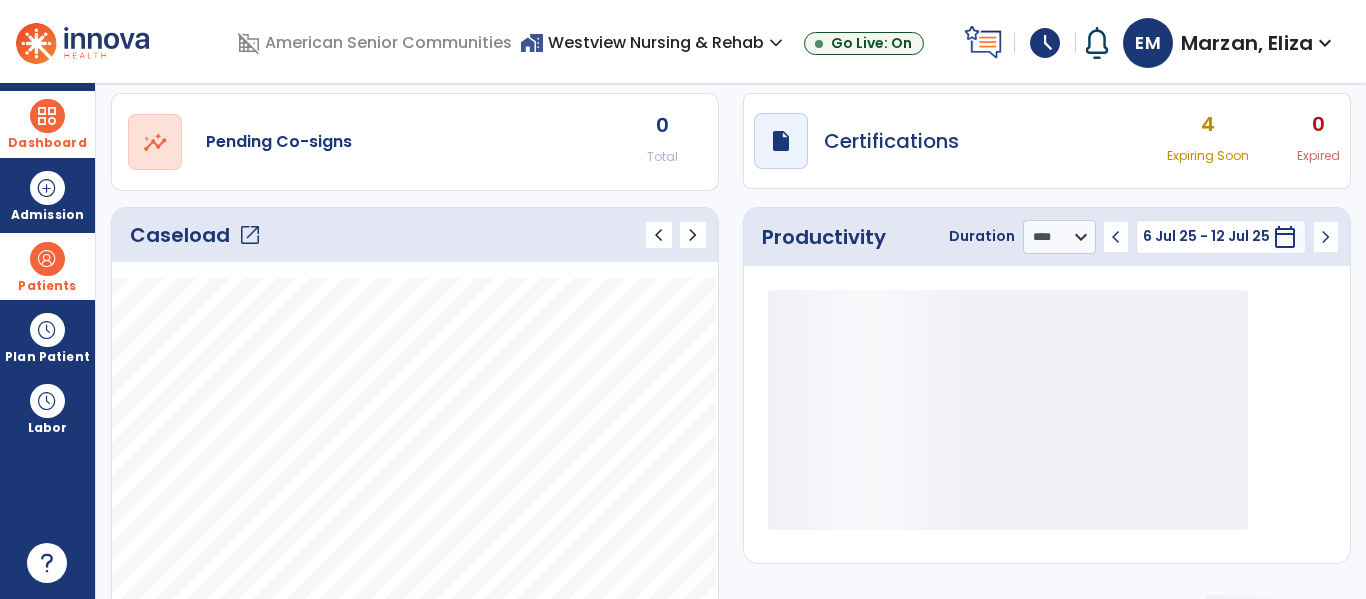 click on "open_in_new" 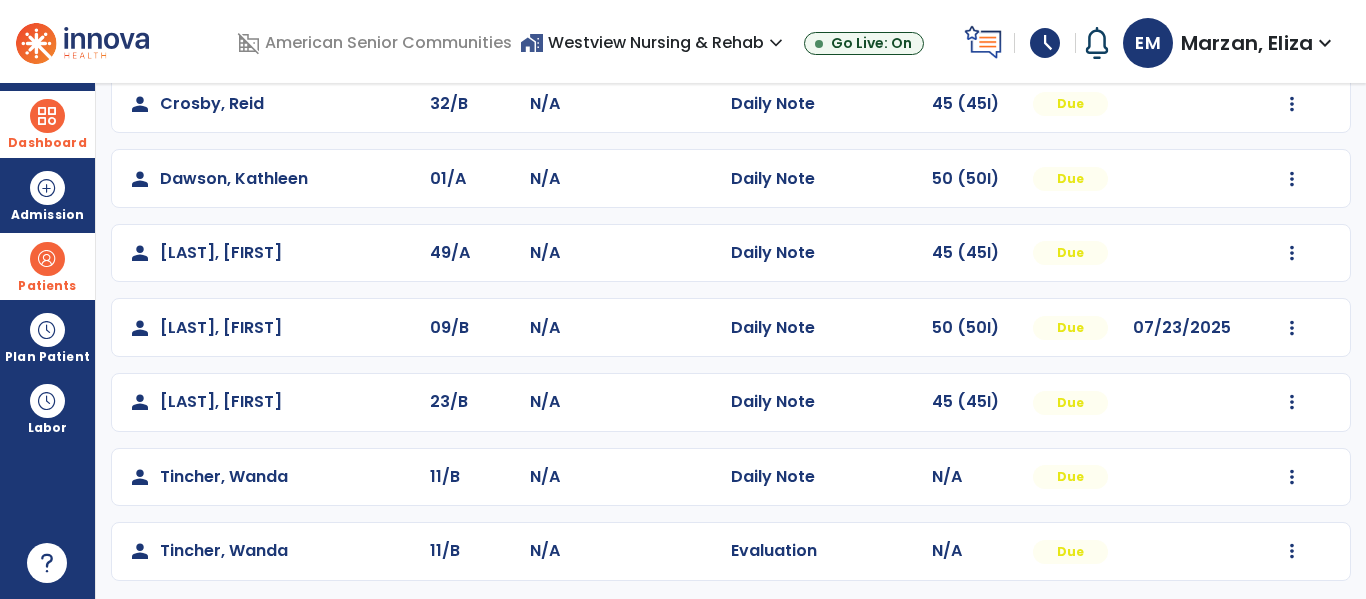 scroll, scrollTop: 190, scrollLeft: 0, axis: vertical 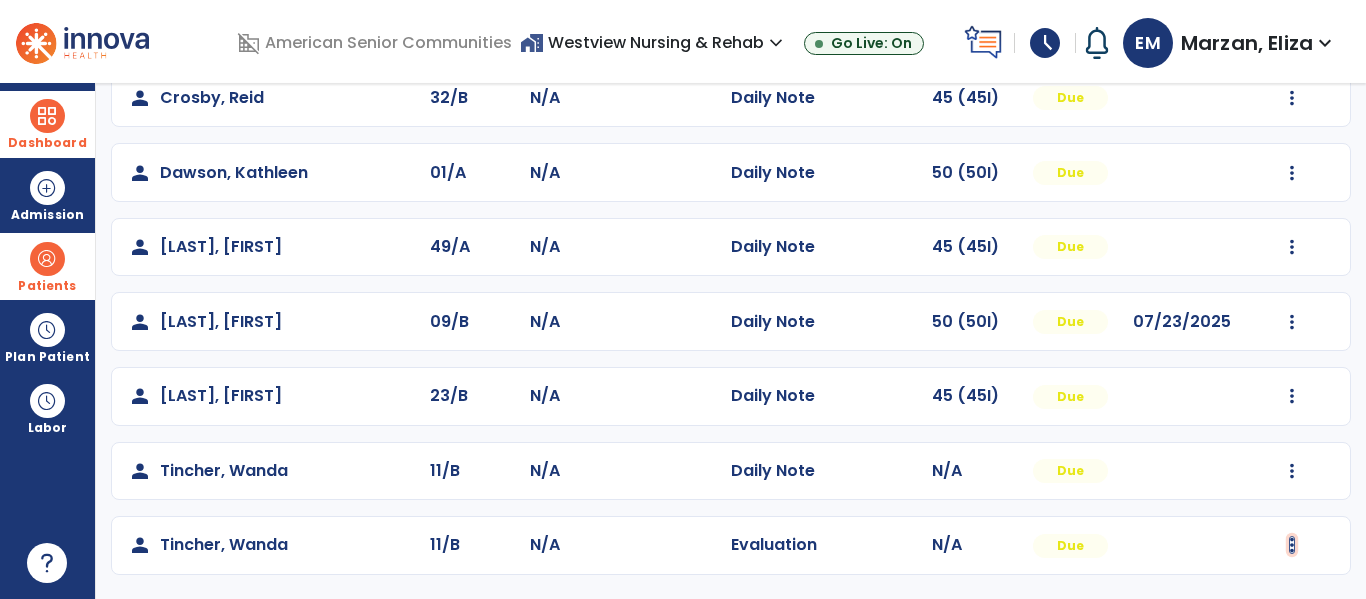 click at bounding box center (1292, 98) 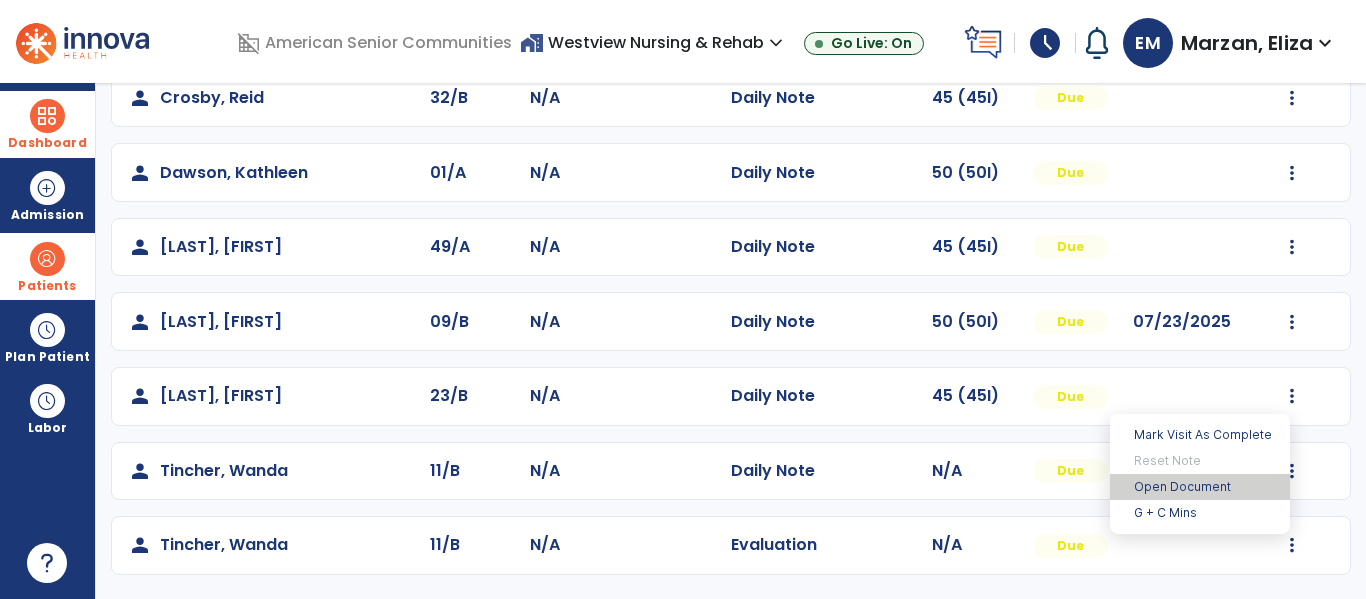 click on "Open Document" at bounding box center [1200, 487] 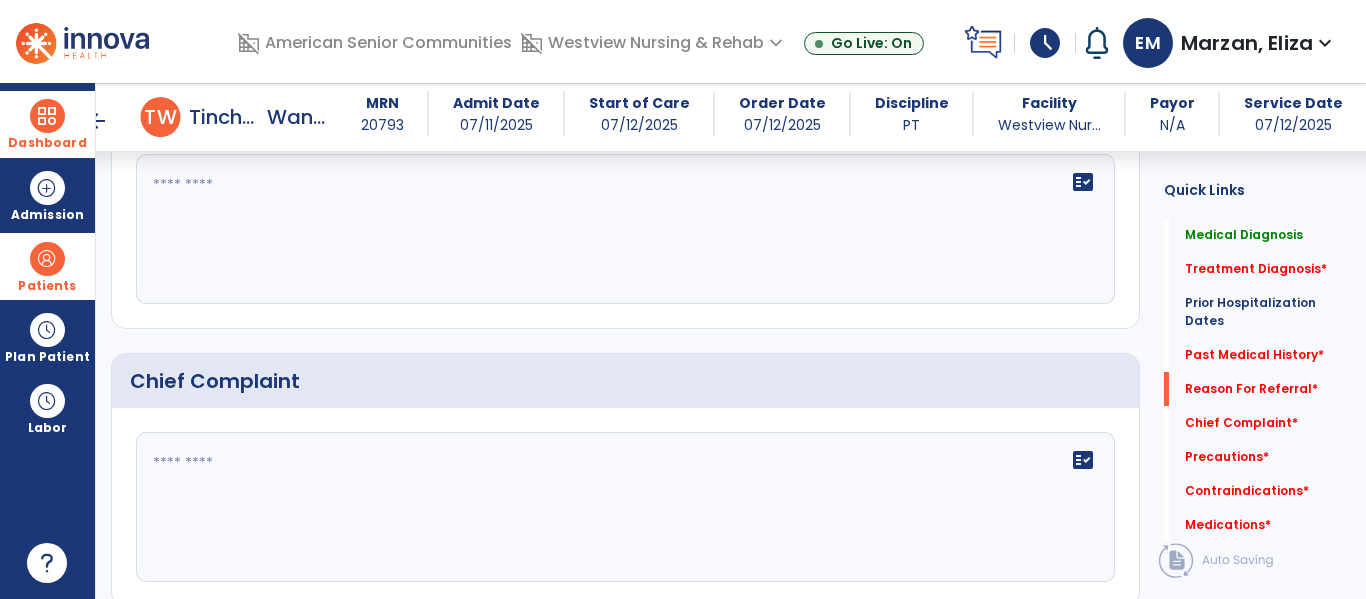 scroll, scrollTop: 1769, scrollLeft: 0, axis: vertical 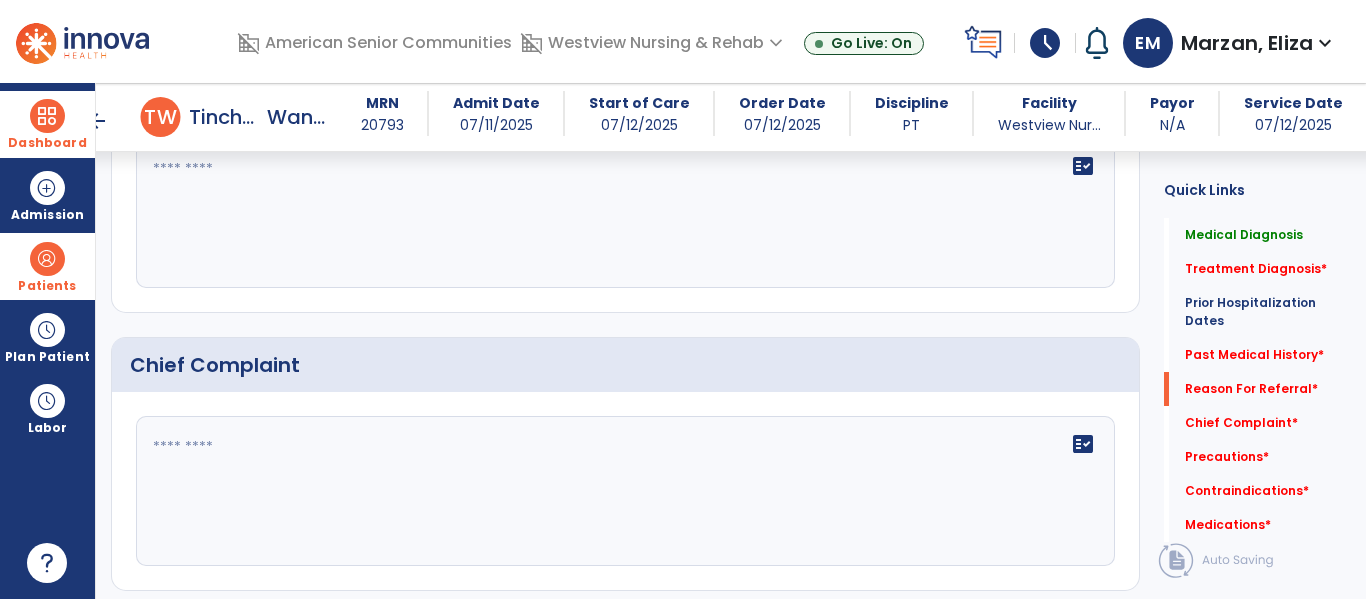 click 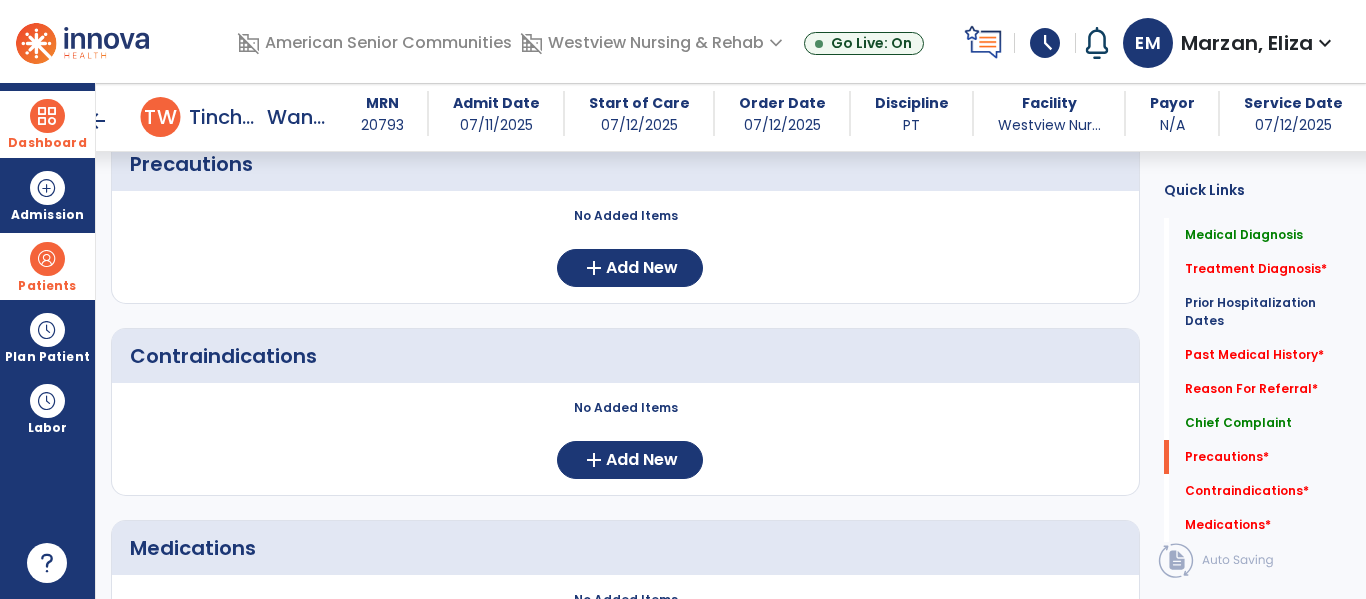 scroll, scrollTop: 2228, scrollLeft: 0, axis: vertical 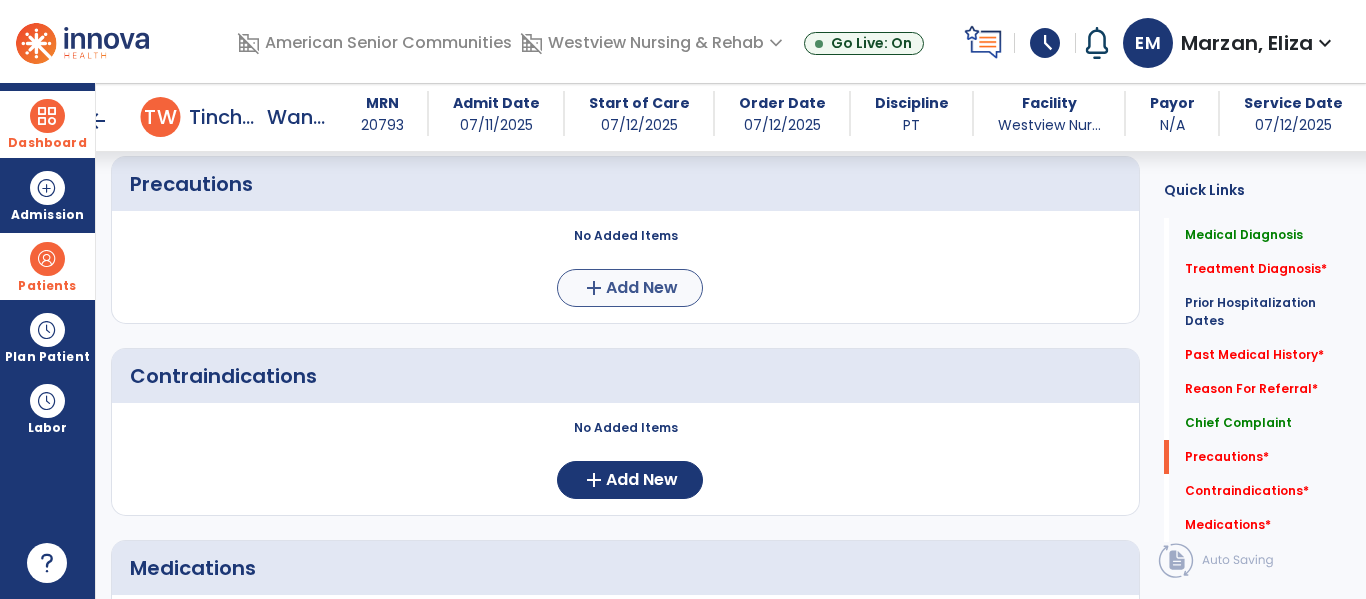type on "**********" 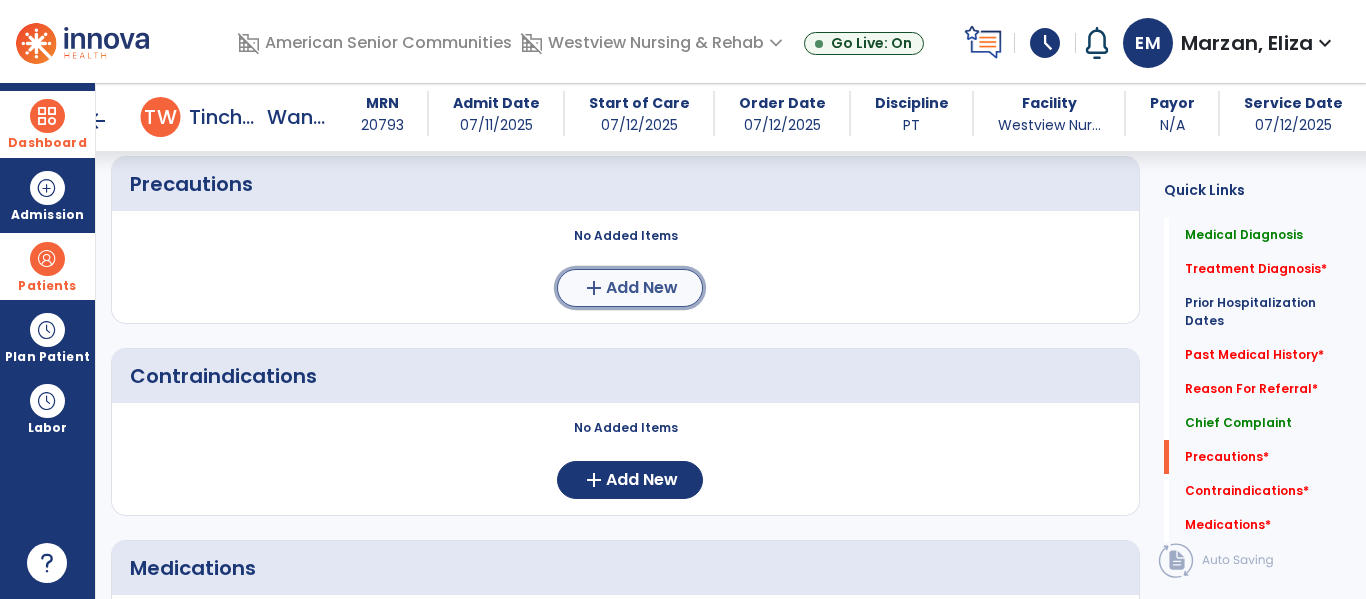 click on "Add New" 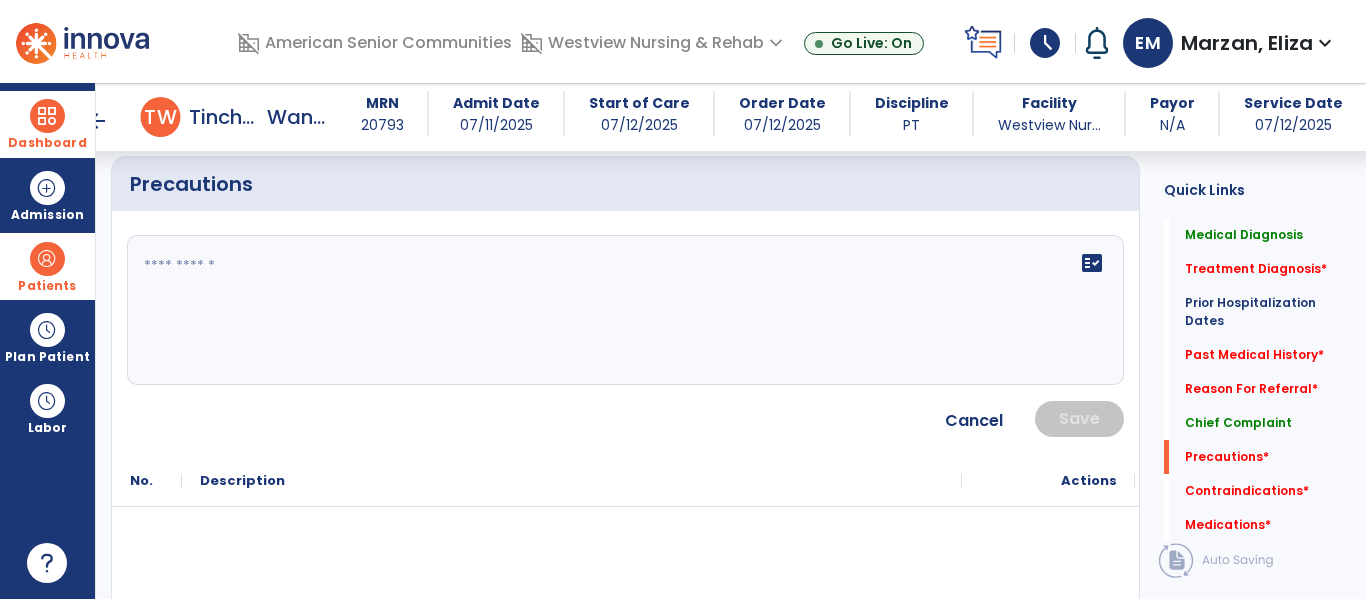 click on "fact_check" 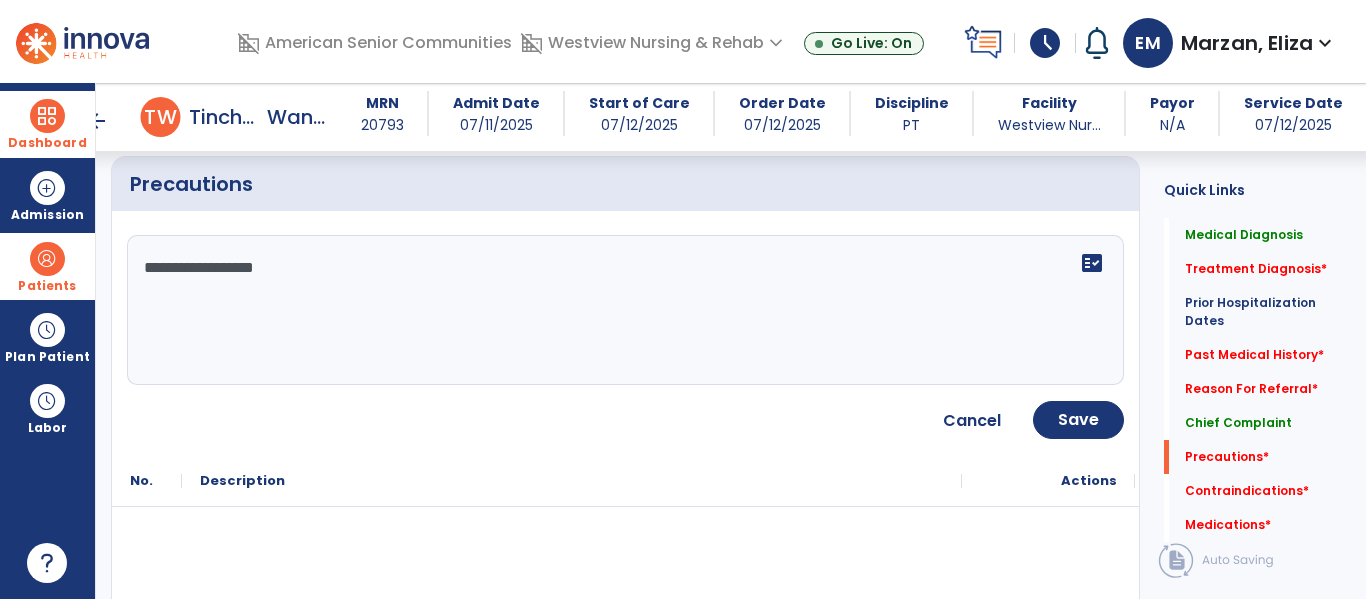 type on "**********" 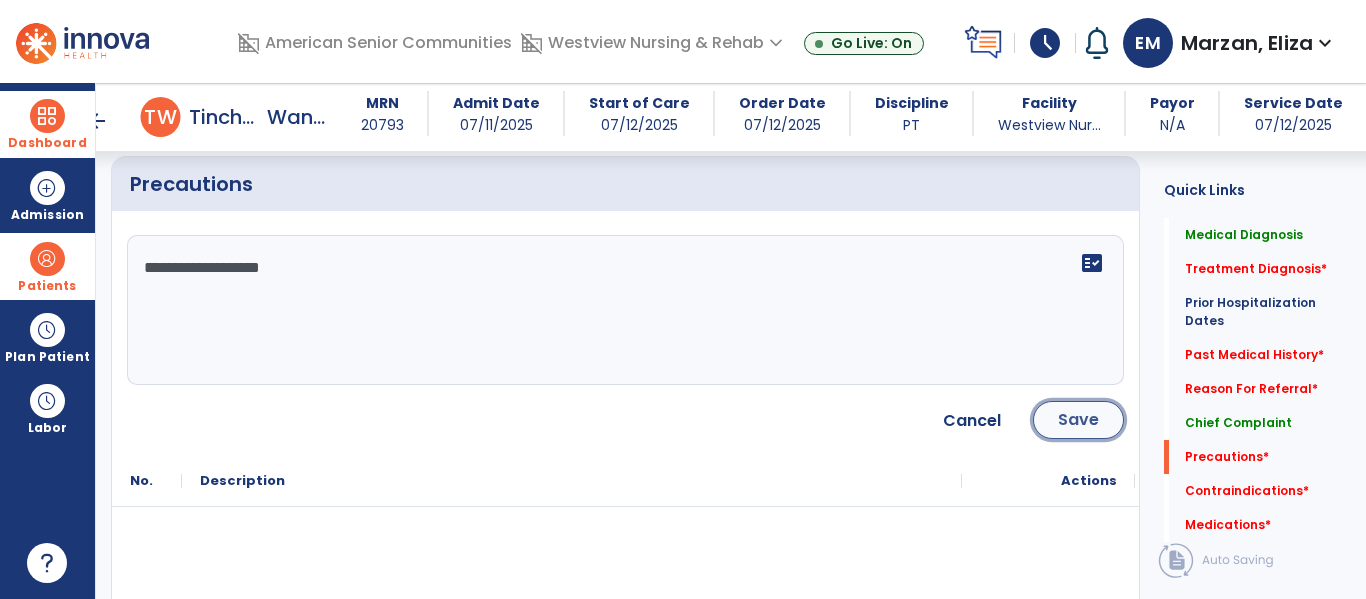 click on "Save" 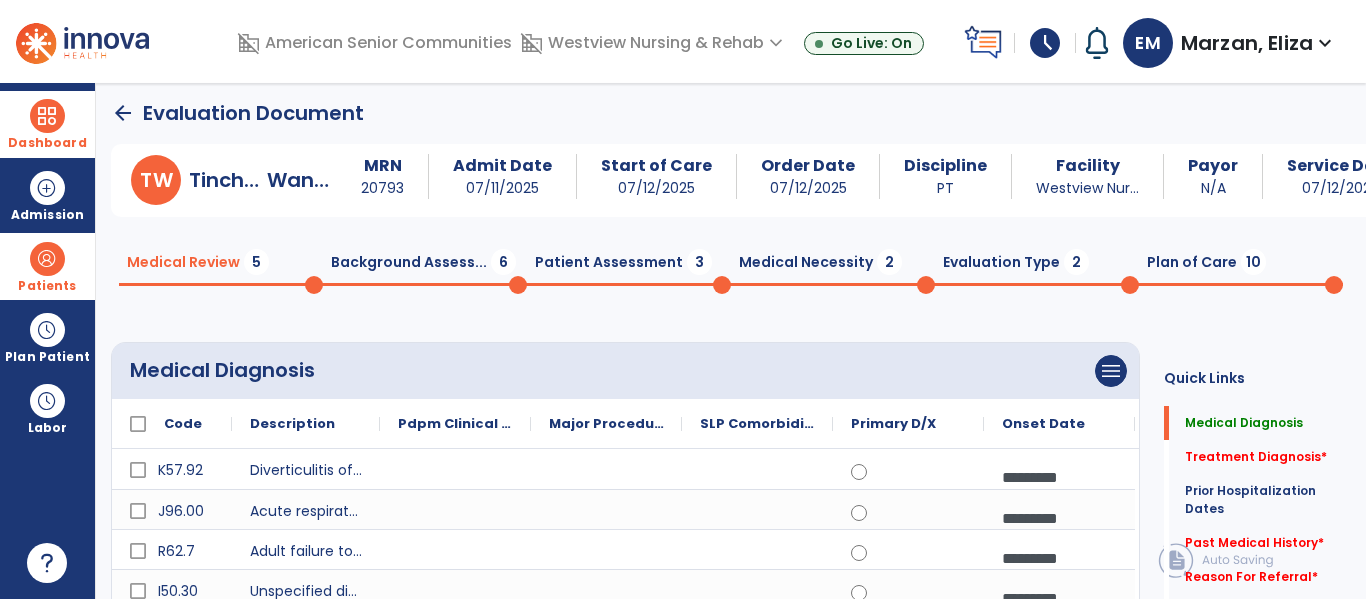 scroll, scrollTop: 7, scrollLeft: 0, axis: vertical 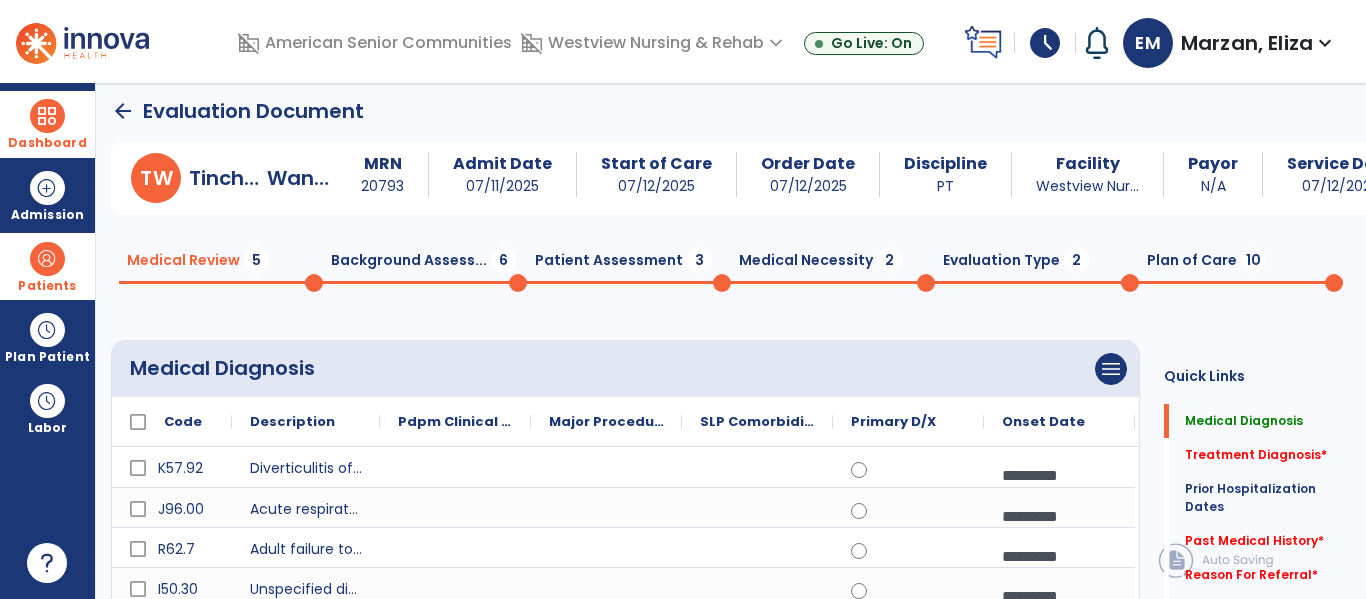 click on "Background Assess...  6" 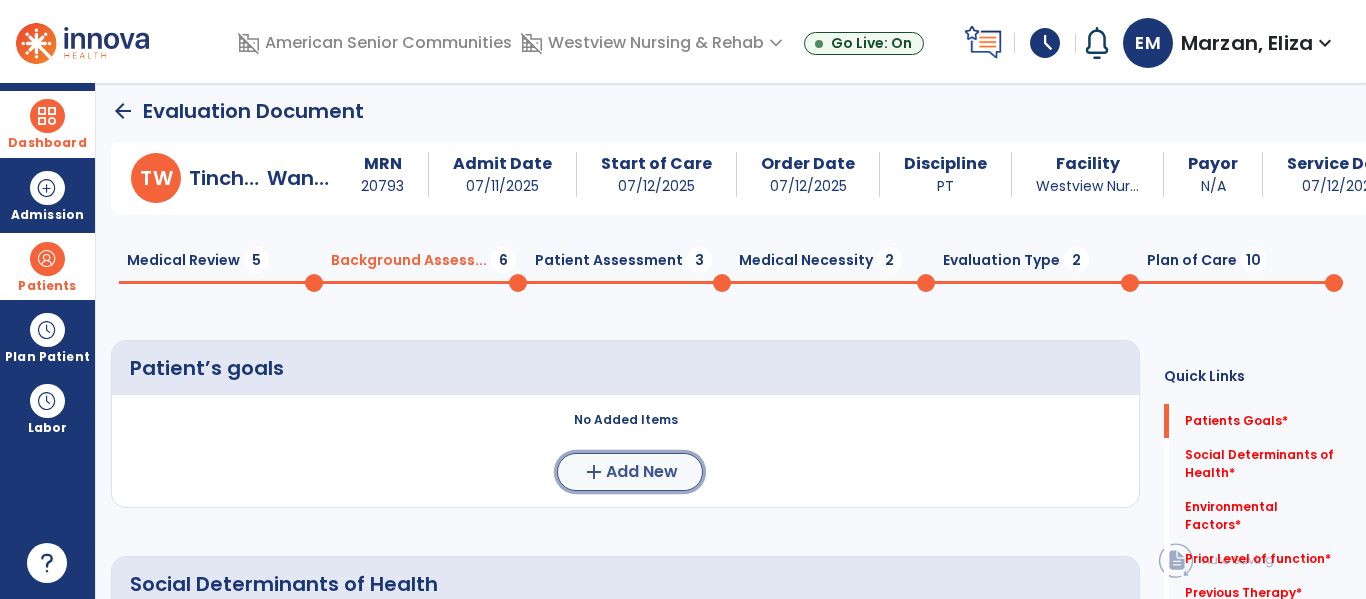 click on "add  Add New" 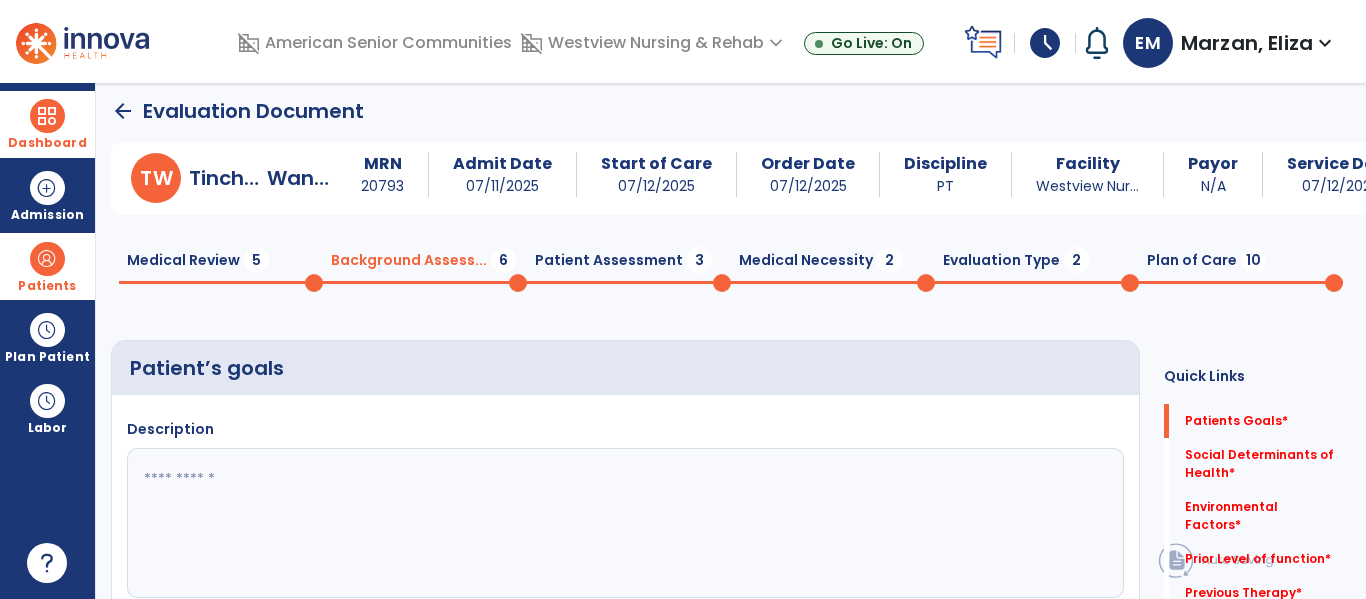 click 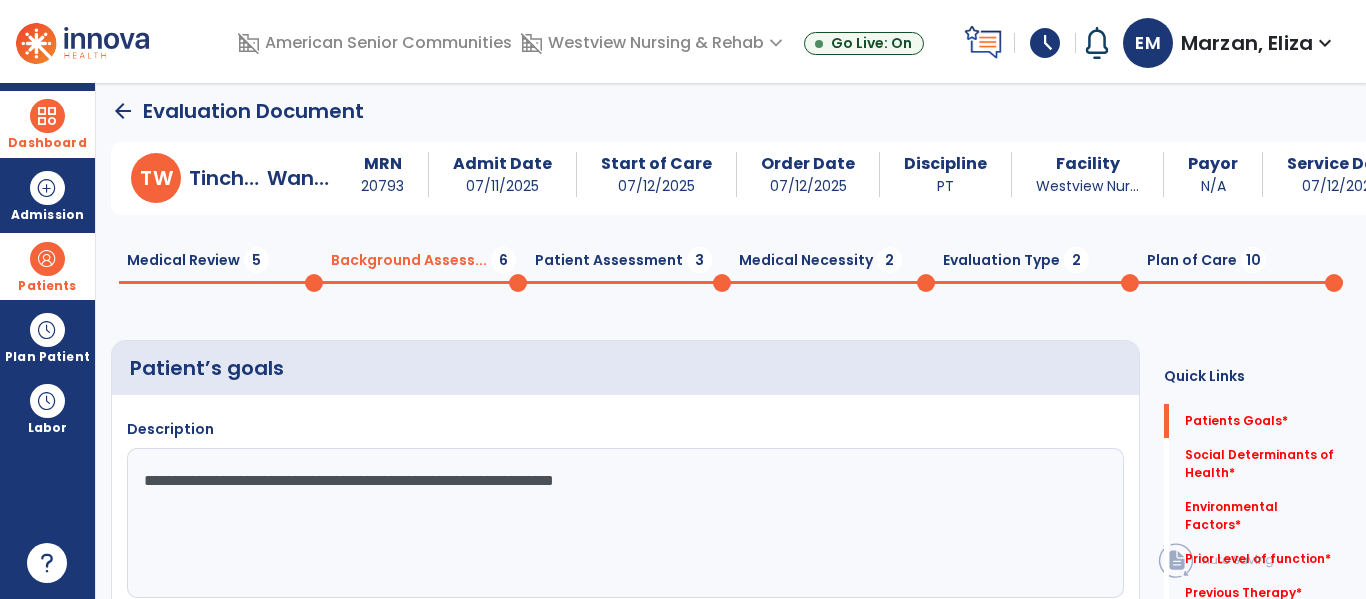 type on "**********" 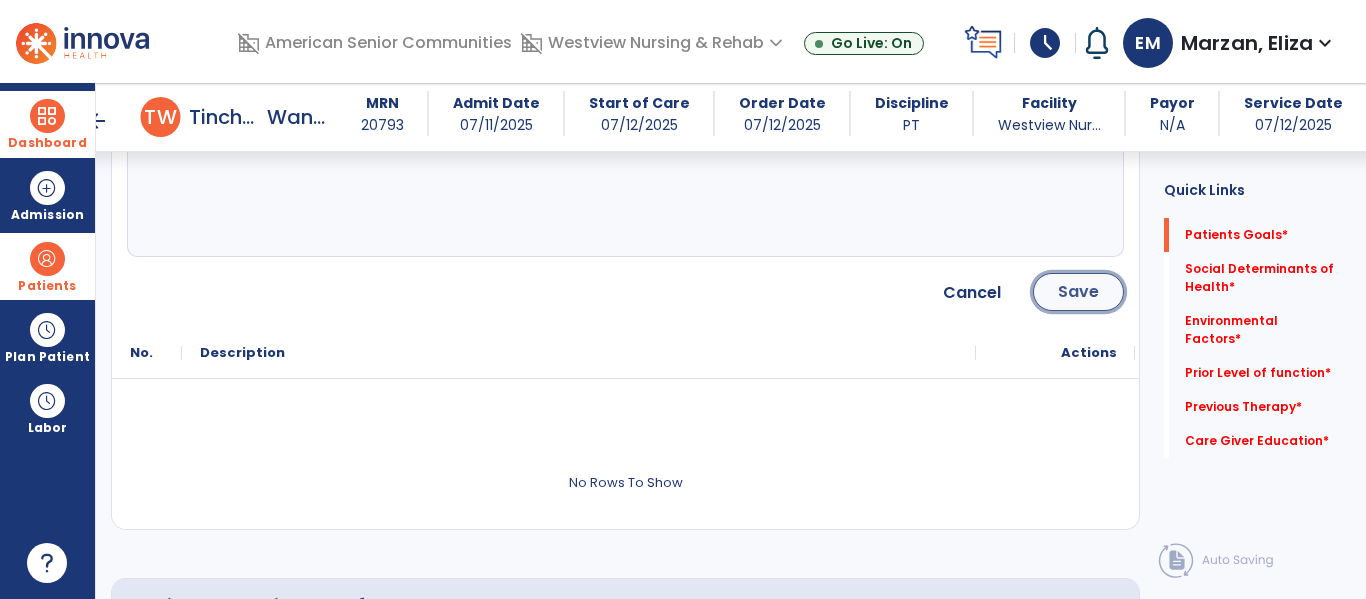 click on "Save" 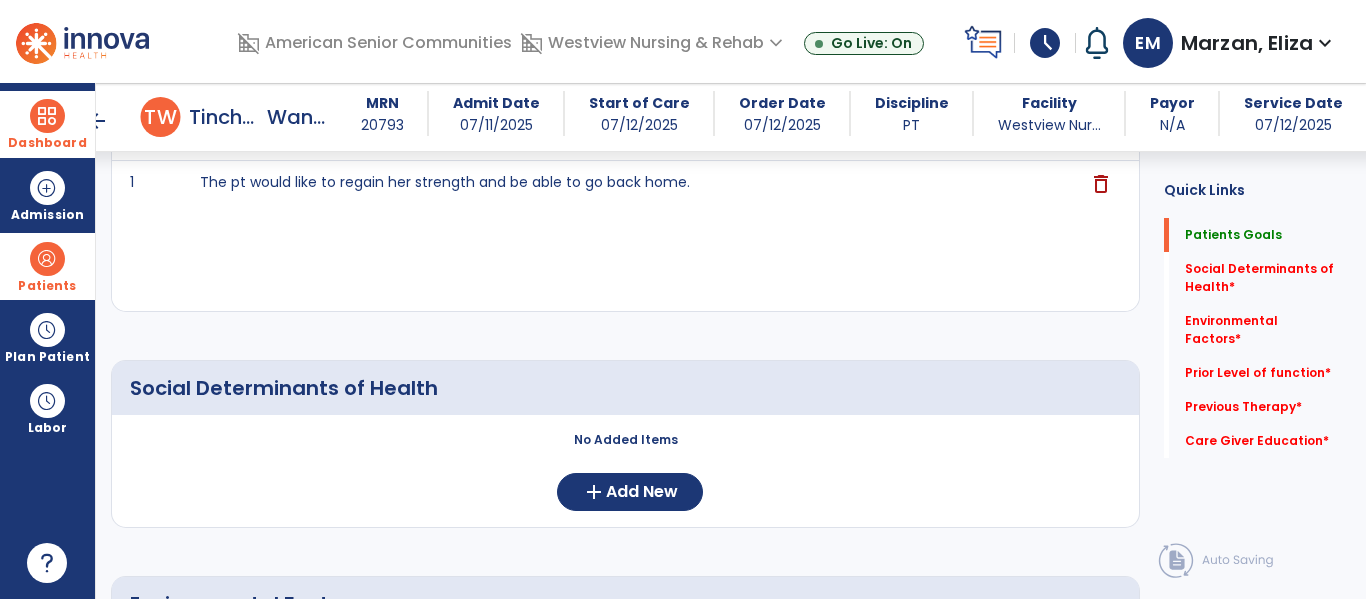 scroll, scrollTop: 291, scrollLeft: 0, axis: vertical 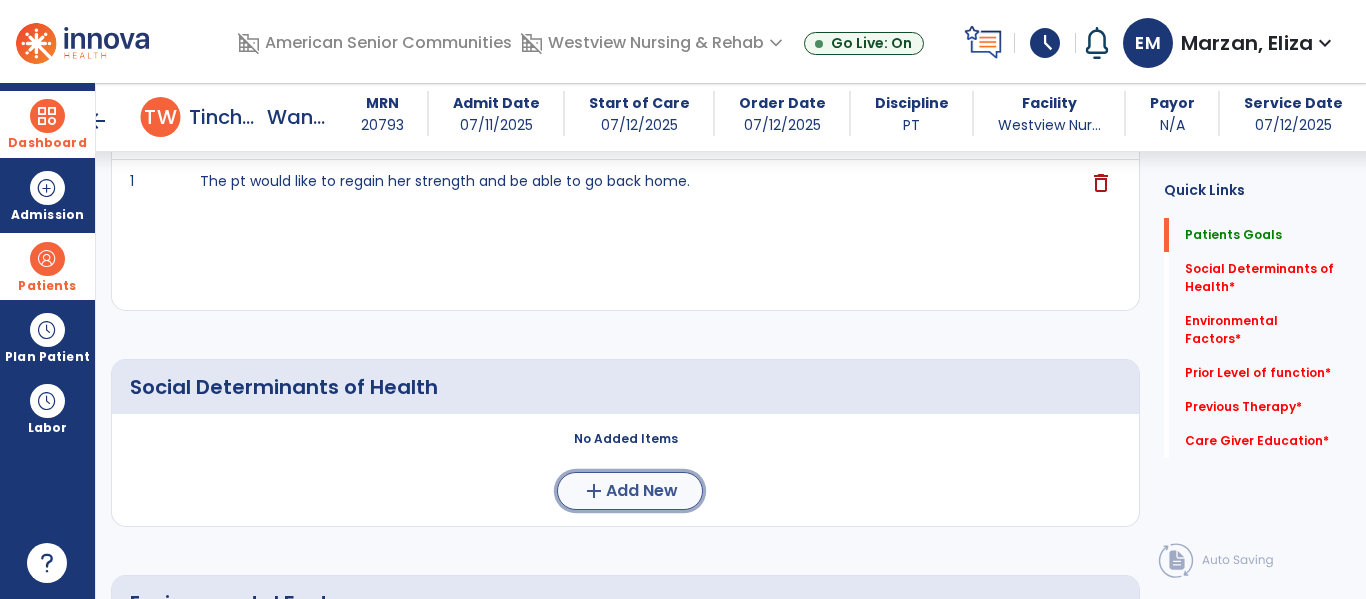 click on "add  Add New" 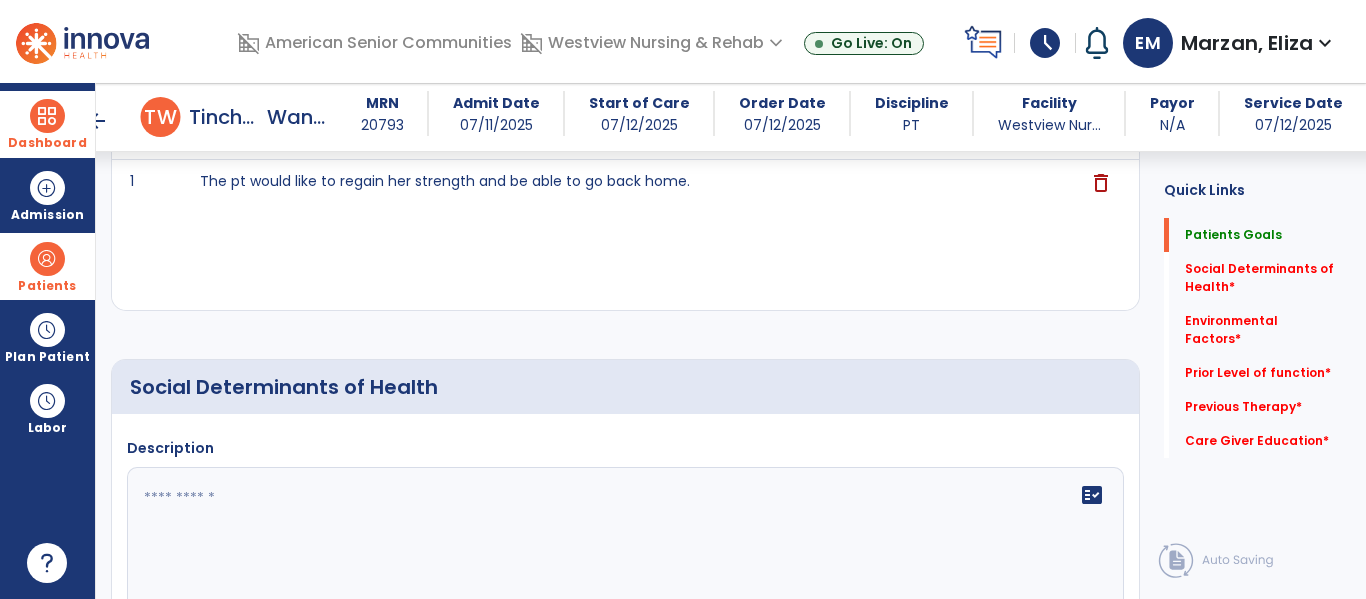 click 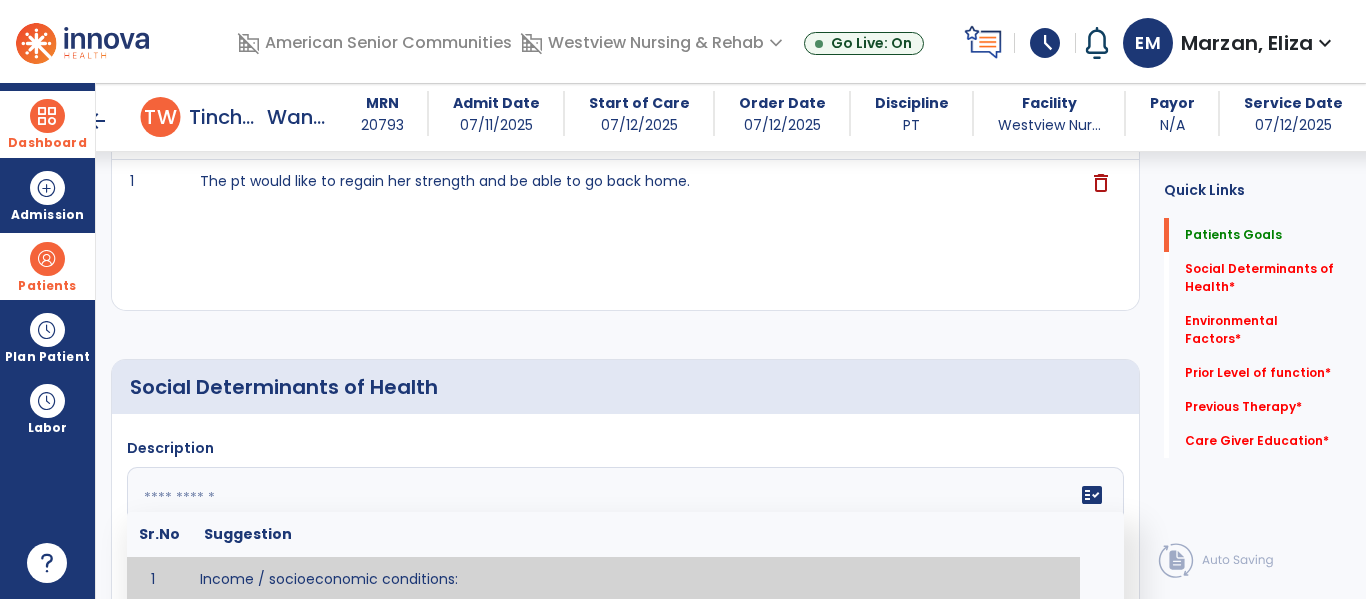 scroll, scrollTop: 295, scrollLeft: 0, axis: vertical 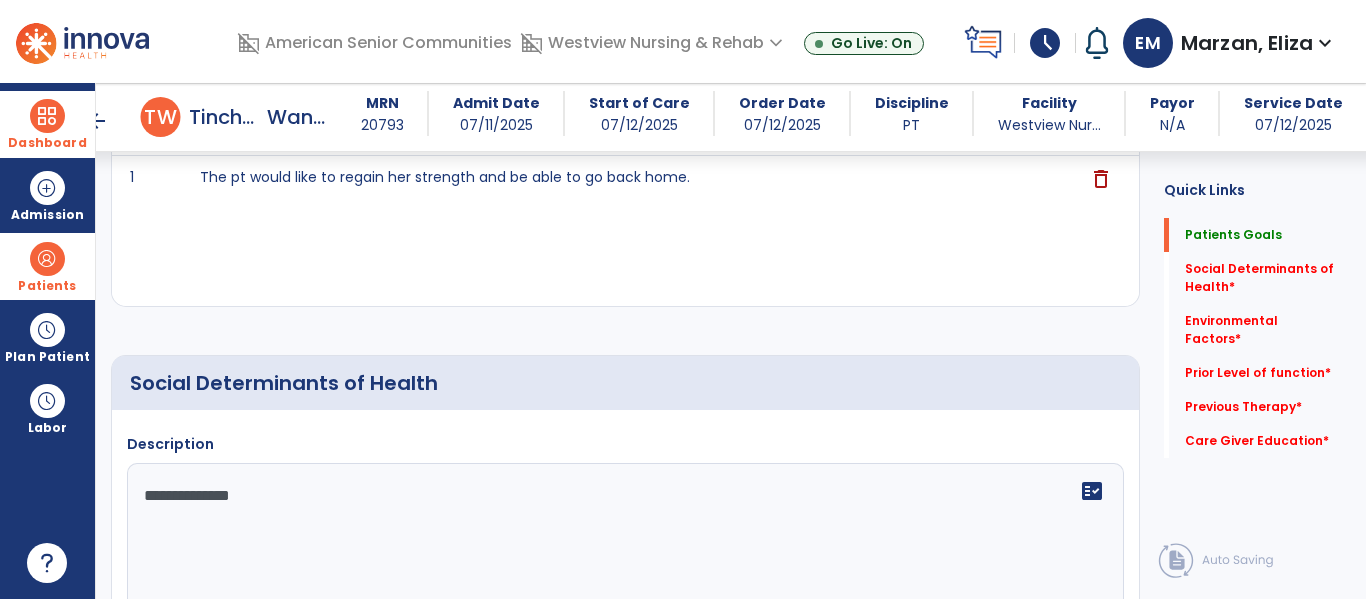 type on "**********" 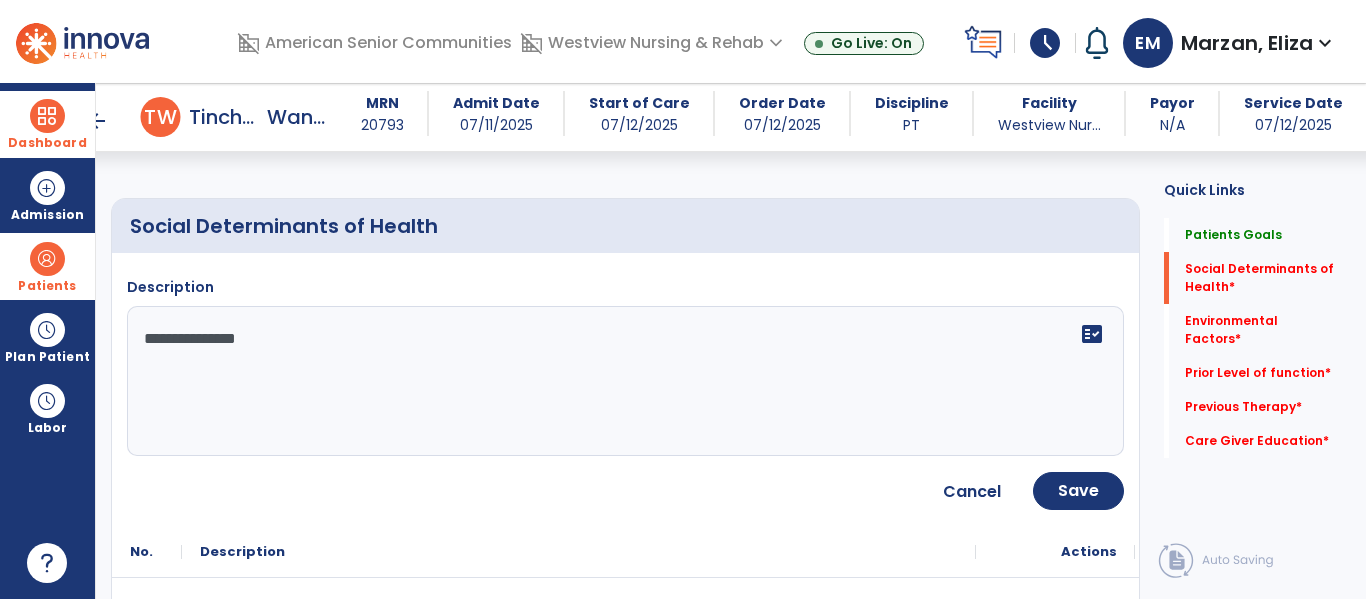 scroll, scrollTop: 455, scrollLeft: 0, axis: vertical 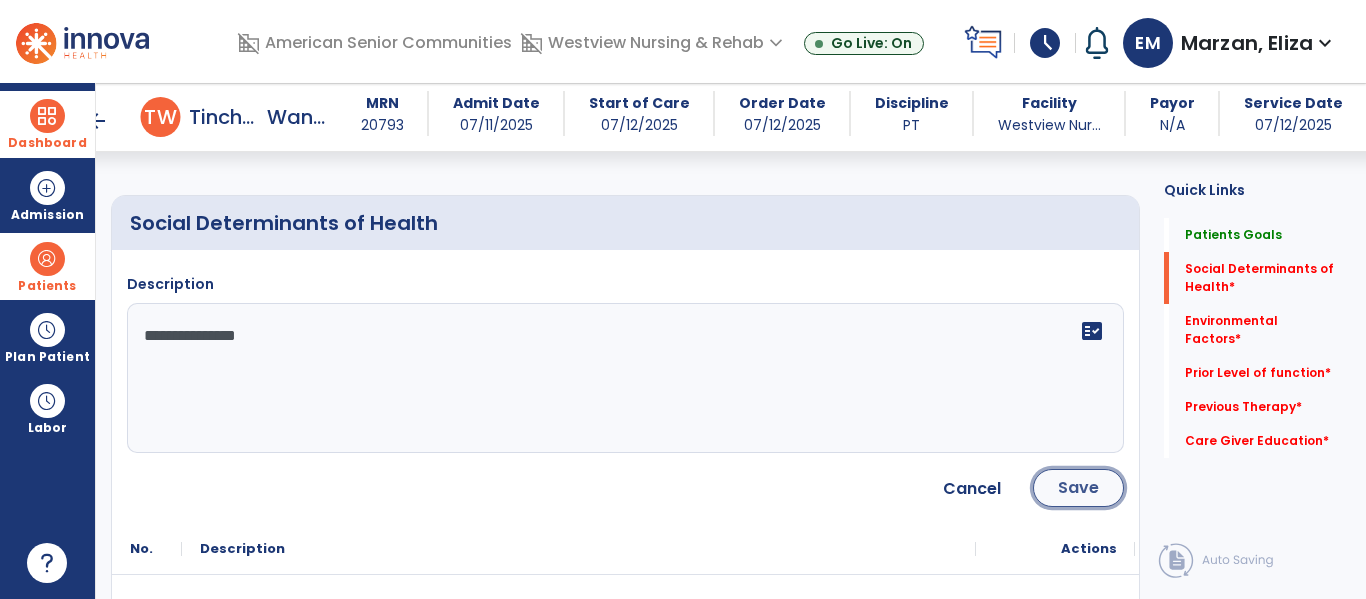 click on "Save" 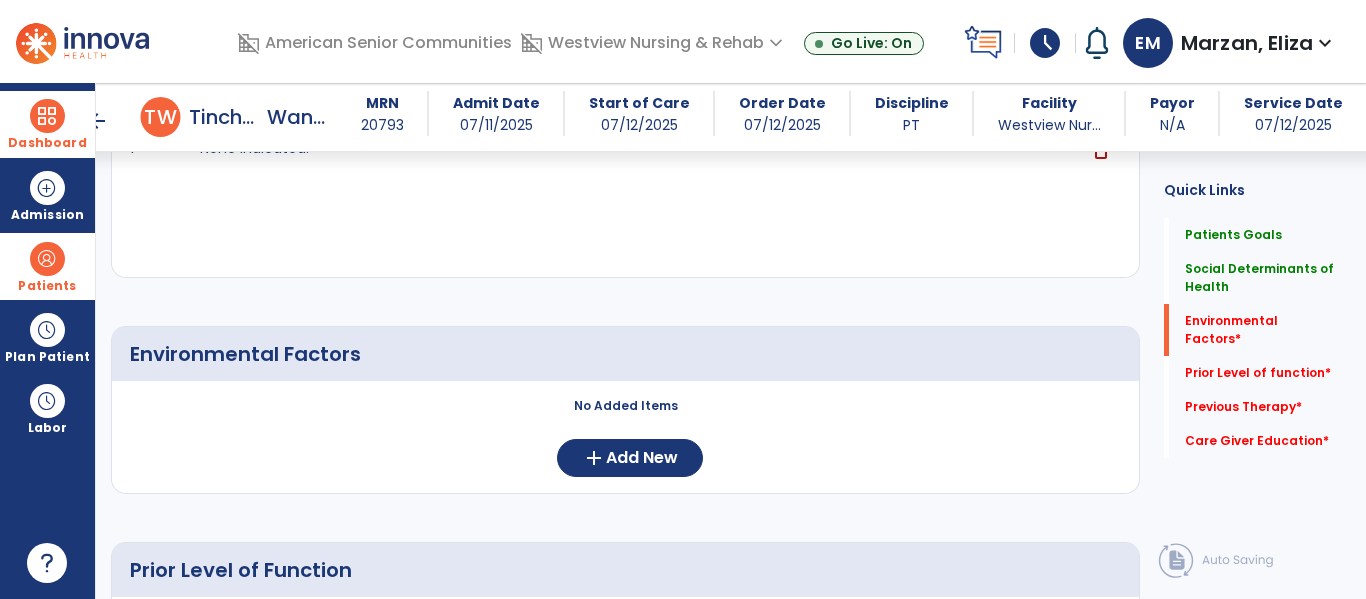 scroll, scrollTop: 650, scrollLeft: 0, axis: vertical 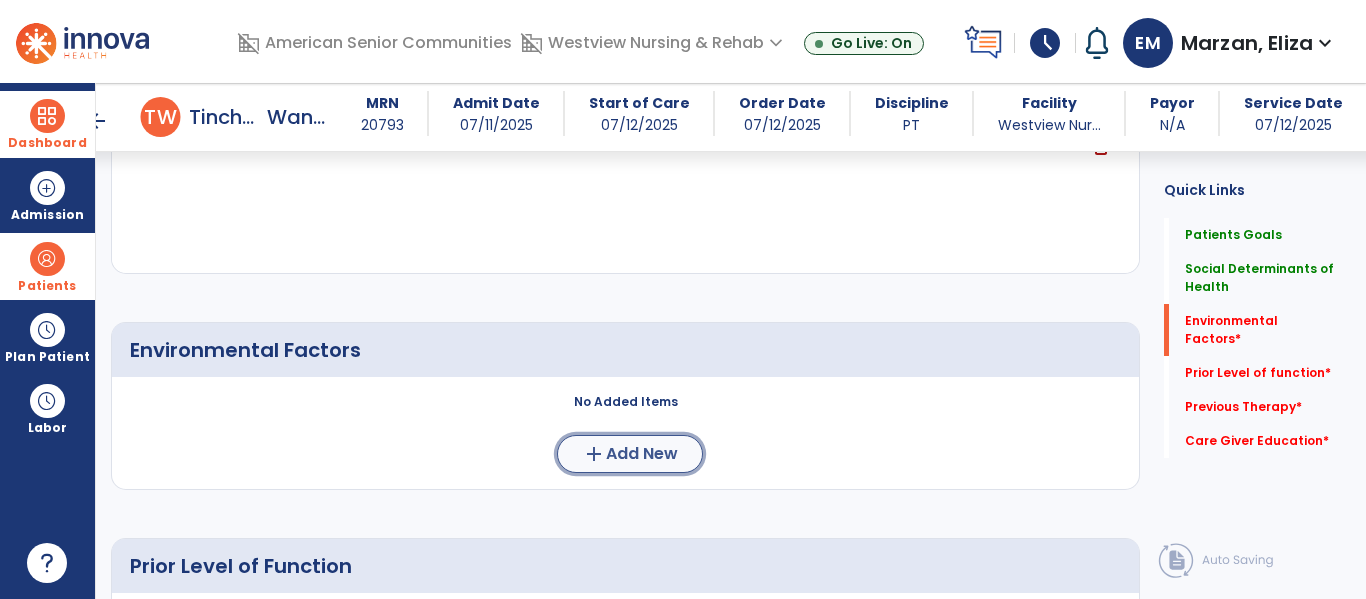 click on "Add New" 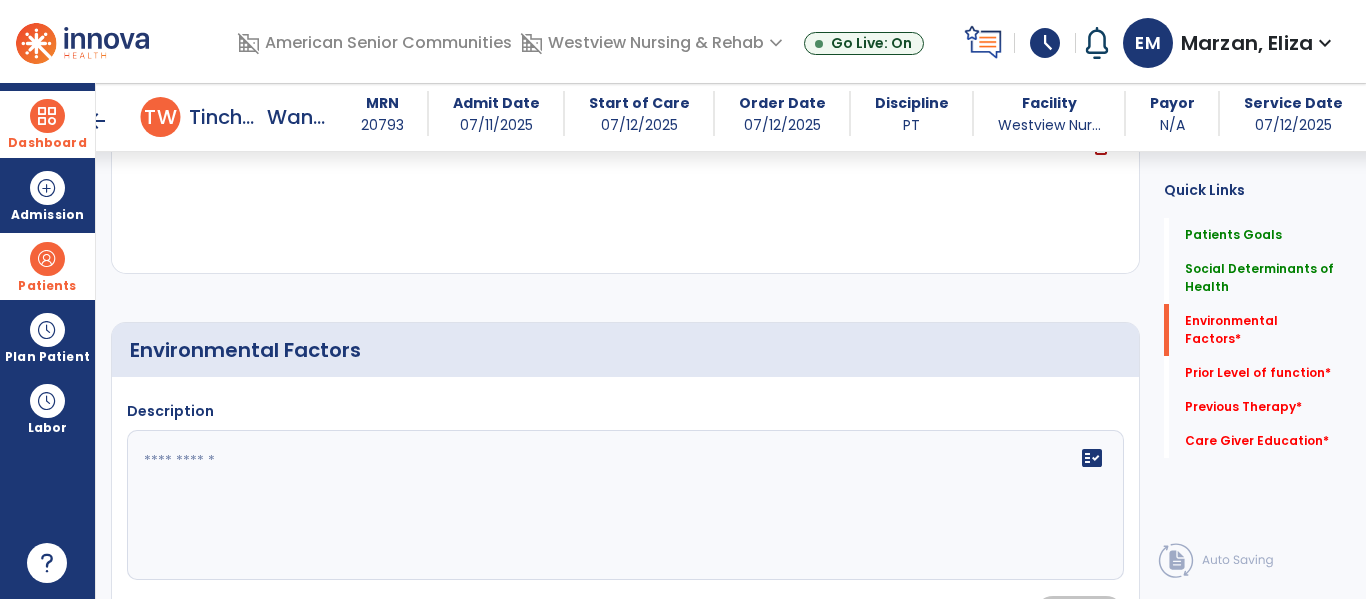click 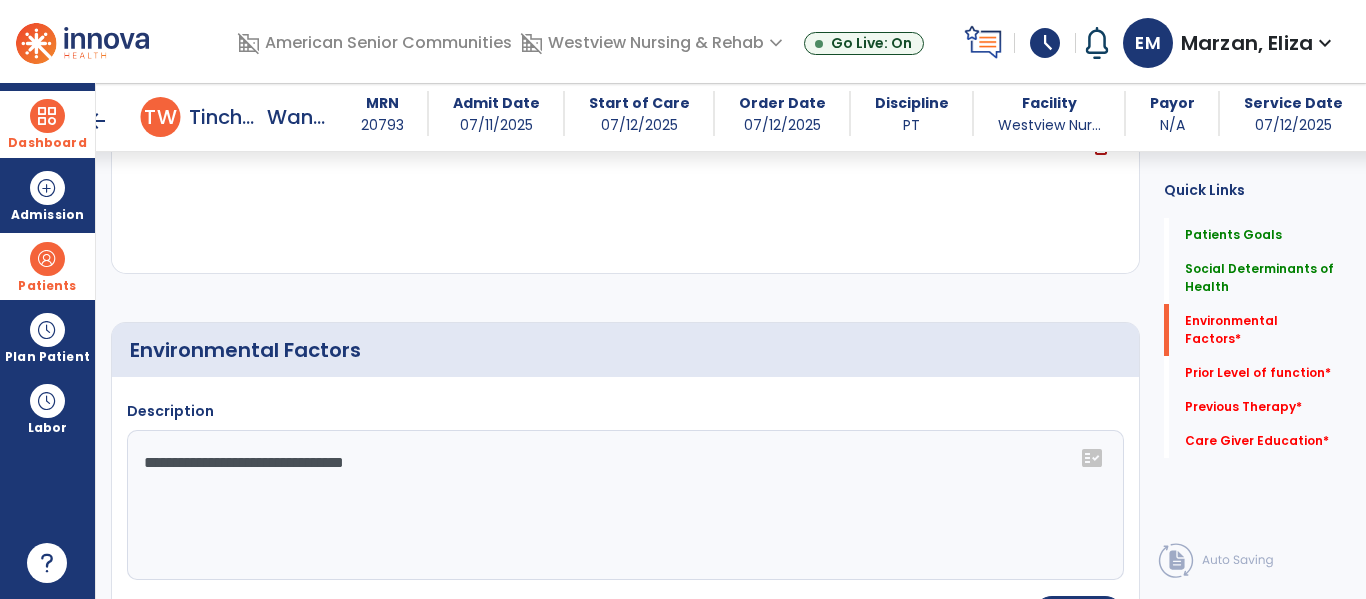 click on "**********" 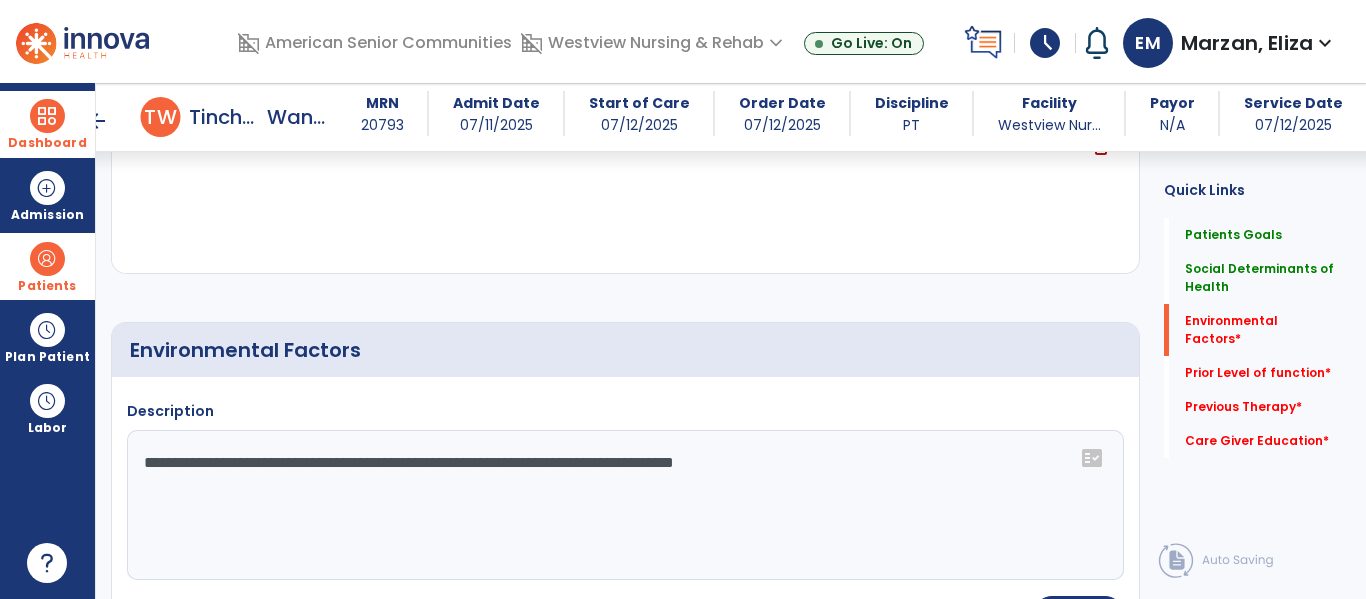 type on "**********" 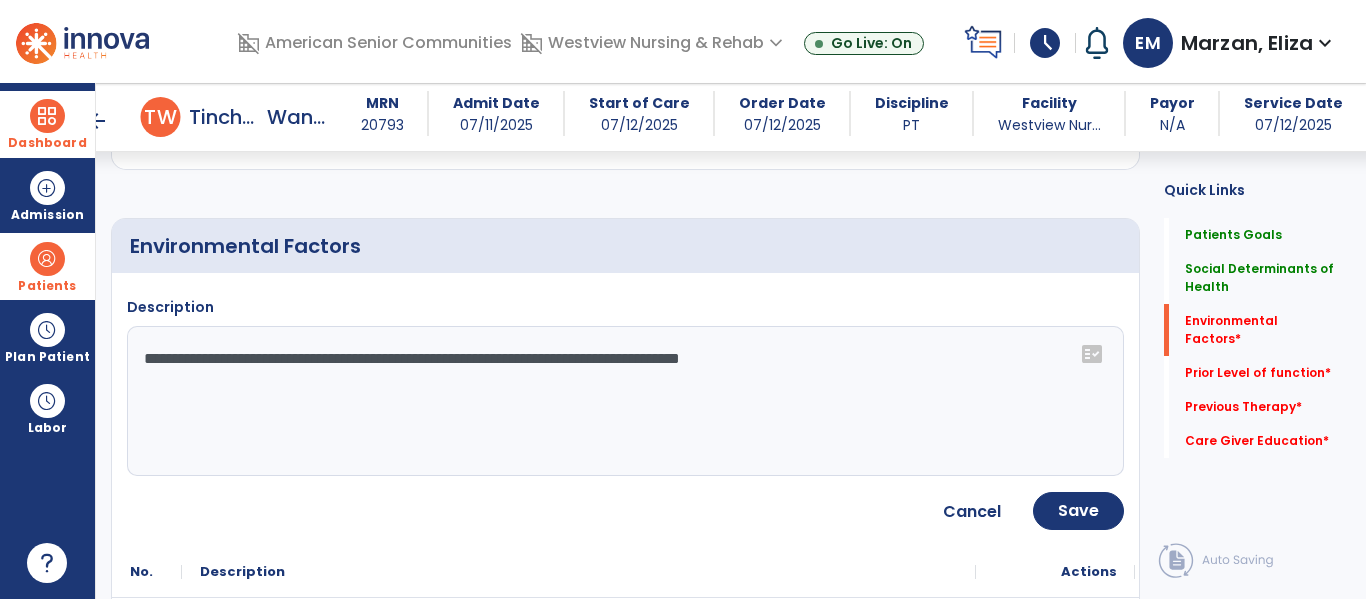 scroll, scrollTop: 755, scrollLeft: 0, axis: vertical 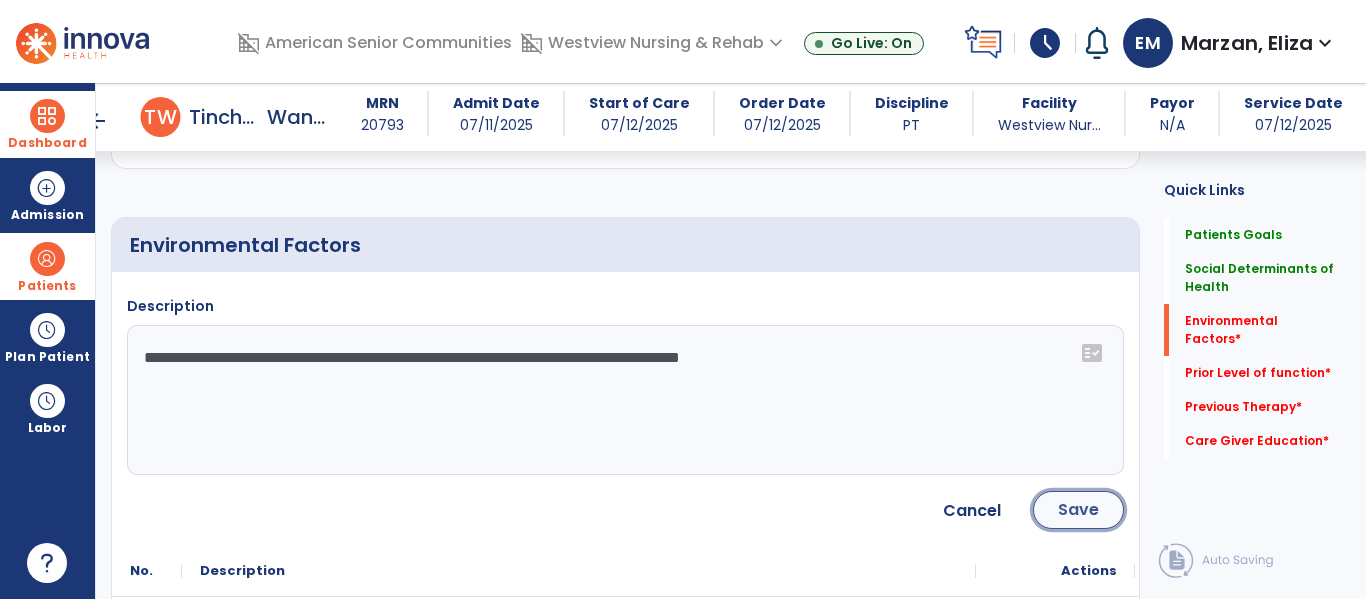 click on "Save" 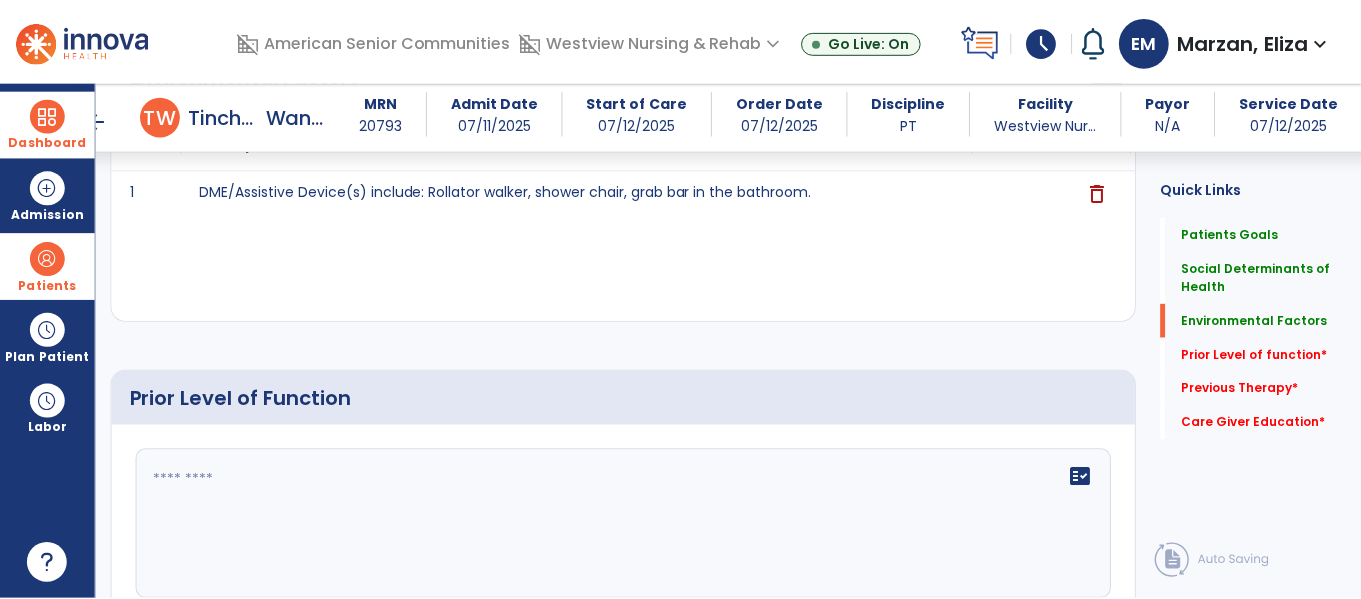 scroll, scrollTop: 933, scrollLeft: 0, axis: vertical 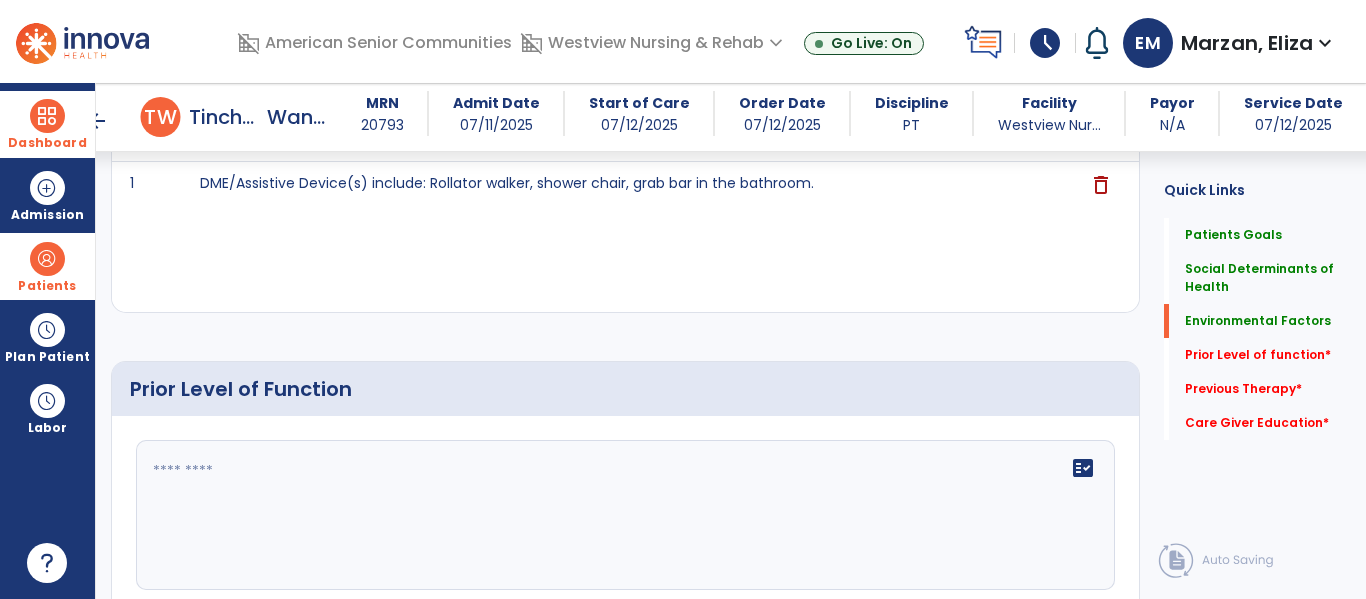 click 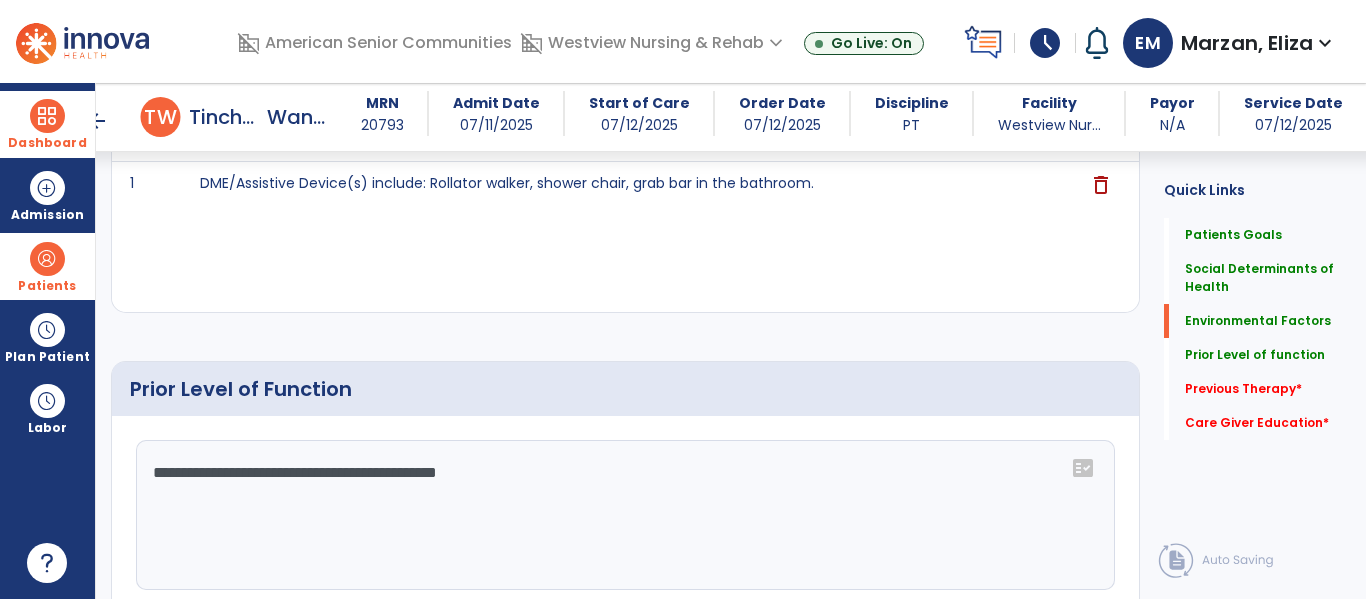 type on "**********" 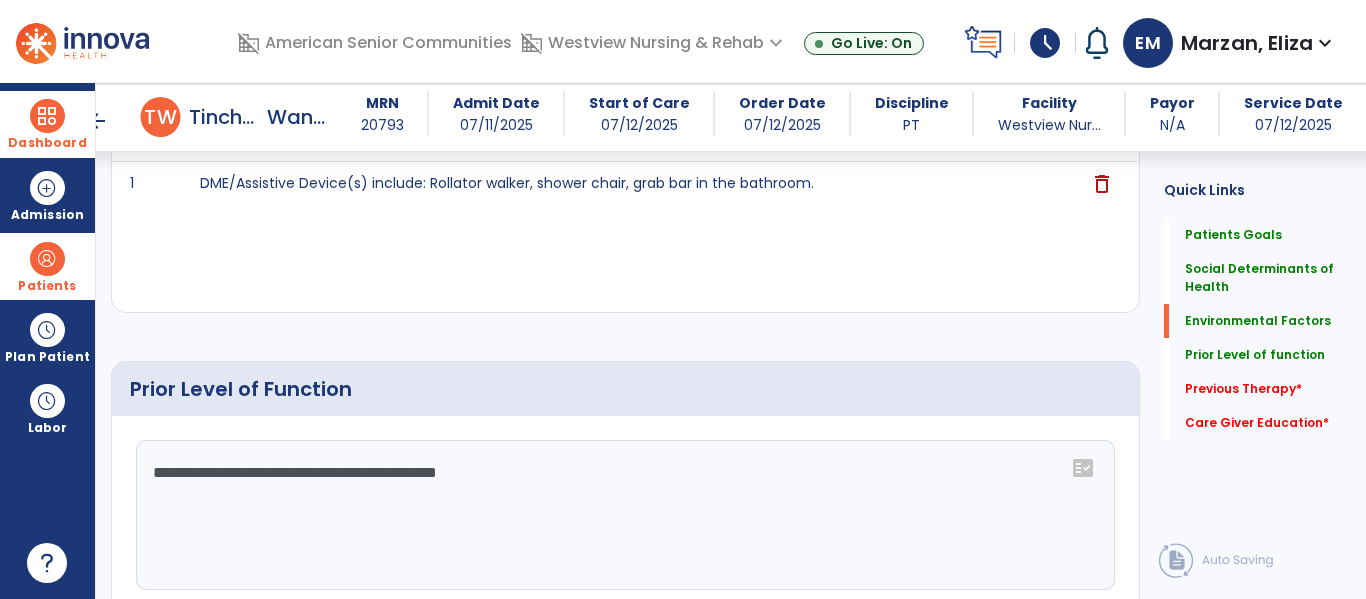 click on "delete" 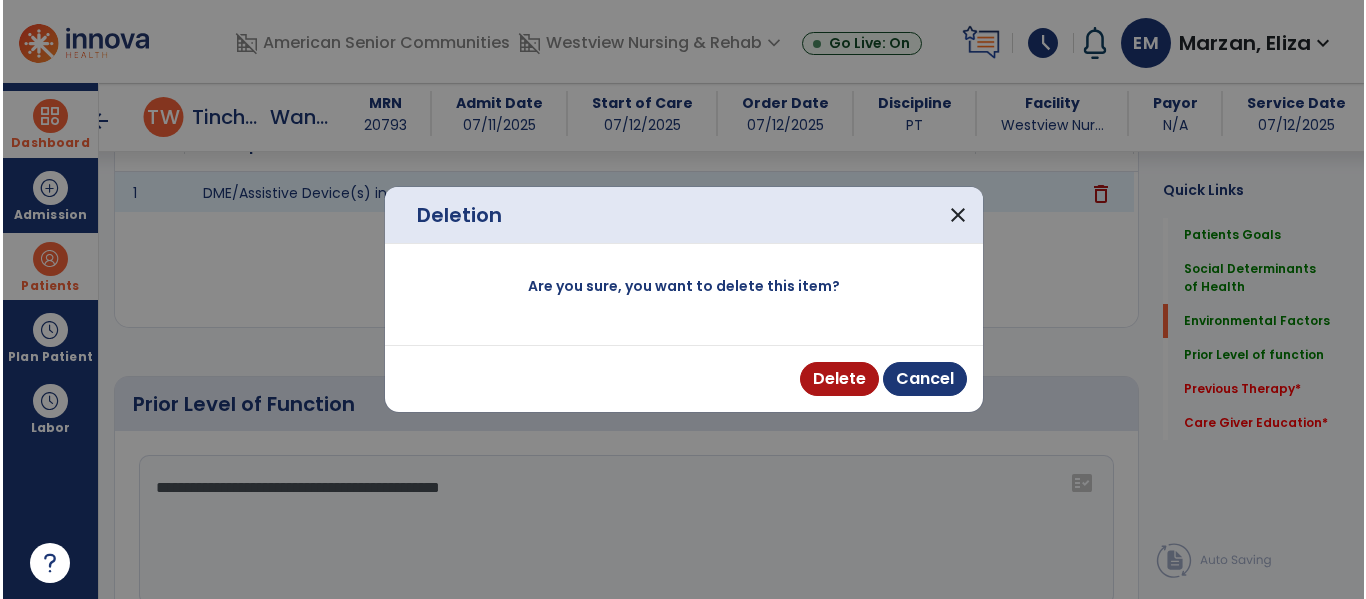 scroll, scrollTop: 933, scrollLeft: 0, axis: vertical 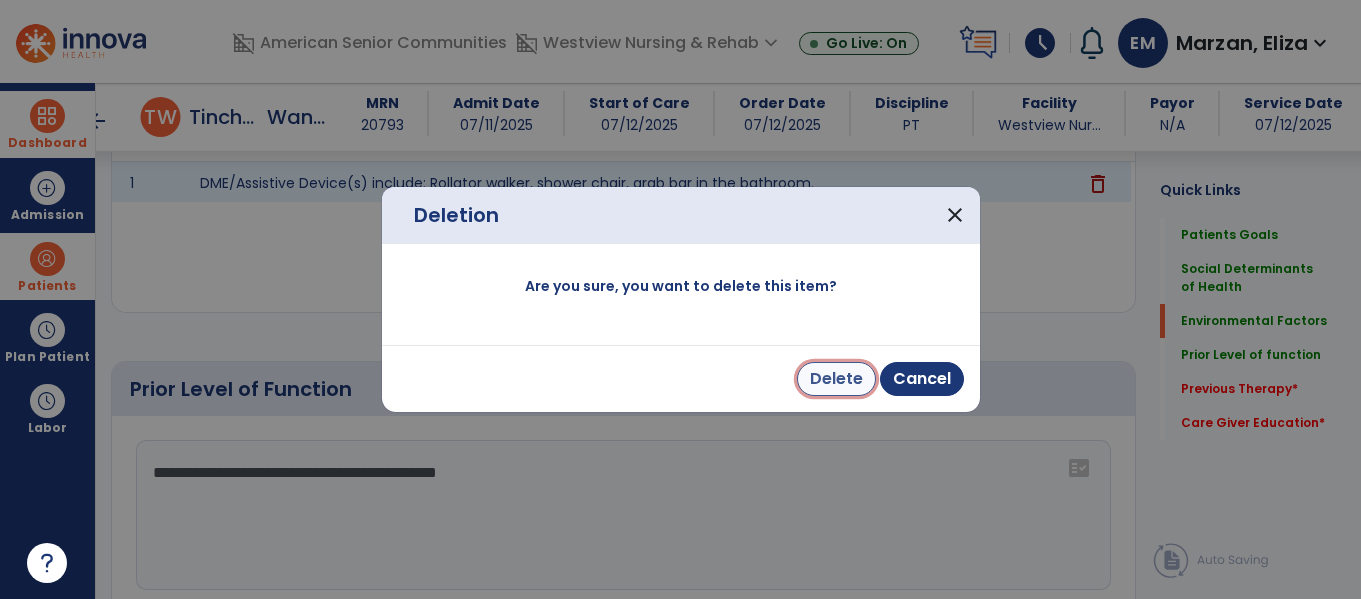 click on "Delete" at bounding box center [836, 379] 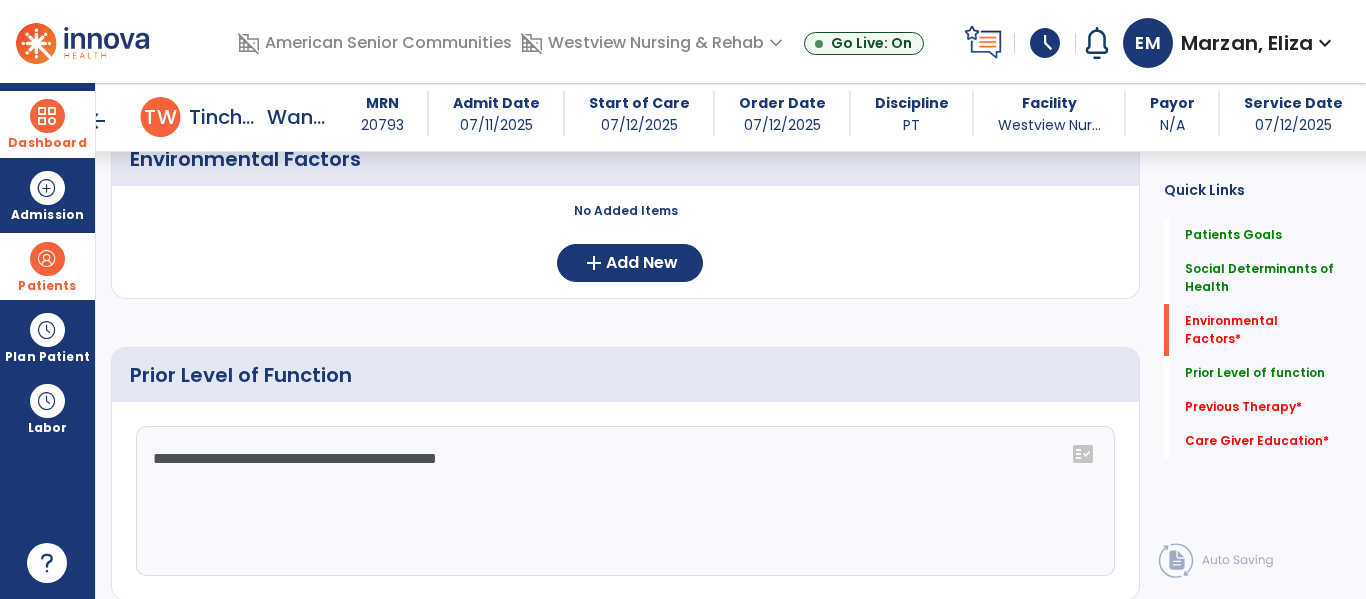 scroll, scrollTop: 755, scrollLeft: 0, axis: vertical 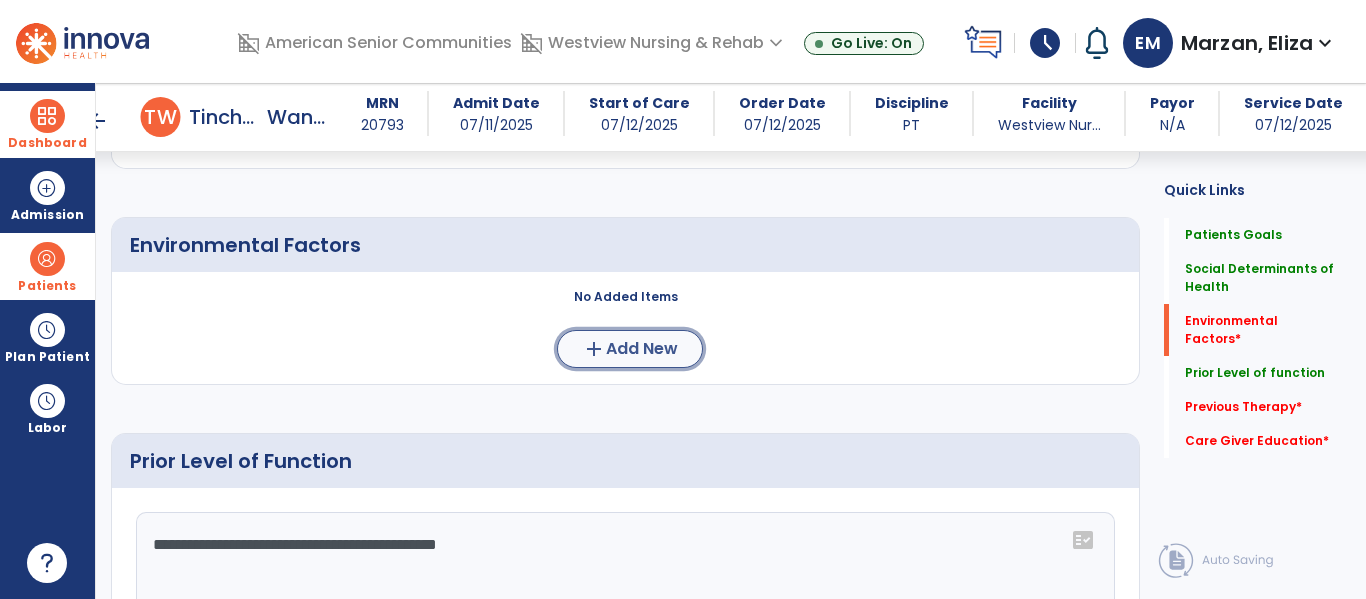 click on "Add New" 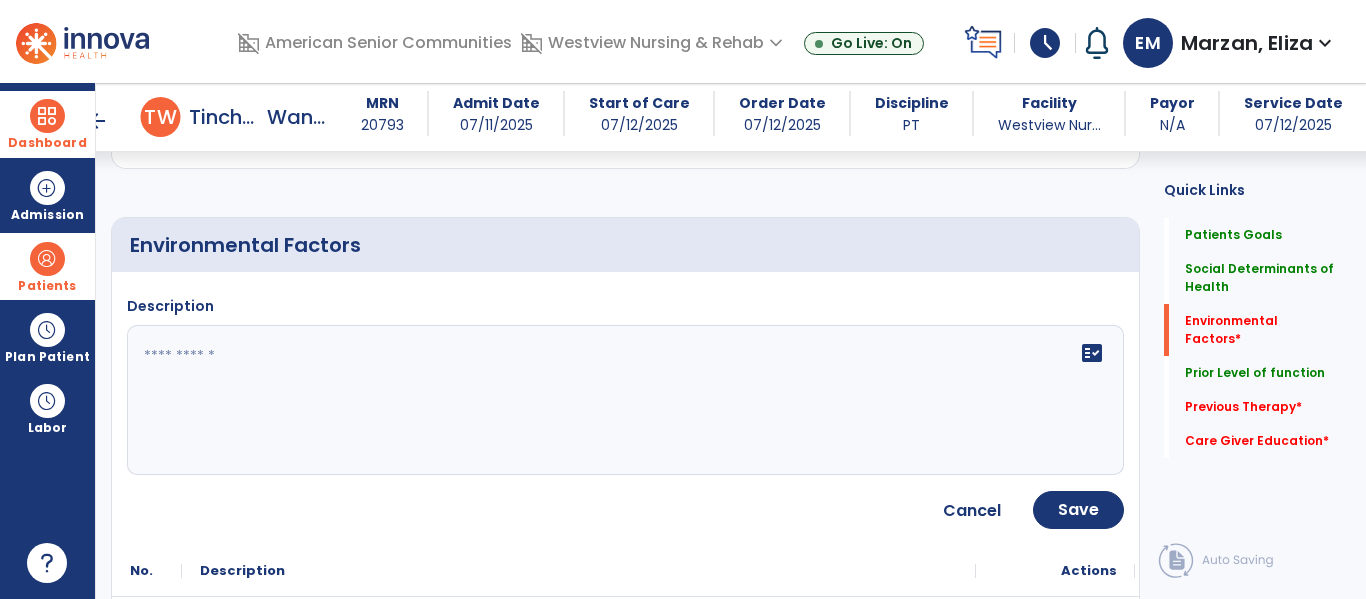 click 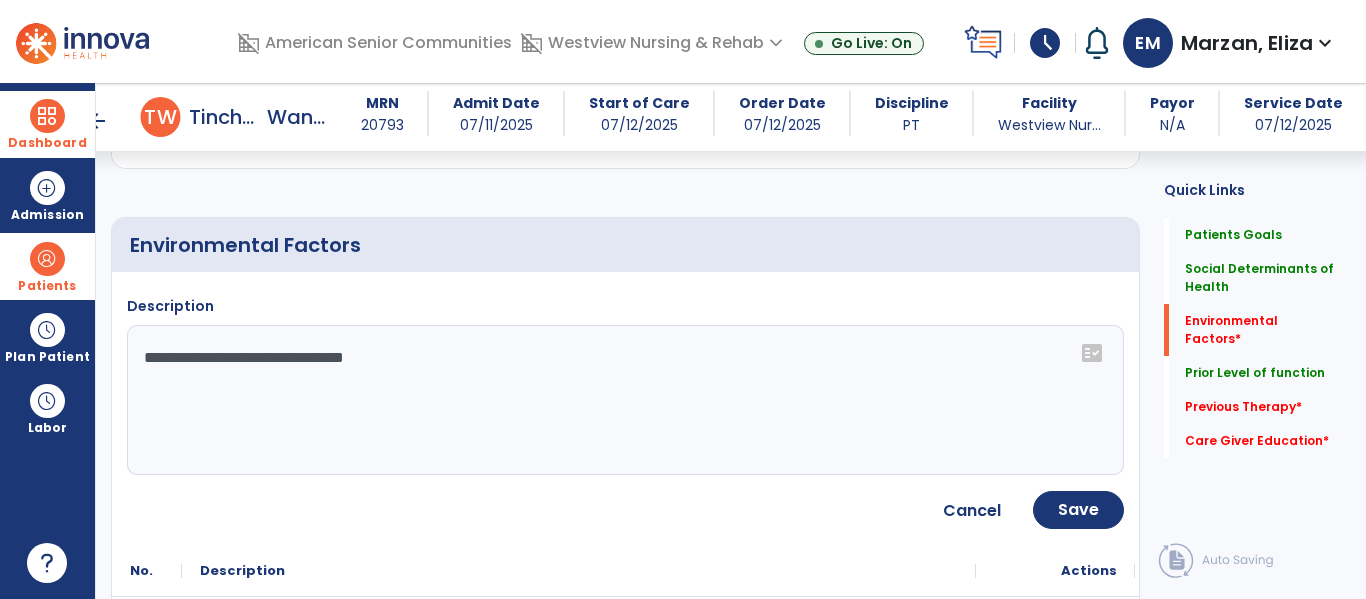 click on "**********" 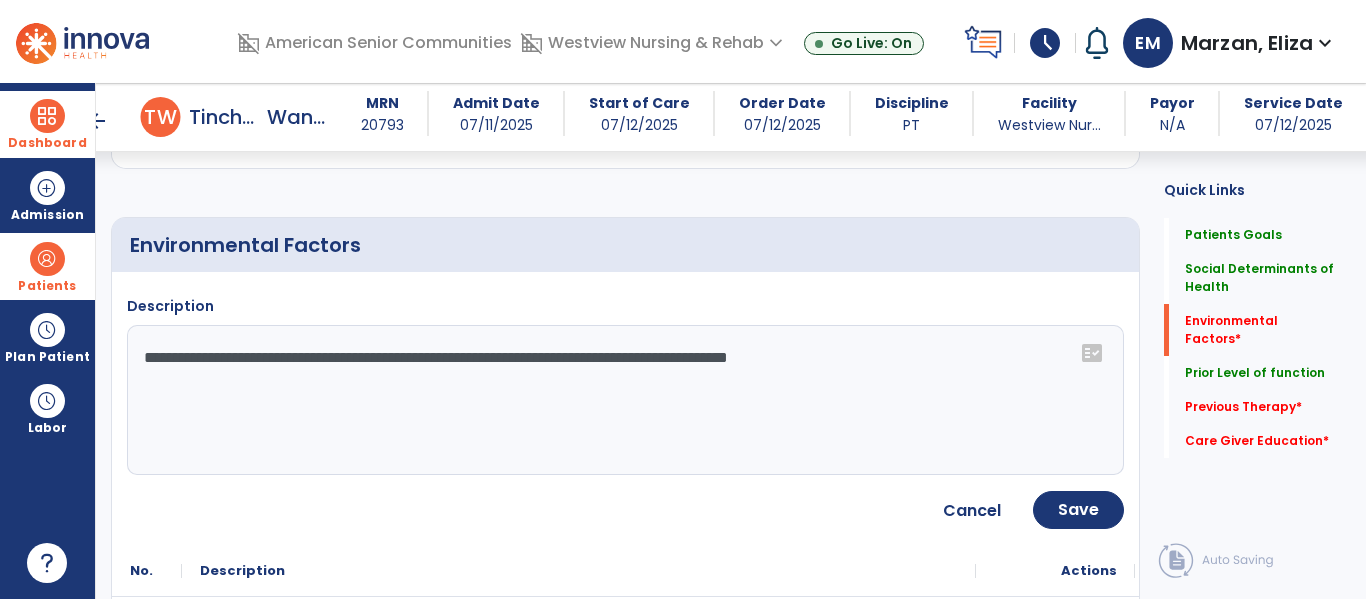 type on "**********" 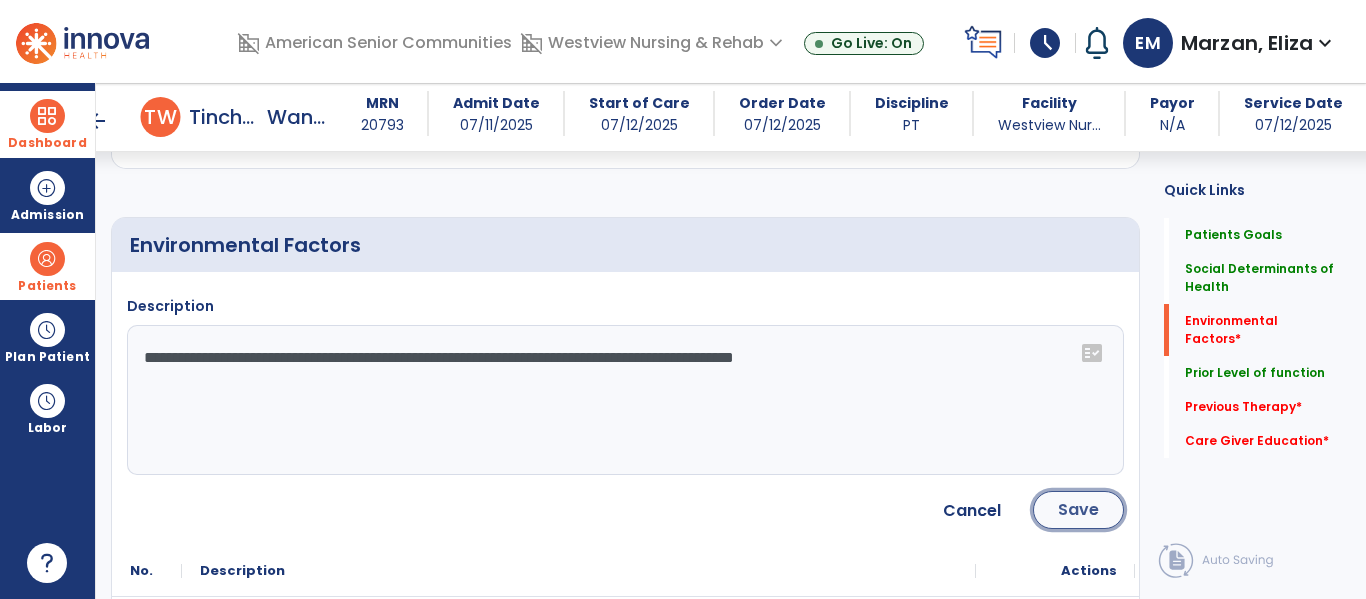 click on "Save" 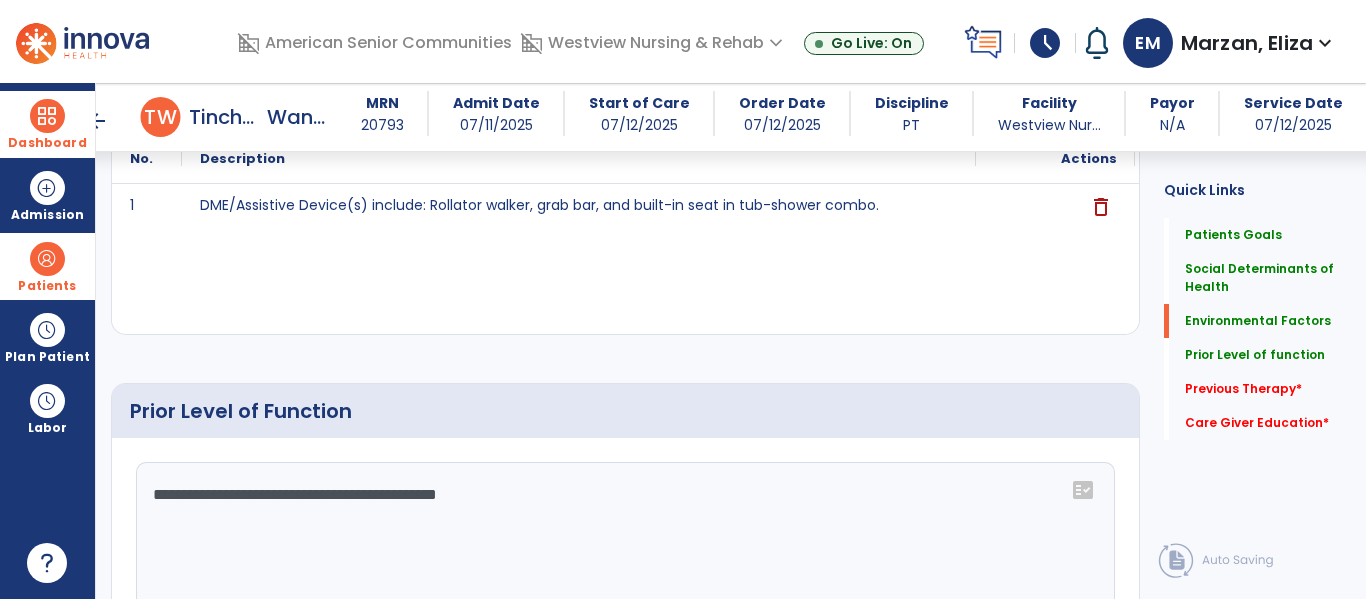 scroll, scrollTop: 923, scrollLeft: 0, axis: vertical 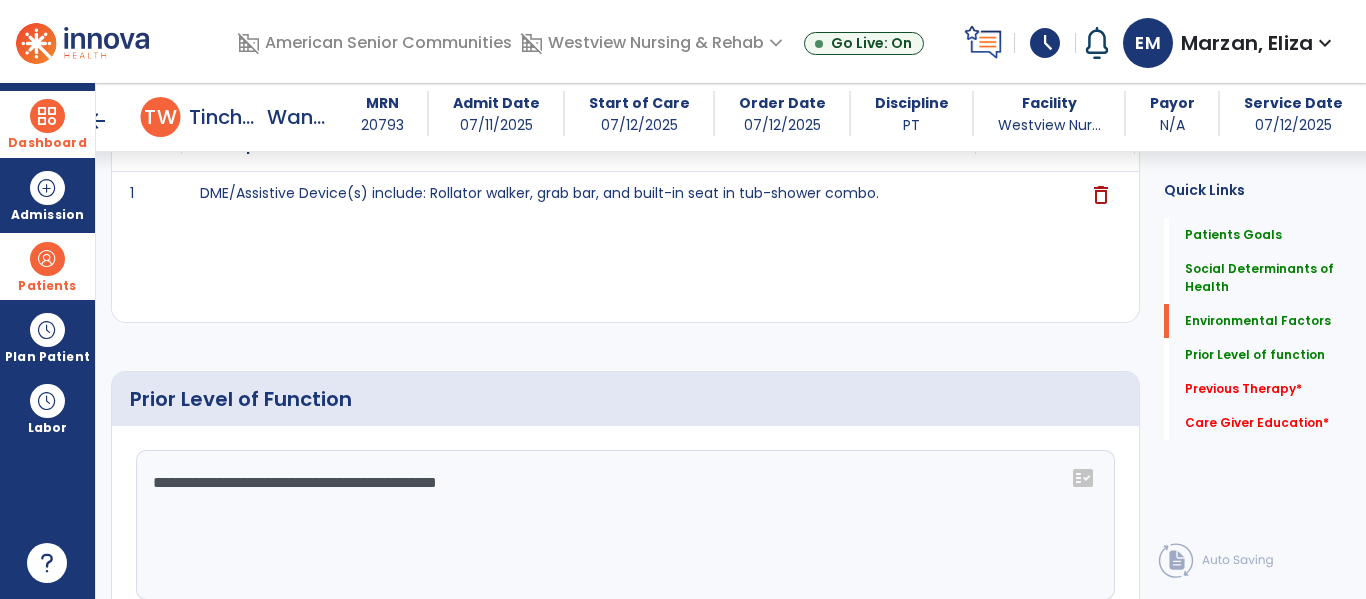 click on "**********" 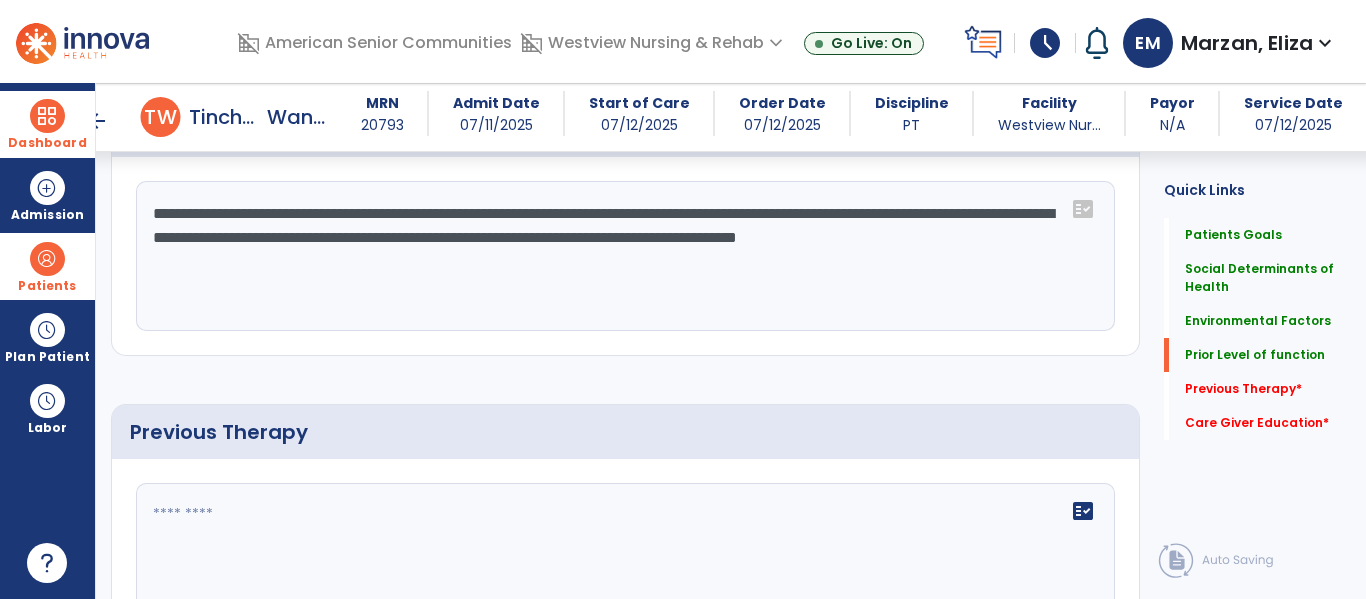scroll, scrollTop: 1193, scrollLeft: 0, axis: vertical 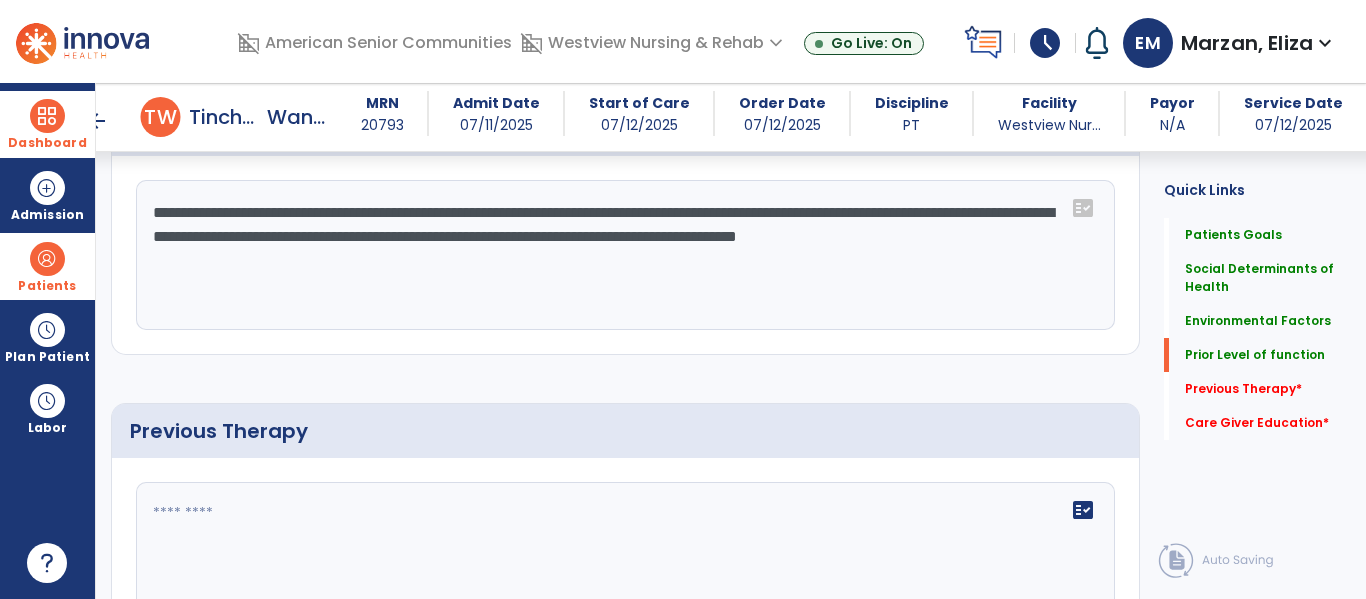 type on "**********" 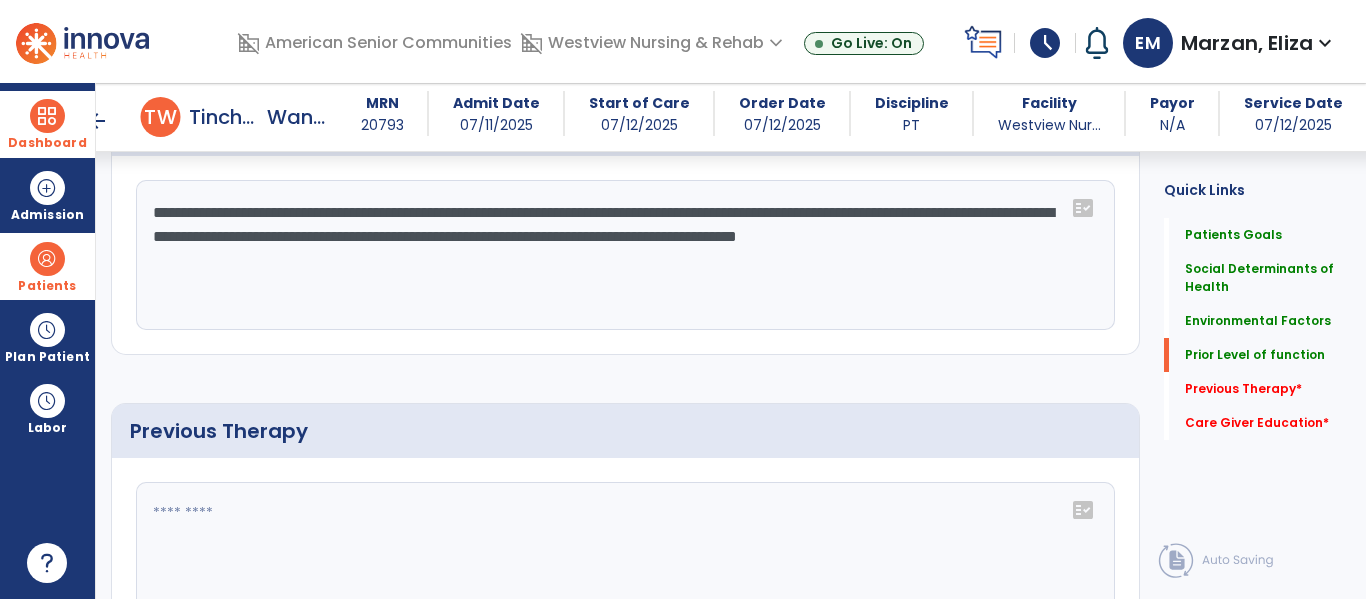 click 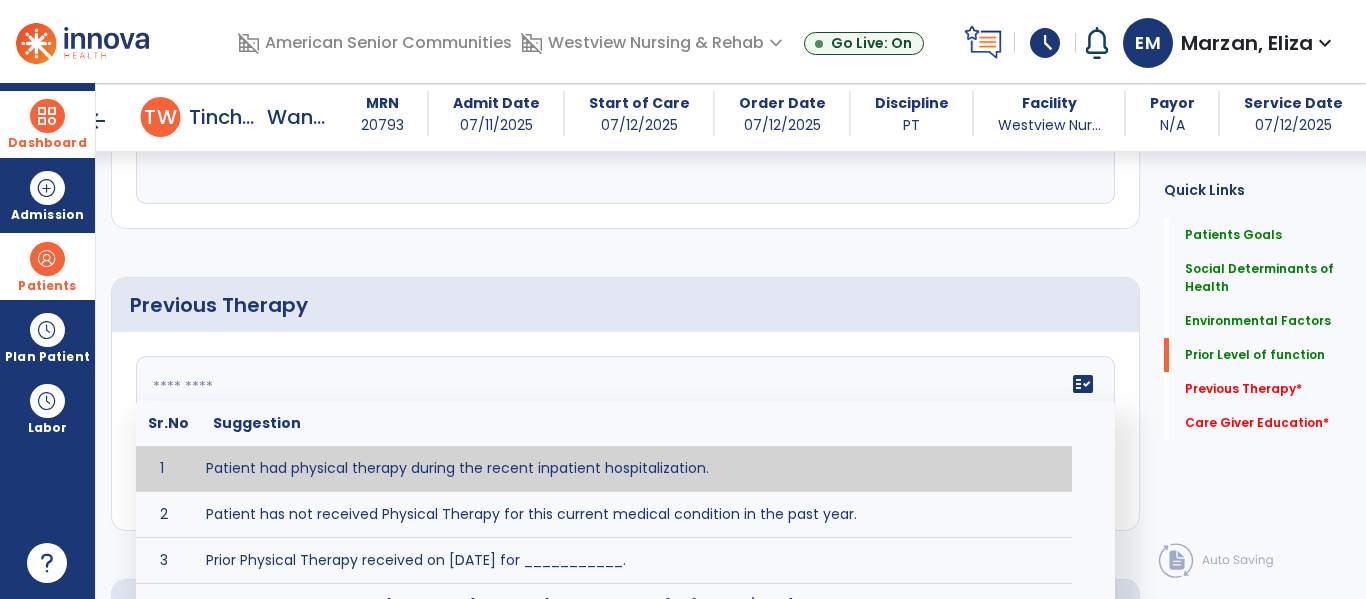 scroll, scrollTop: 1322, scrollLeft: 0, axis: vertical 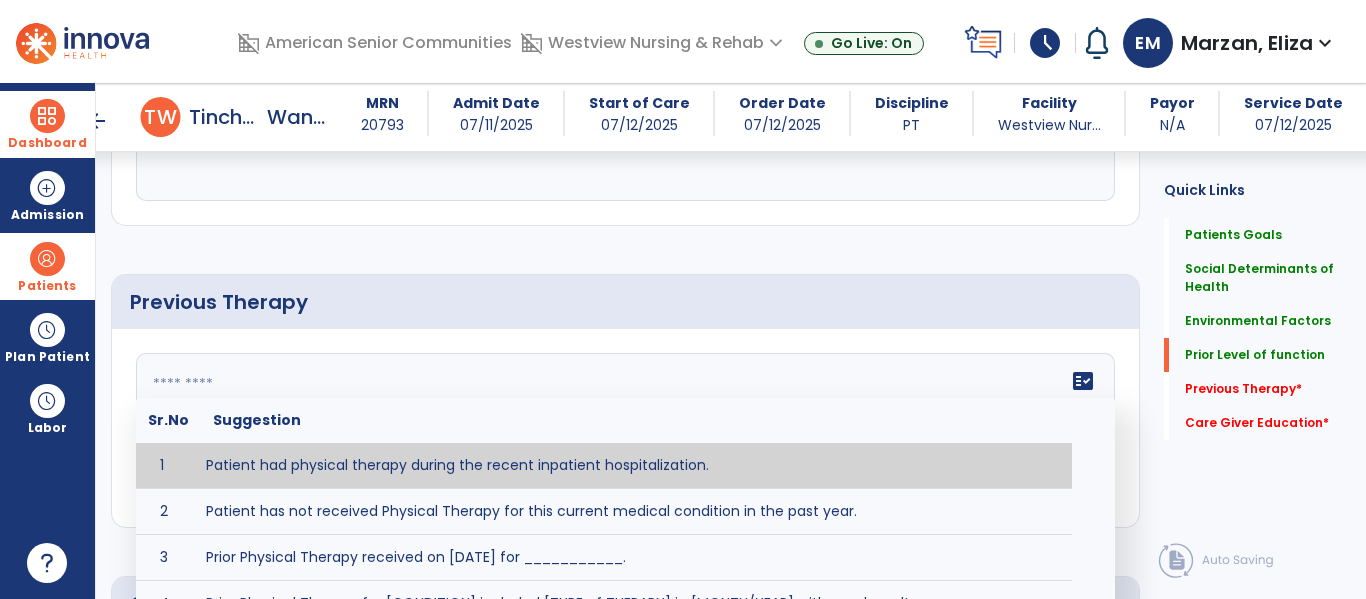 type on "**********" 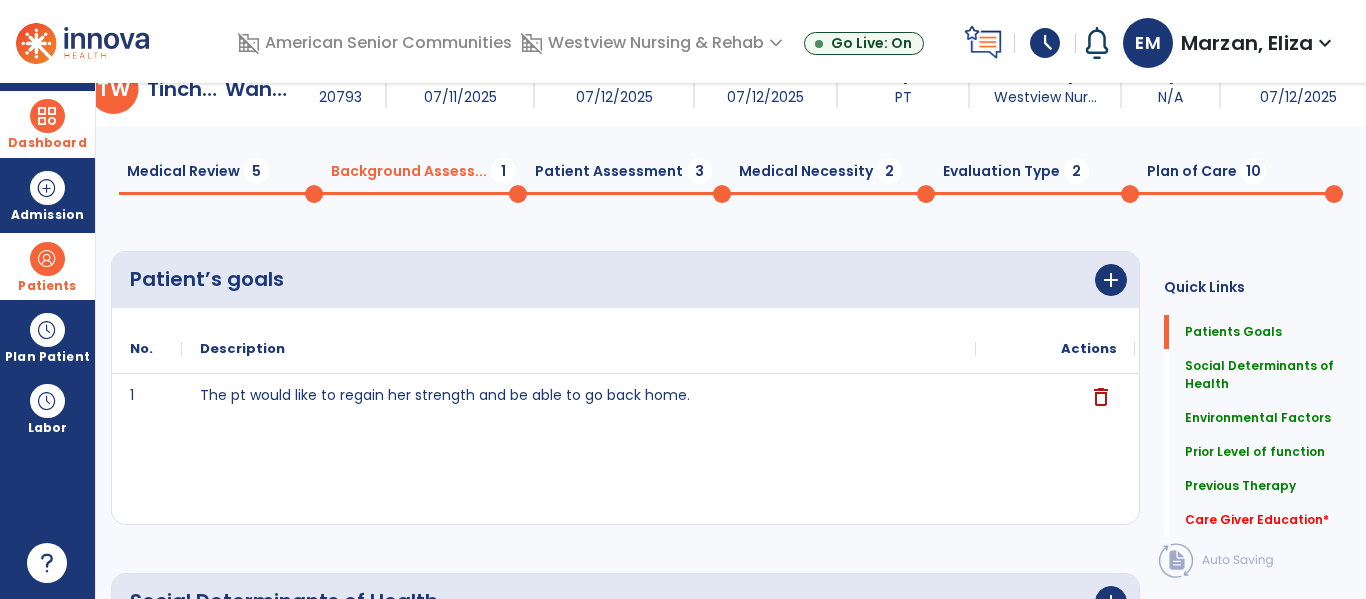 scroll, scrollTop: 0, scrollLeft: 0, axis: both 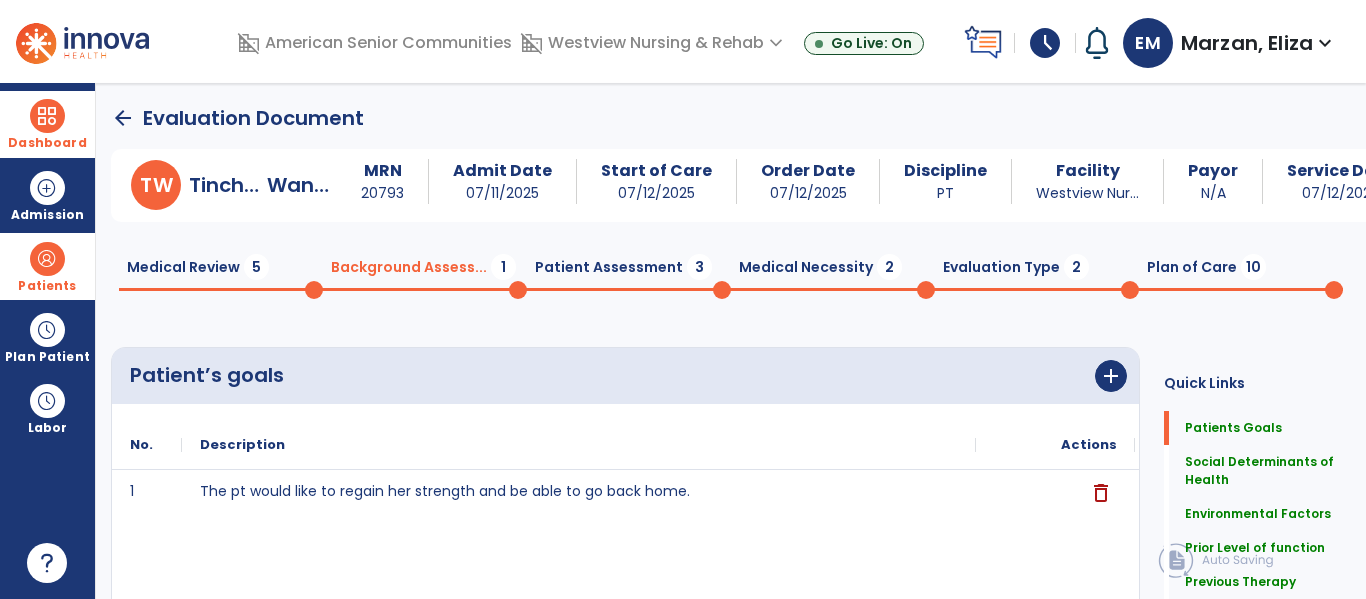 click on "Patient Assessment  3" 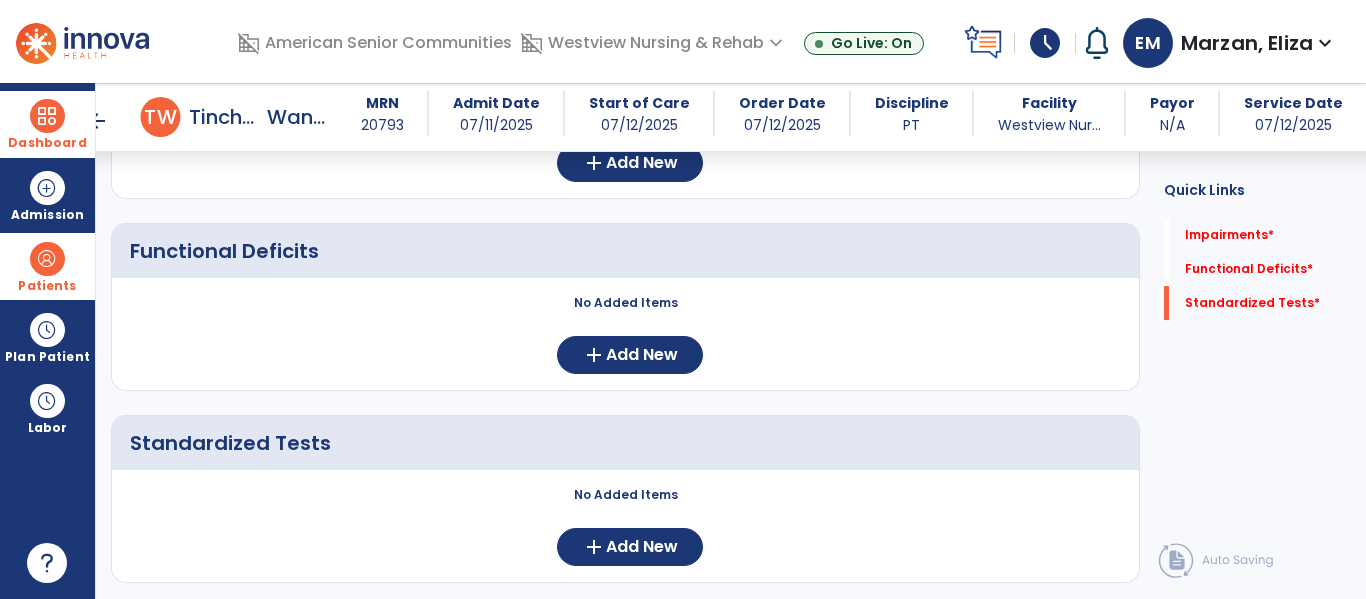 scroll, scrollTop: 298, scrollLeft: 0, axis: vertical 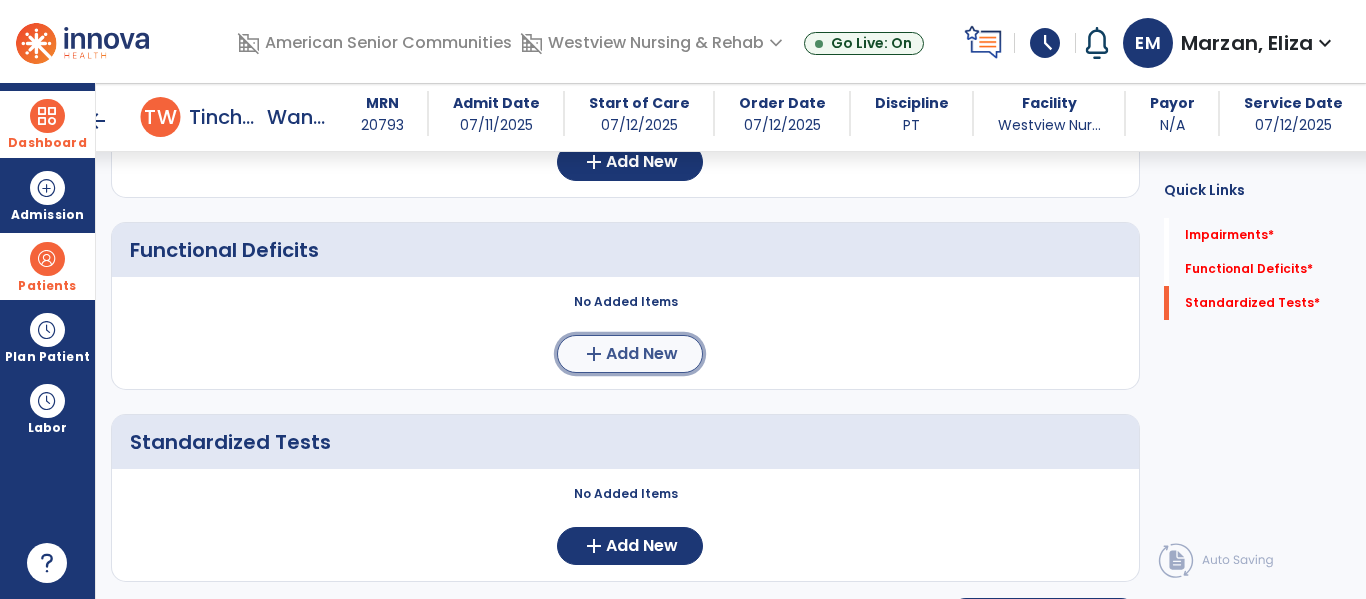 click on "Add New" 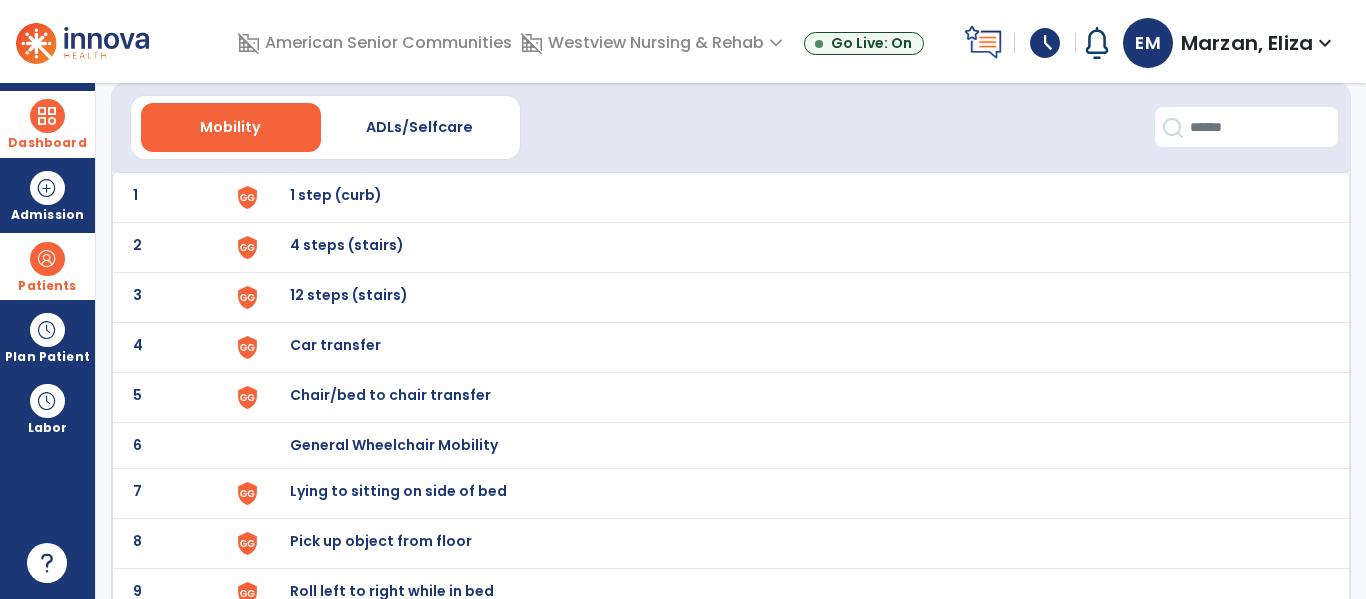 scroll, scrollTop: 70, scrollLeft: 0, axis: vertical 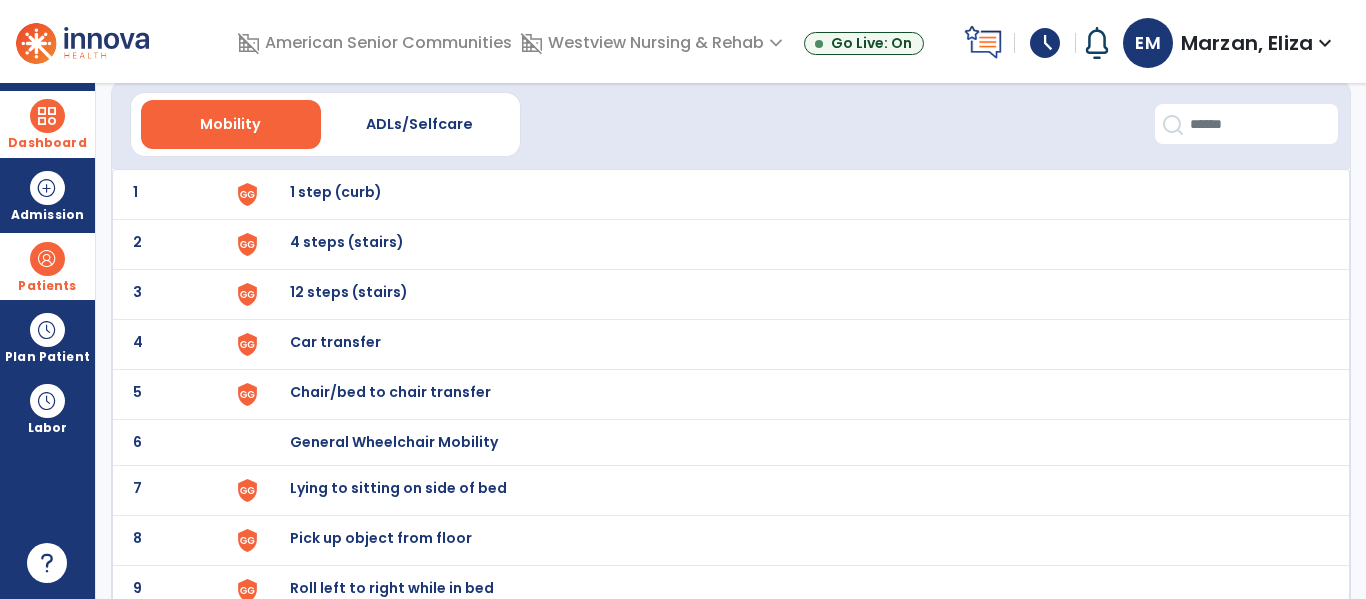 click on "Chair/bed to chair transfer" at bounding box center [789, 194] 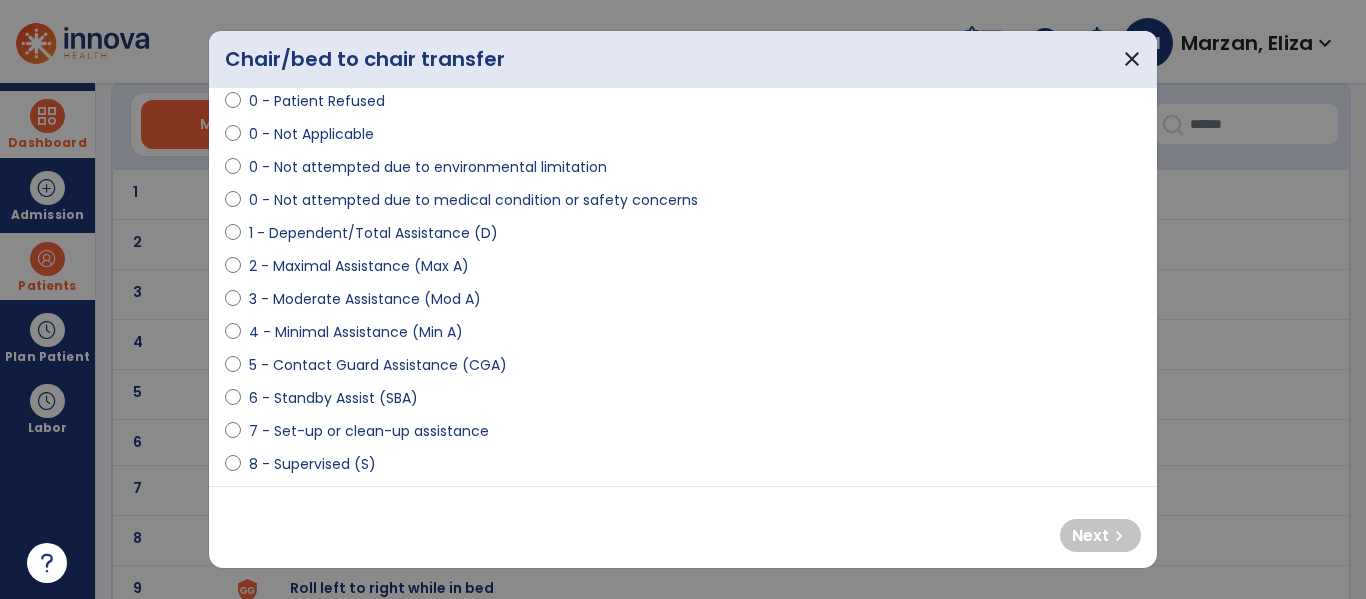 scroll, scrollTop: 111, scrollLeft: 0, axis: vertical 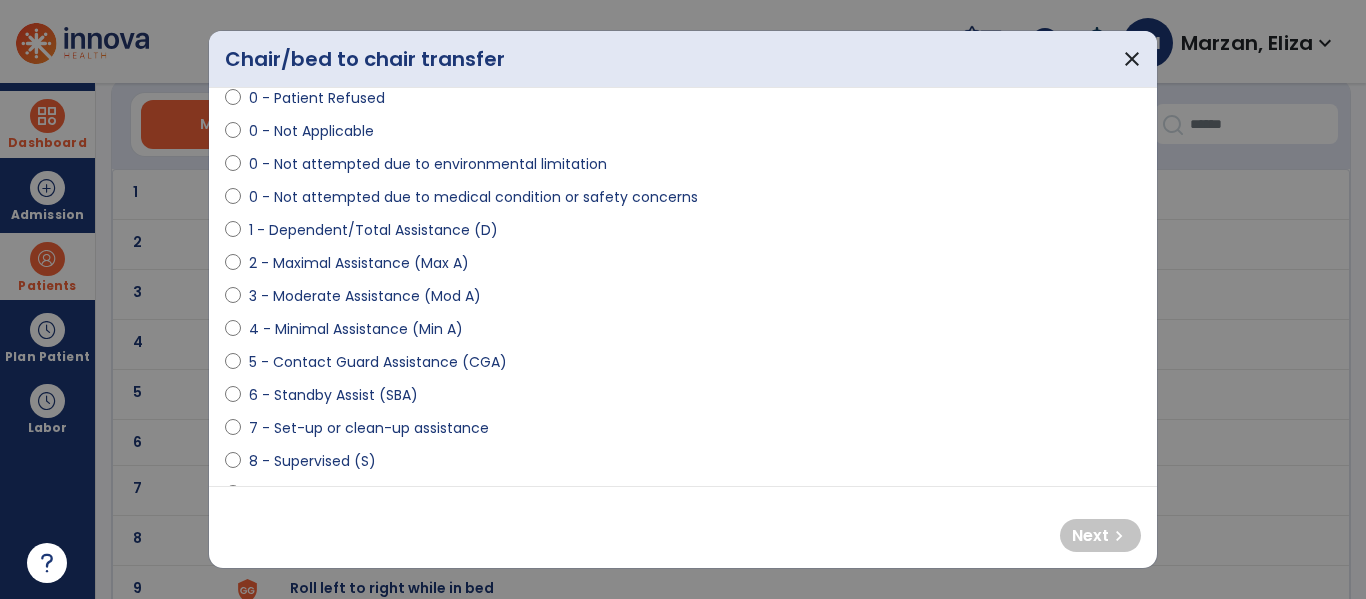 click on "5 - Contact Guard Assistance (CGA)" at bounding box center [378, 362] 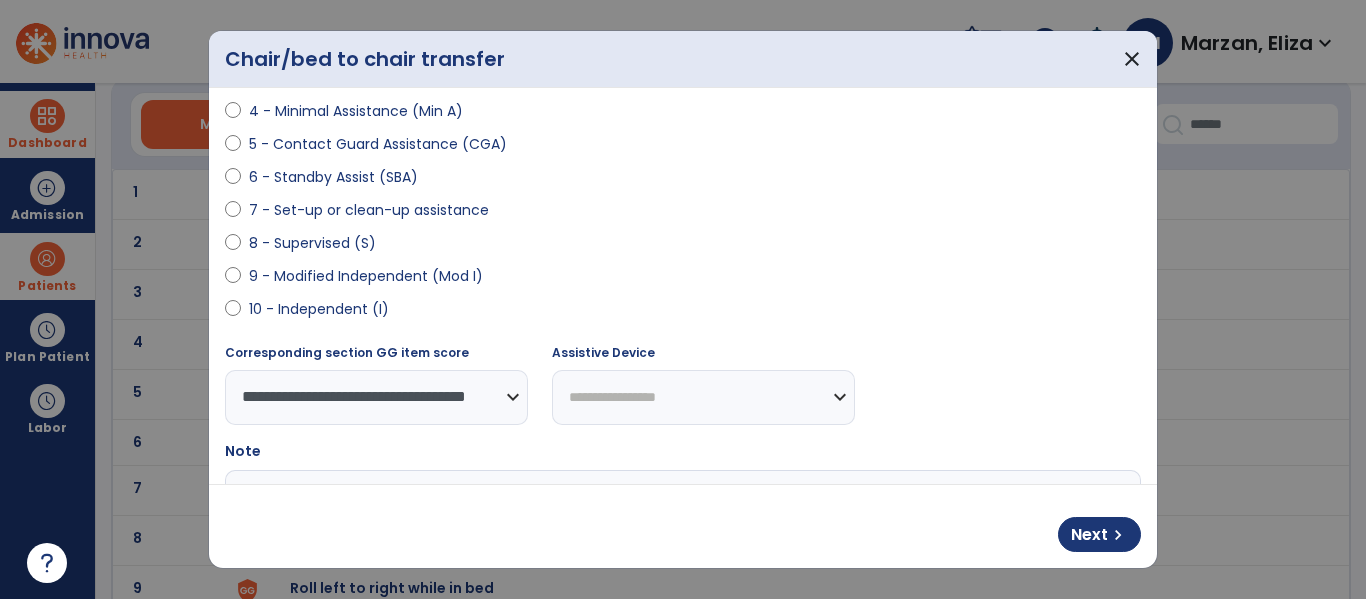 scroll, scrollTop: 330, scrollLeft: 0, axis: vertical 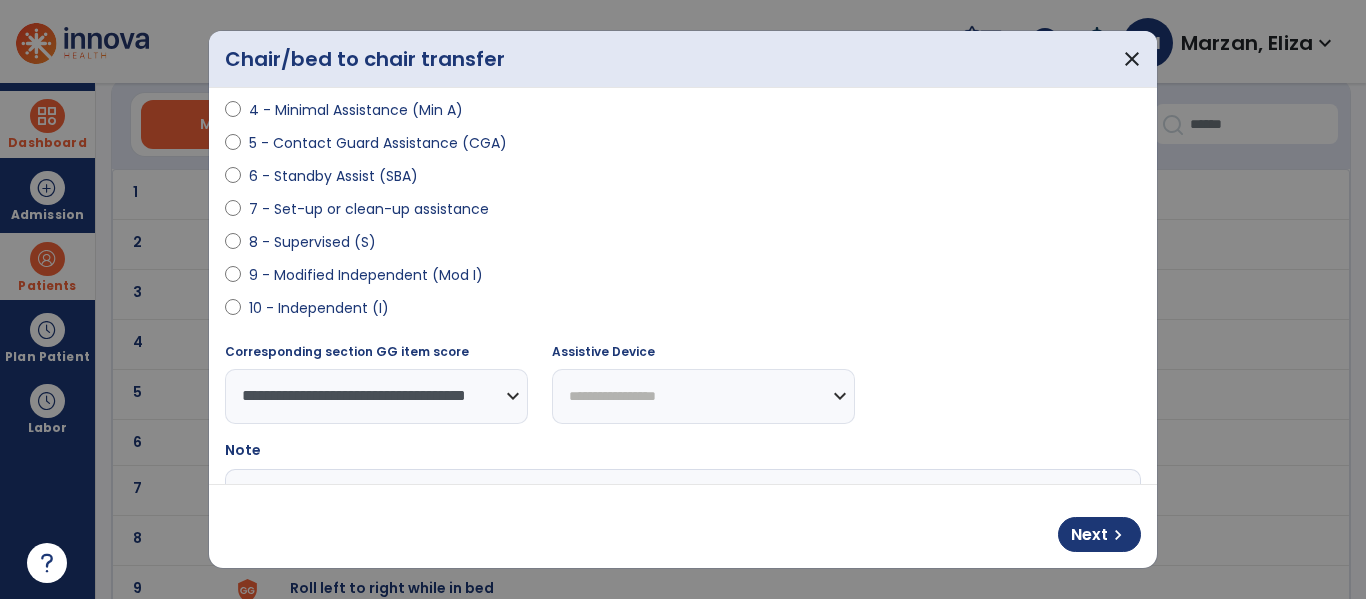 click on "**********" at bounding box center (703, 396) 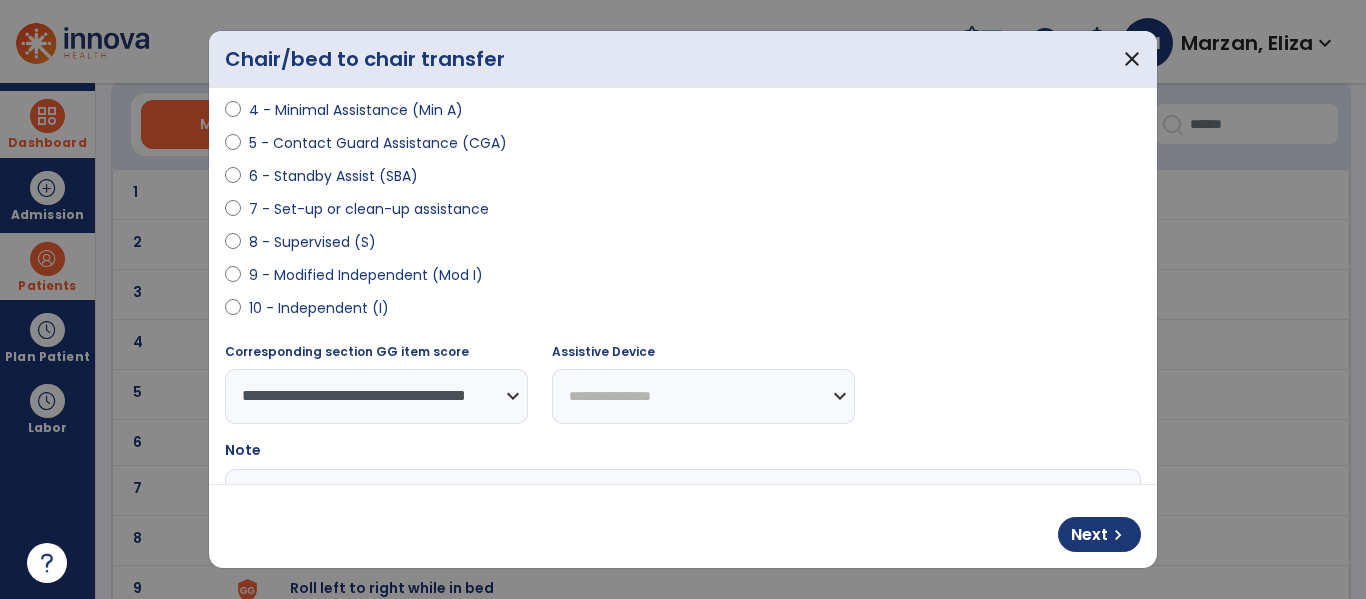 click on "**********" at bounding box center [703, 396] 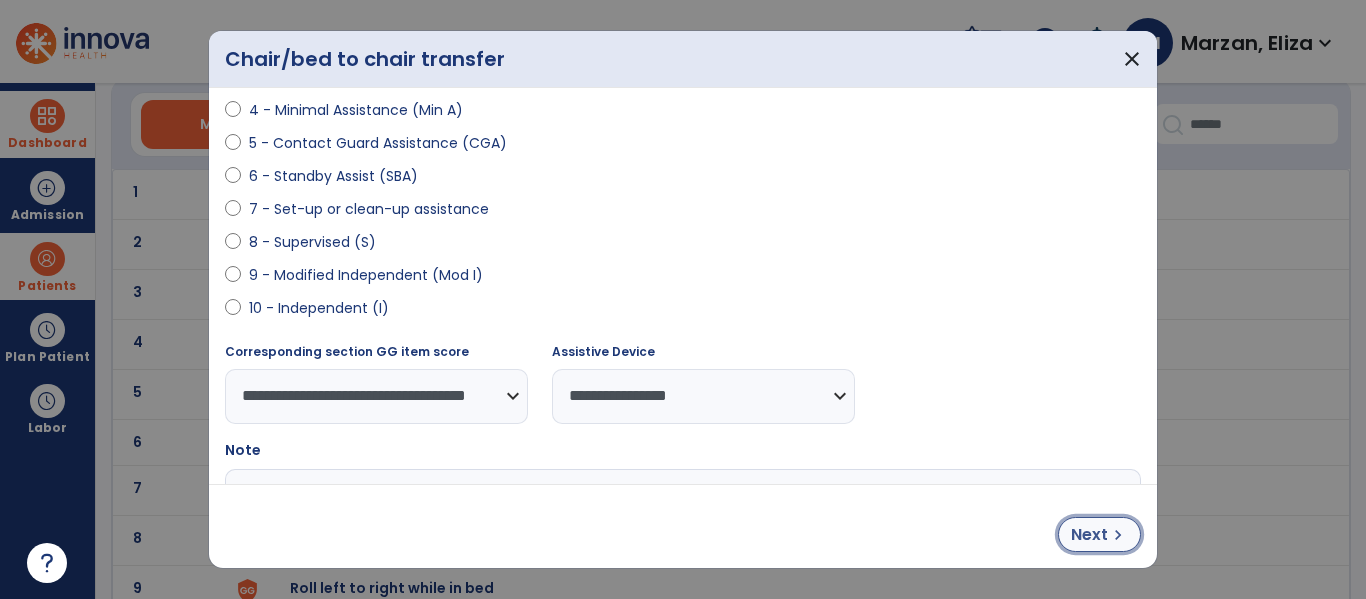 click on "Next" at bounding box center (1089, 535) 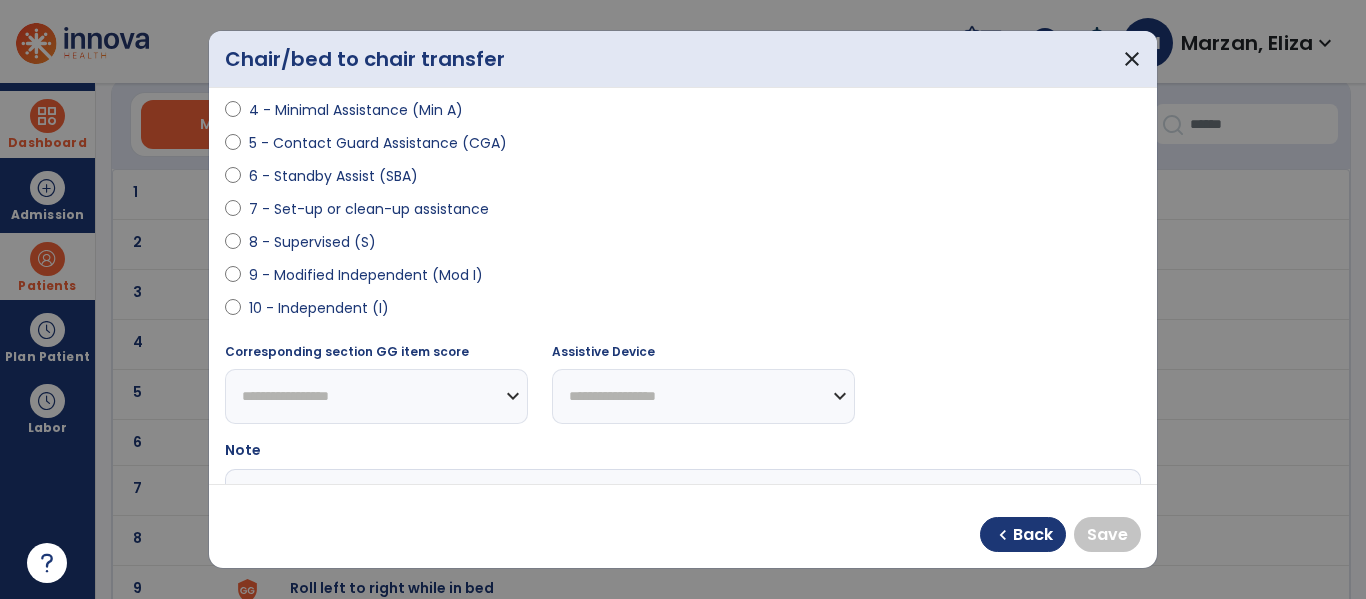 click on "9 - Modified Independent (Mod I)" at bounding box center [366, 275] 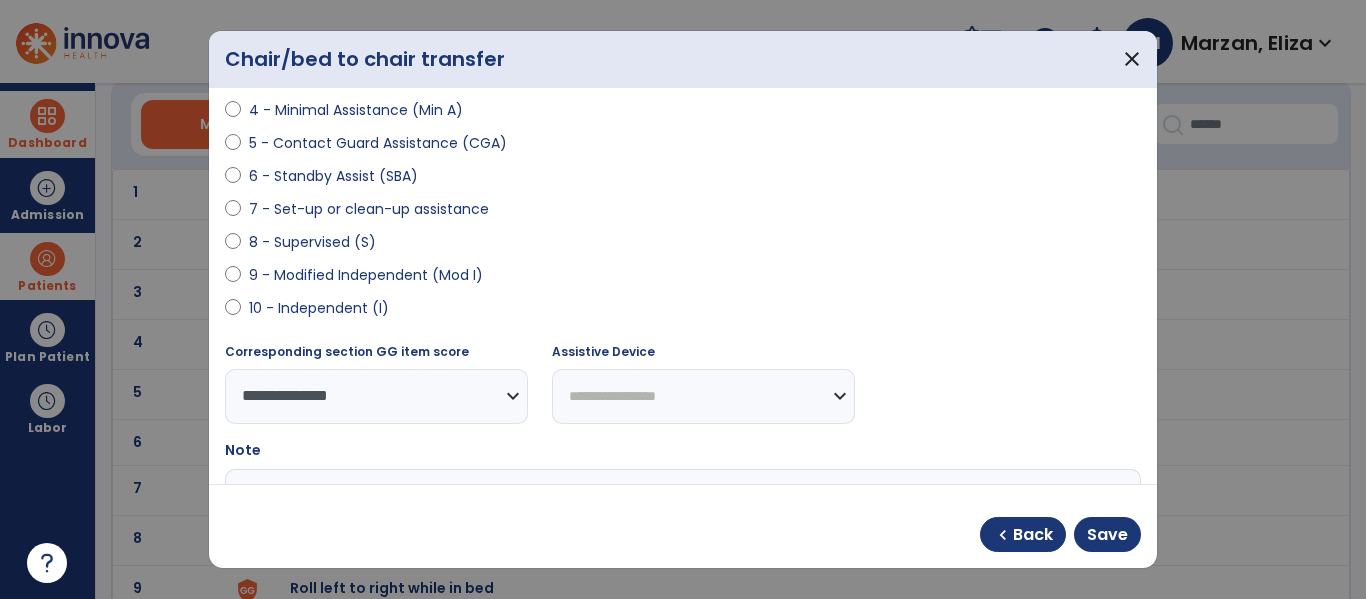 click on "**********" at bounding box center [703, 396] 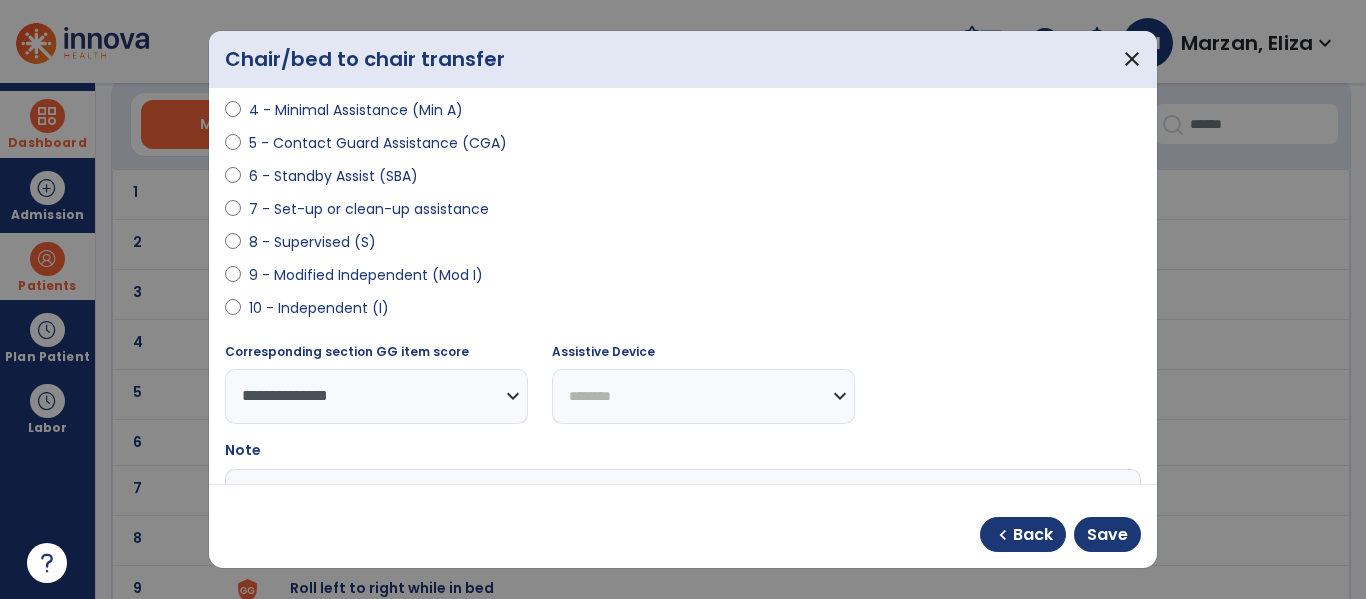 click on "**********" at bounding box center [703, 396] 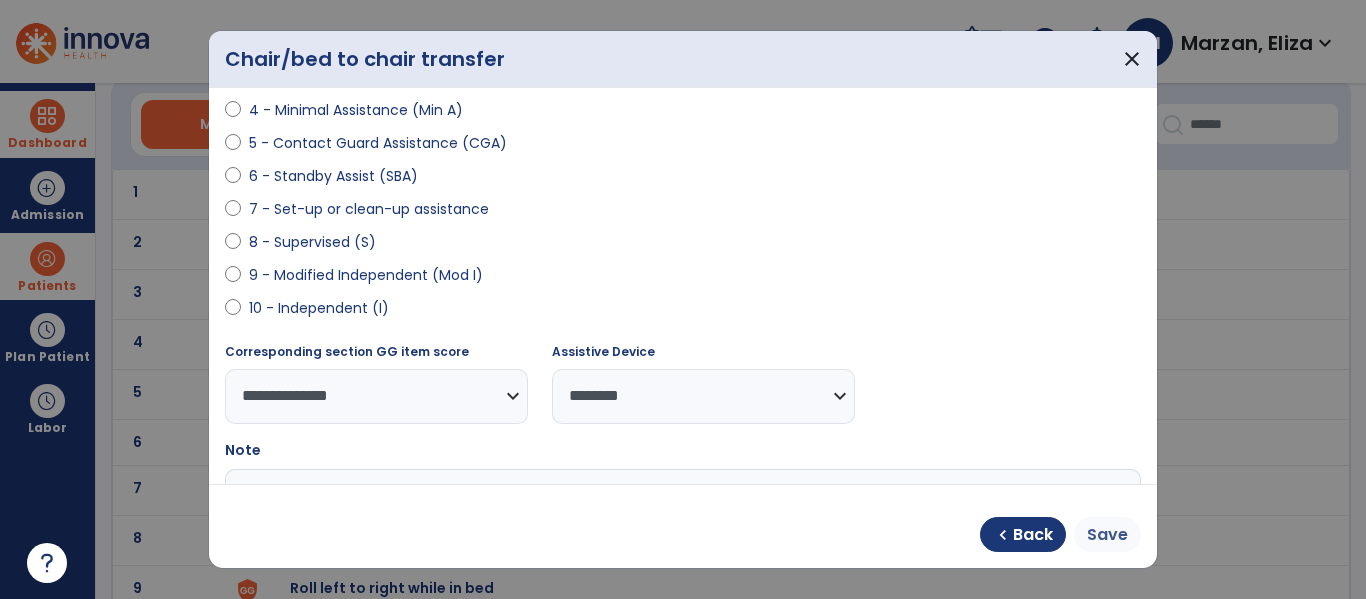 click on "Save" at bounding box center [1107, 535] 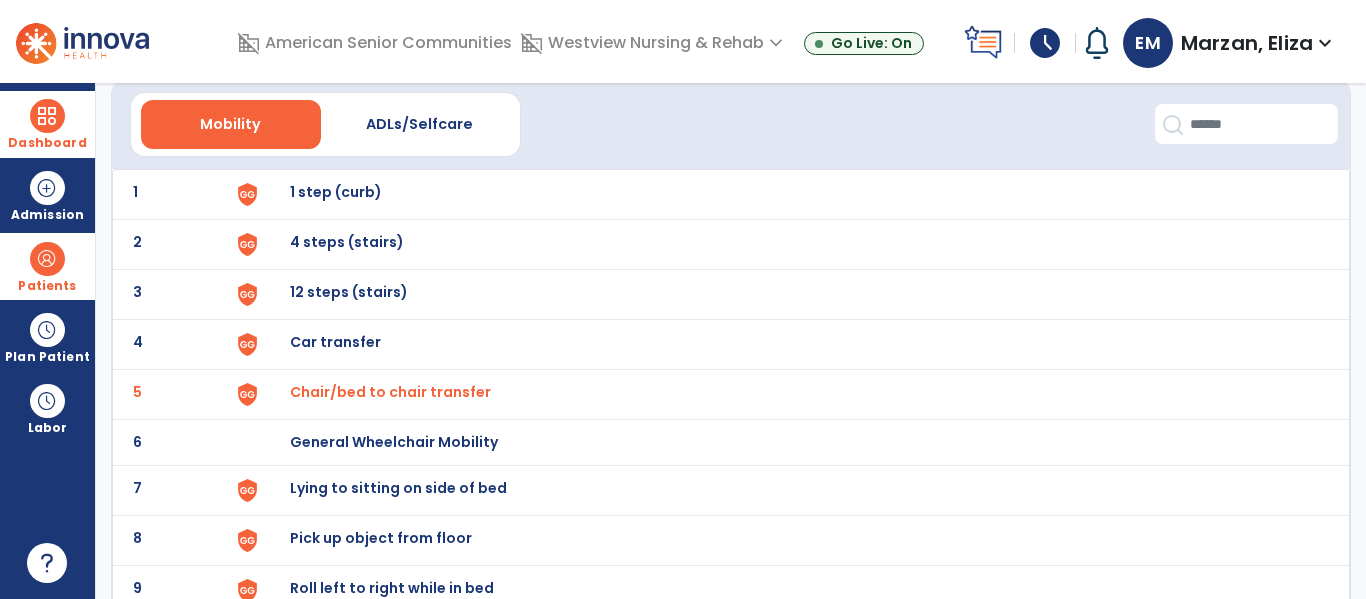 click on "7 Lying to sitting on side of bed" 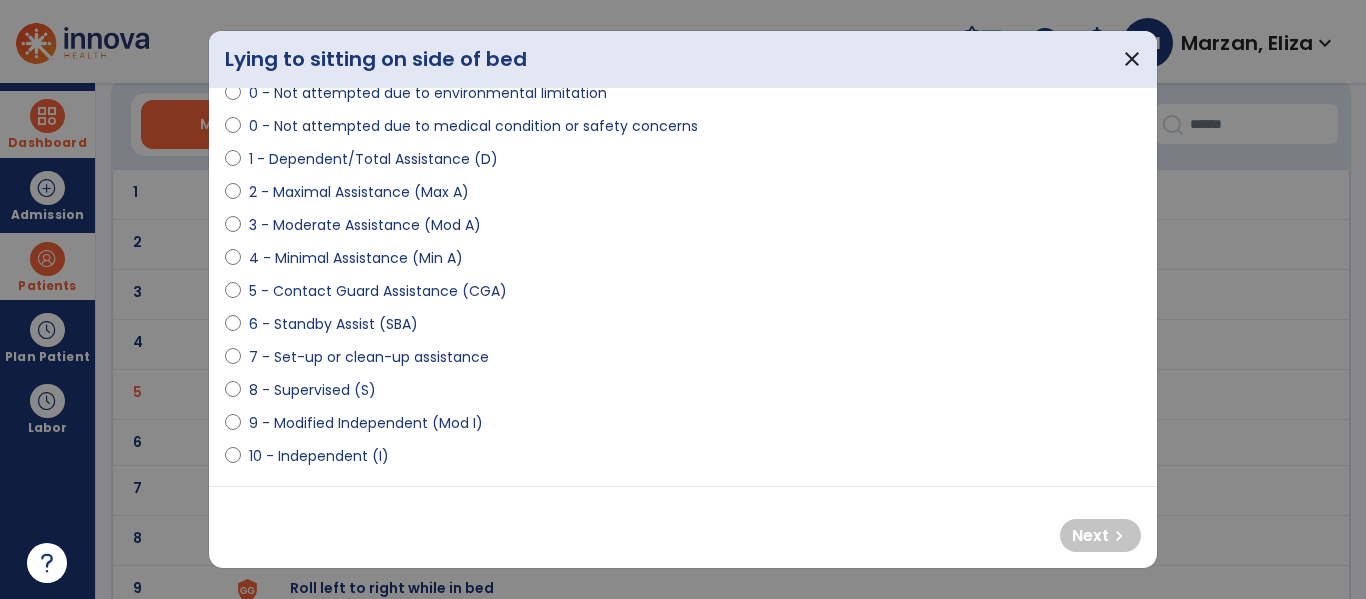 scroll, scrollTop: 183, scrollLeft: 0, axis: vertical 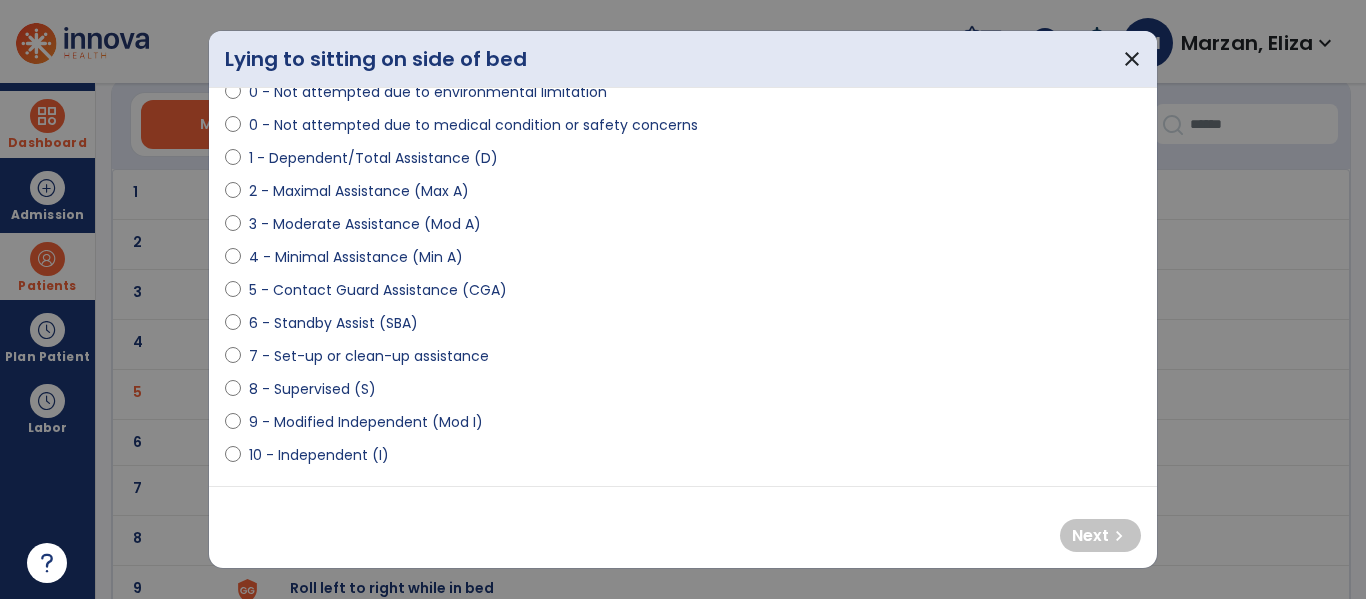 select on "**********" 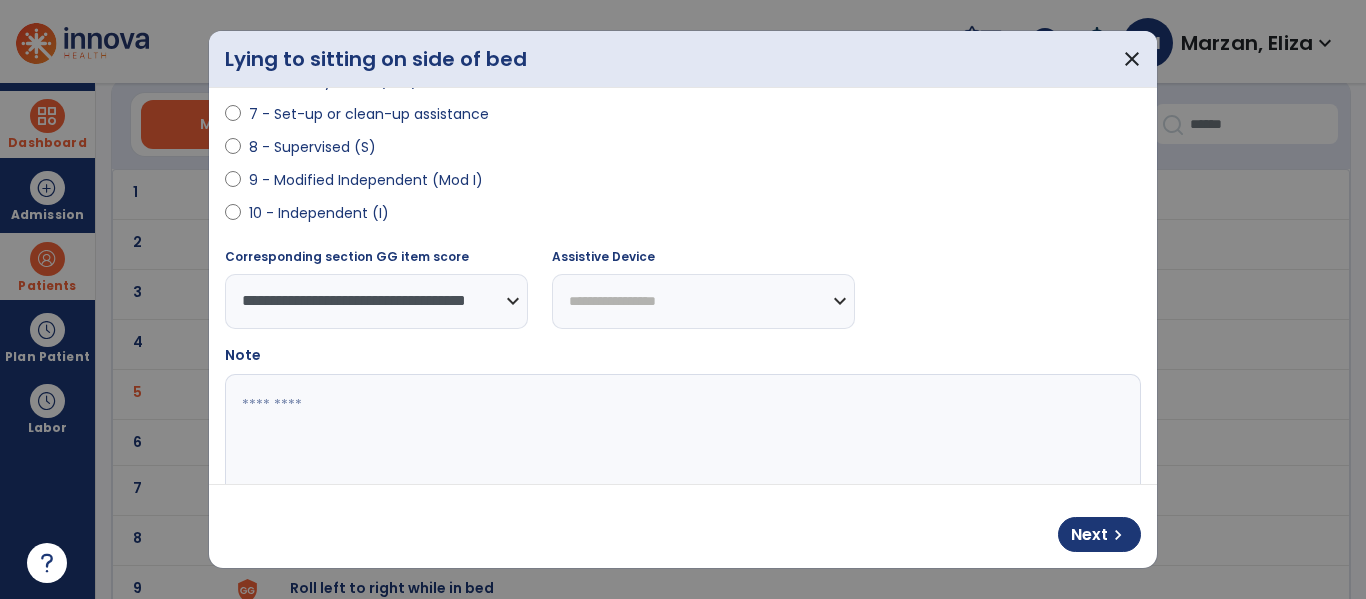 scroll, scrollTop: 431, scrollLeft: 0, axis: vertical 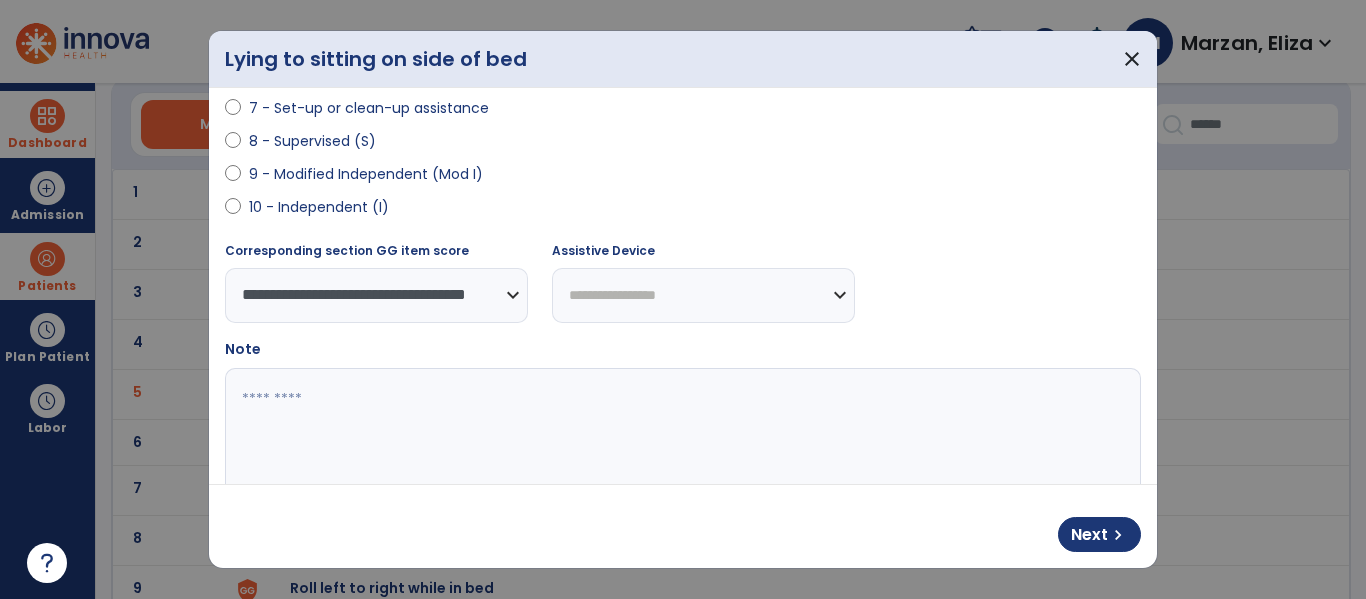 click on "**********" at bounding box center (703, 295) 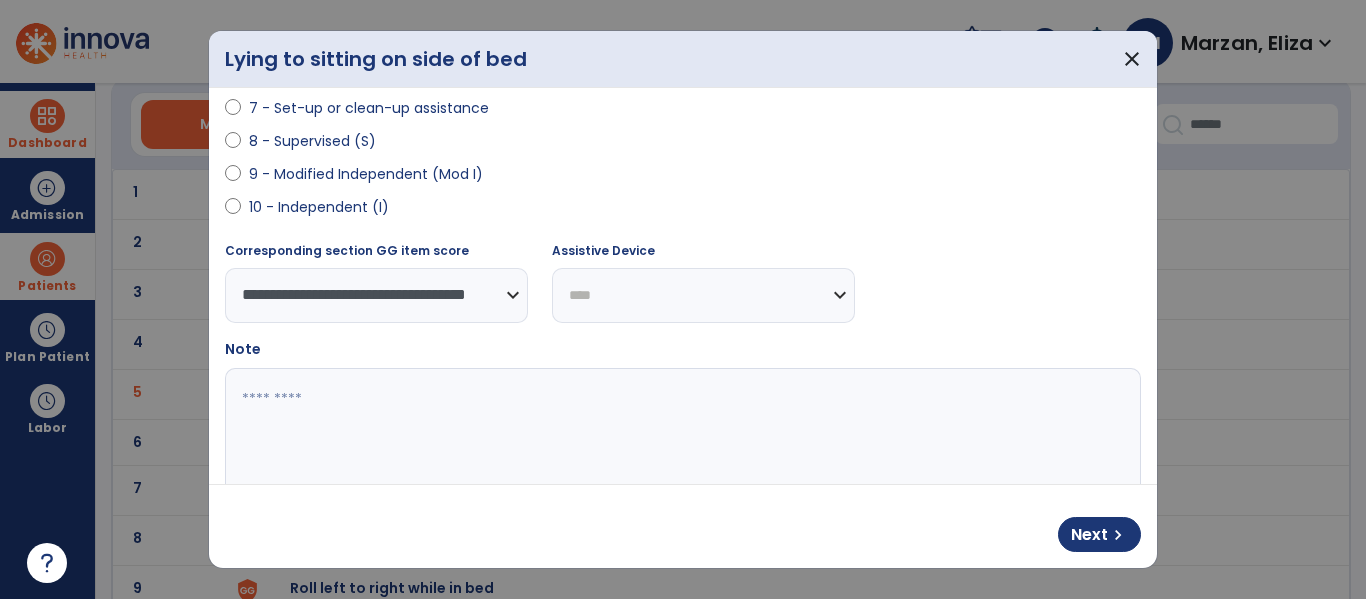click on "**********" at bounding box center (703, 295) 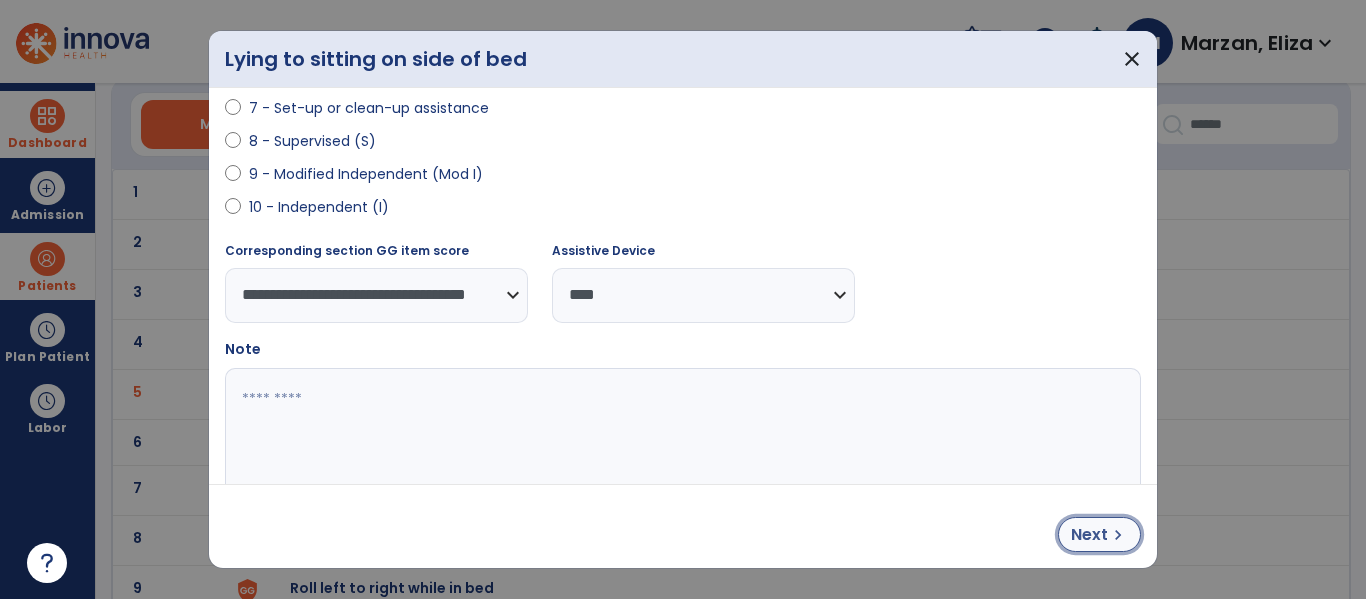 click on "chevron_right" at bounding box center (1118, 535) 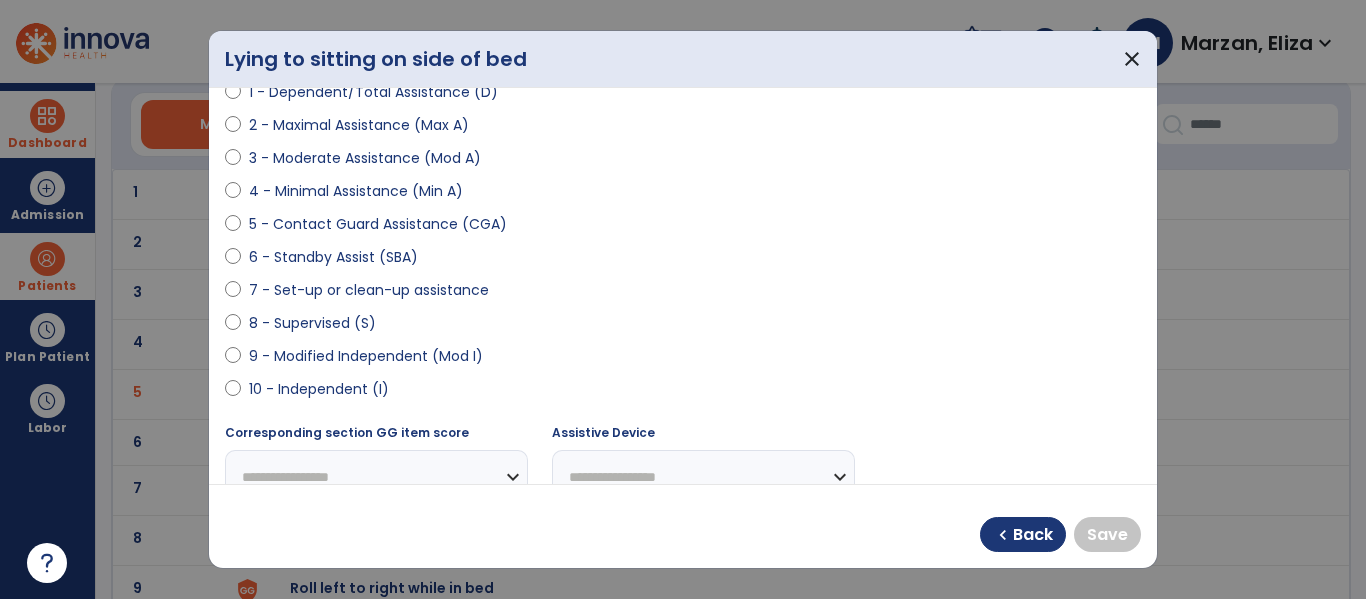 scroll, scrollTop: 248, scrollLeft: 0, axis: vertical 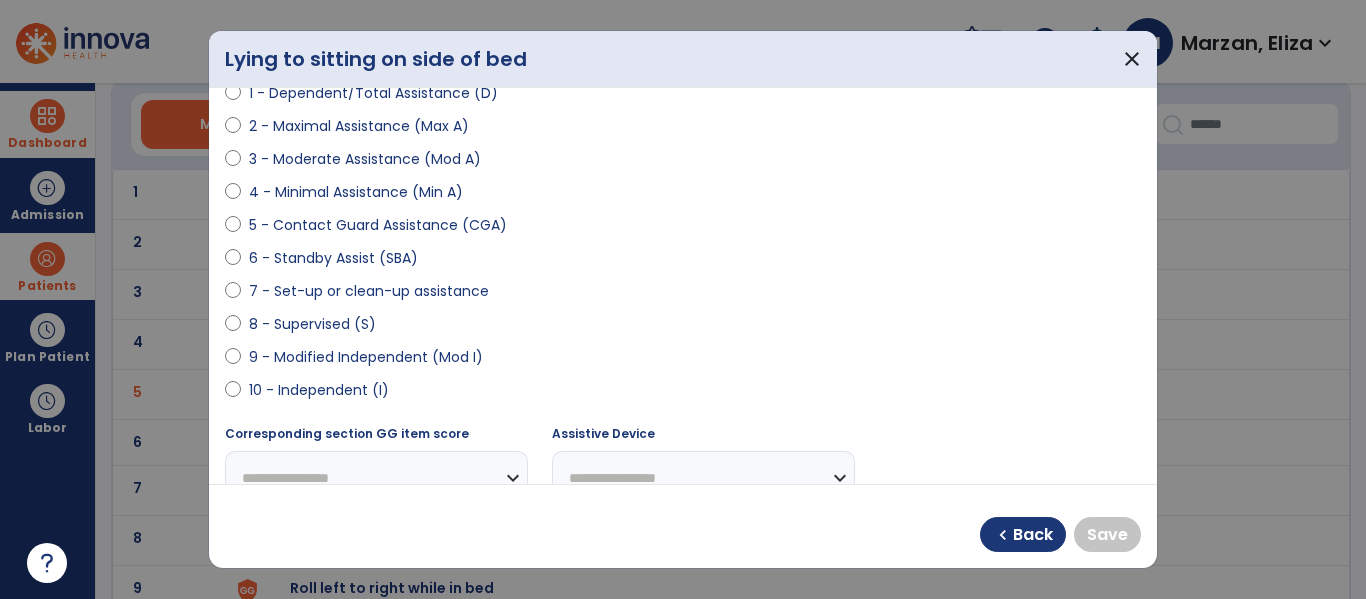select on "**********" 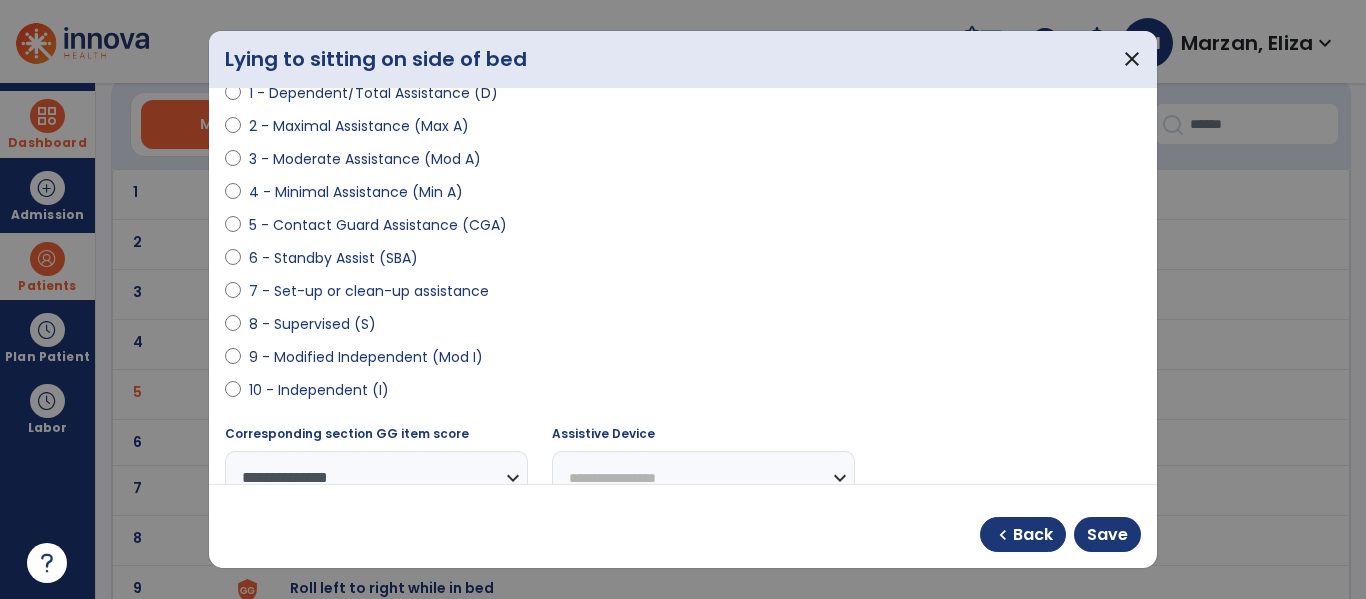 click on "**********" at bounding box center [703, 478] 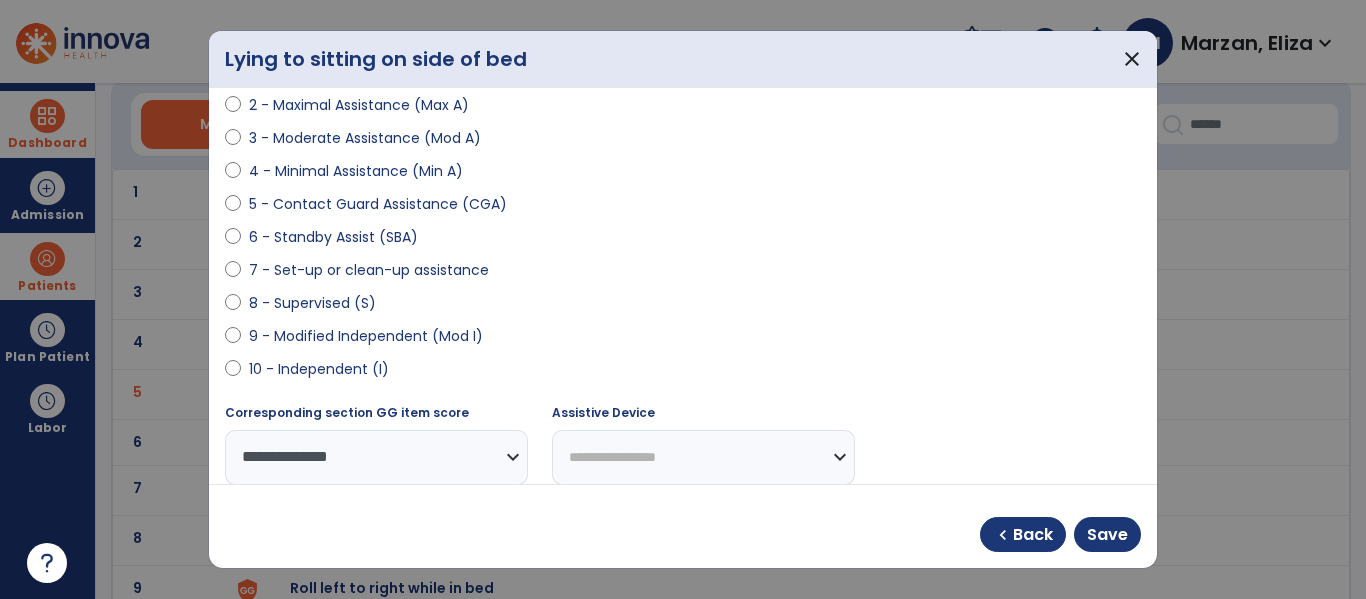 select on "****" 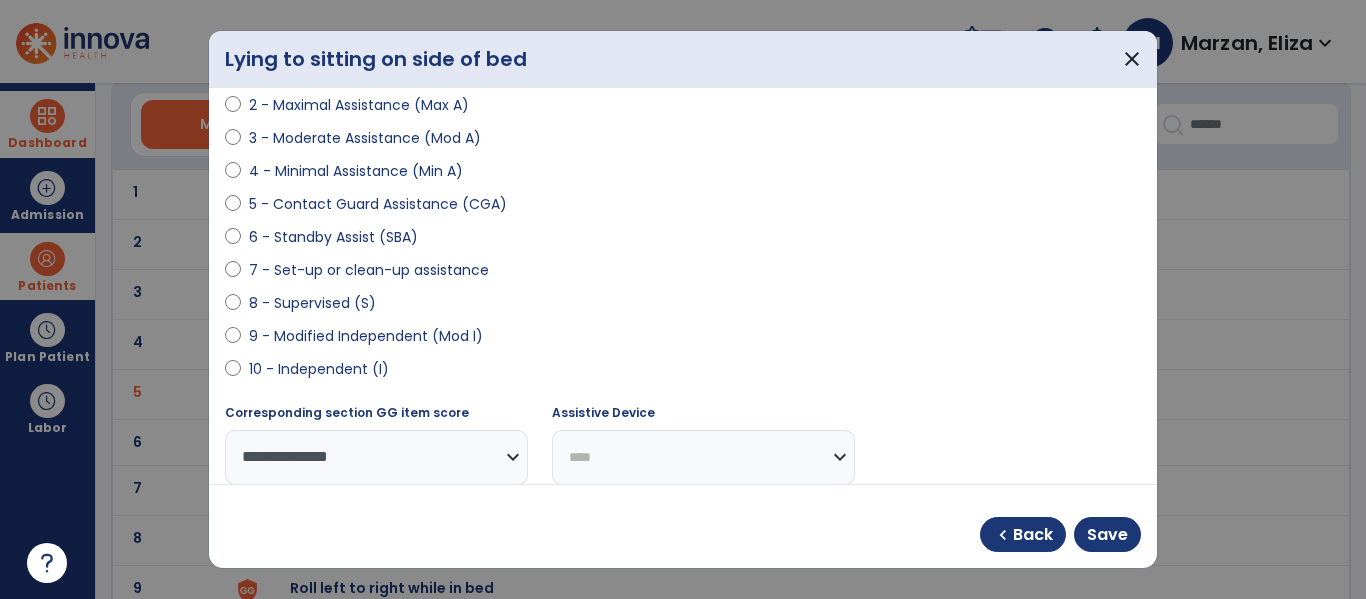 click on "**********" at bounding box center (703, 457) 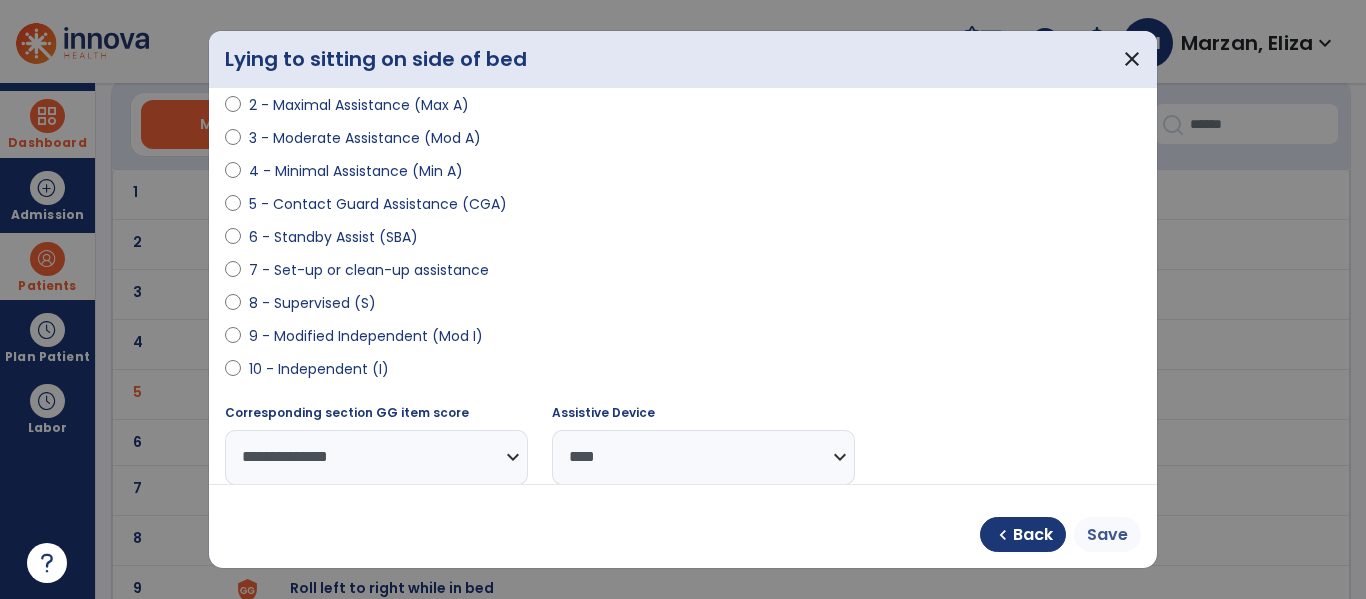 click on "Save" at bounding box center [1107, 535] 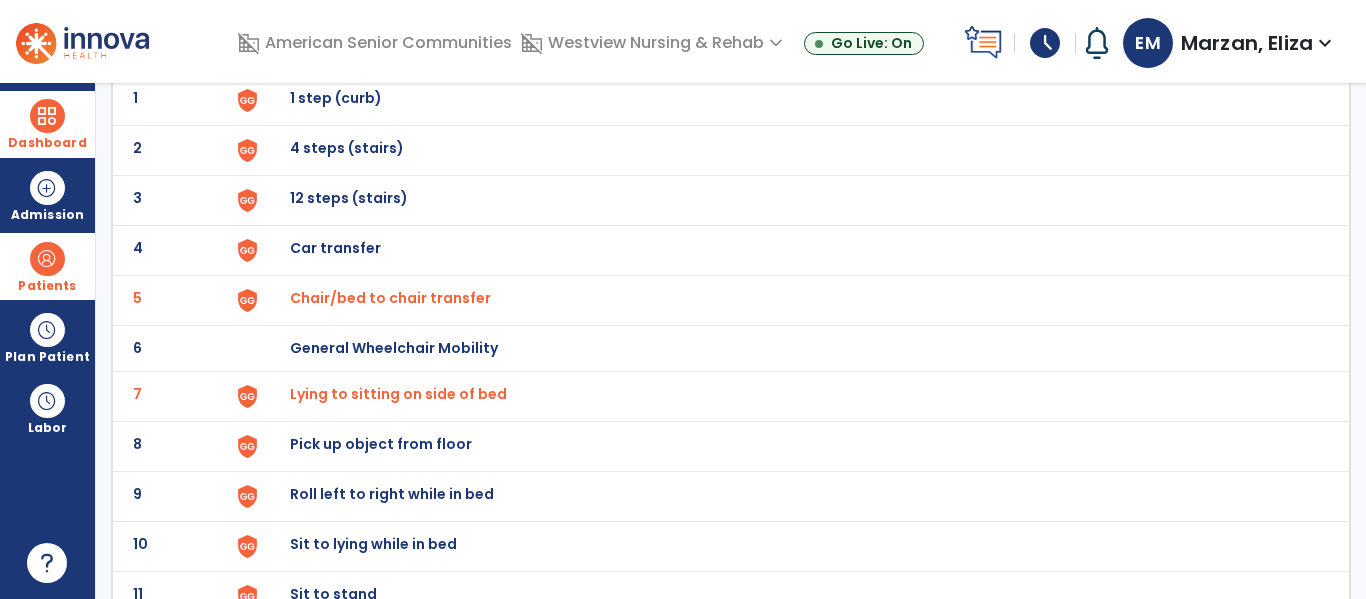 scroll, scrollTop: 174, scrollLeft: 0, axis: vertical 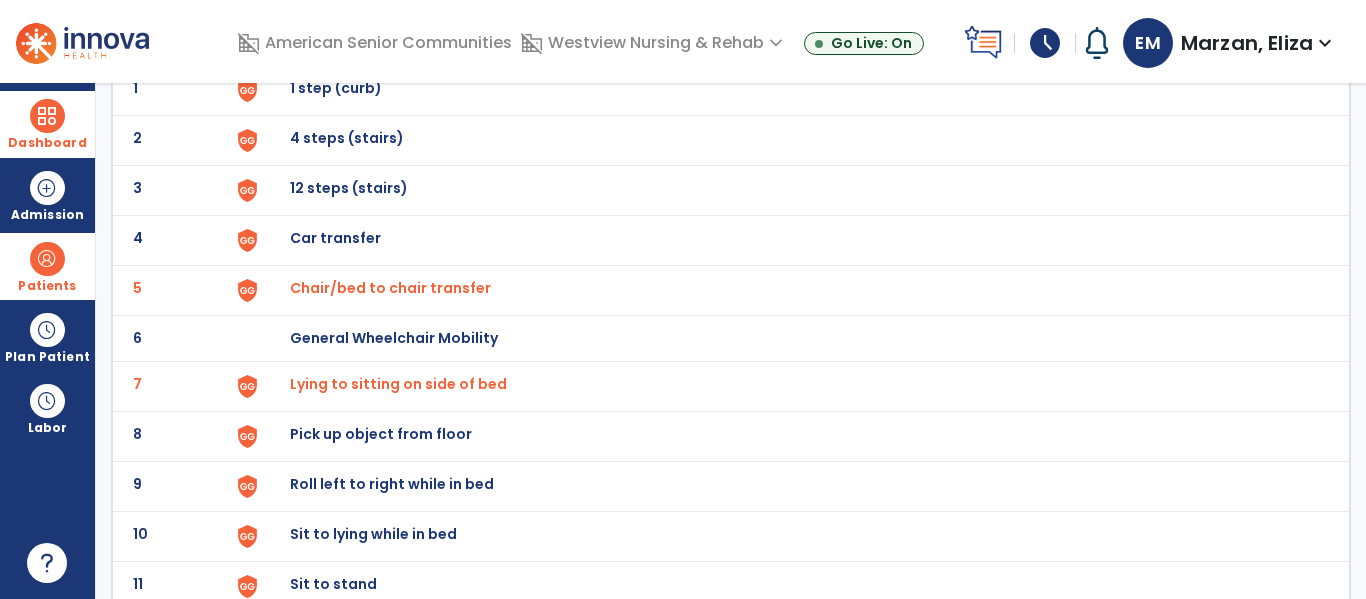 click on "Roll left to right while in bed" at bounding box center [336, 88] 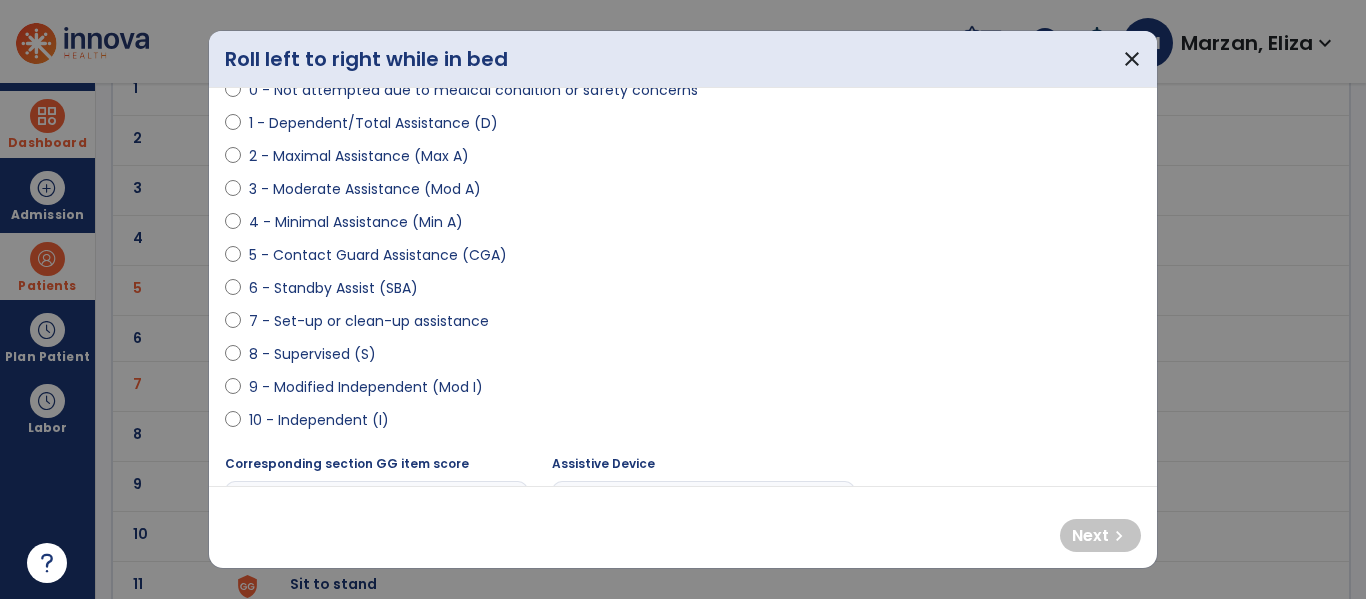 scroll, scrollTop: 223, scrollLeft: 0, axis: vertical 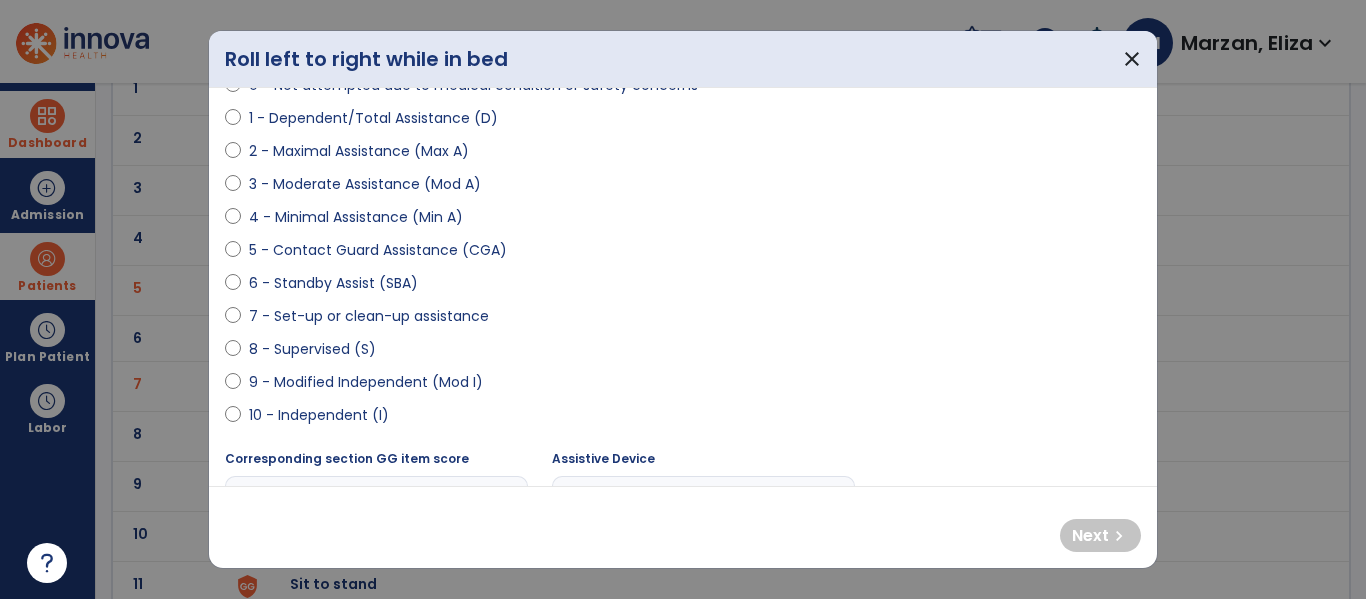 click on "6 - Standby Assist (SBA)" at bounding box center (333, 283) 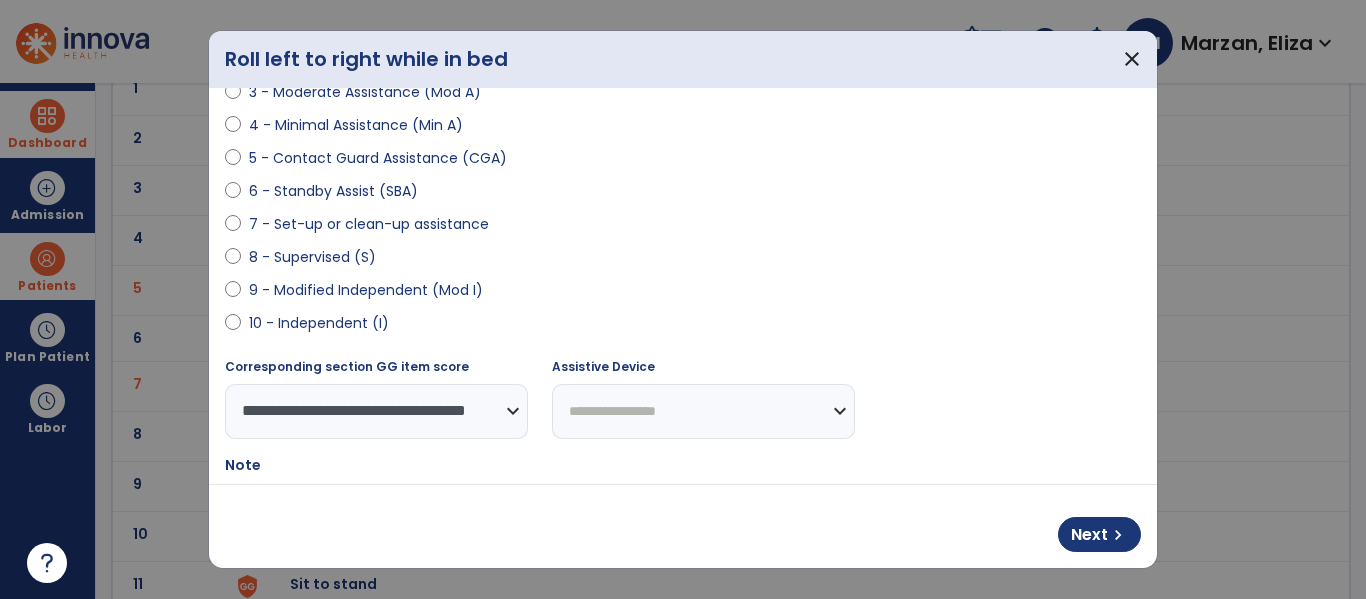 scroll, scrollTop: 316, scrollLeft: 0, axis: vertical 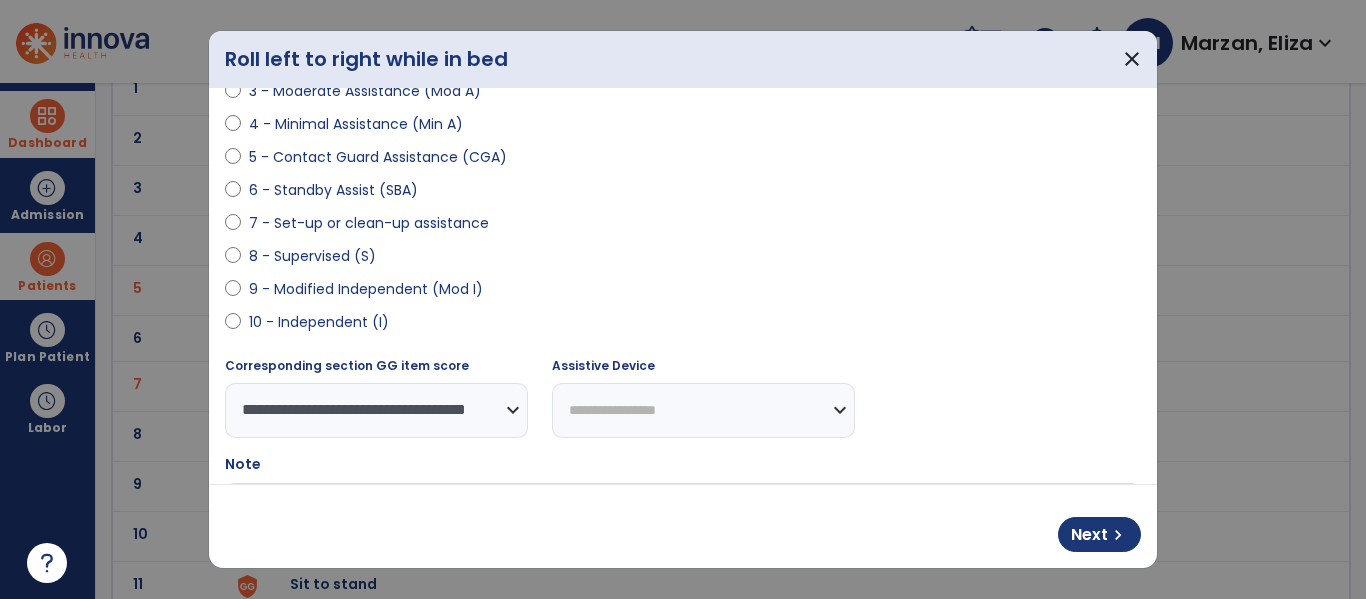 click on "**********" at bounding box center [703, 410] 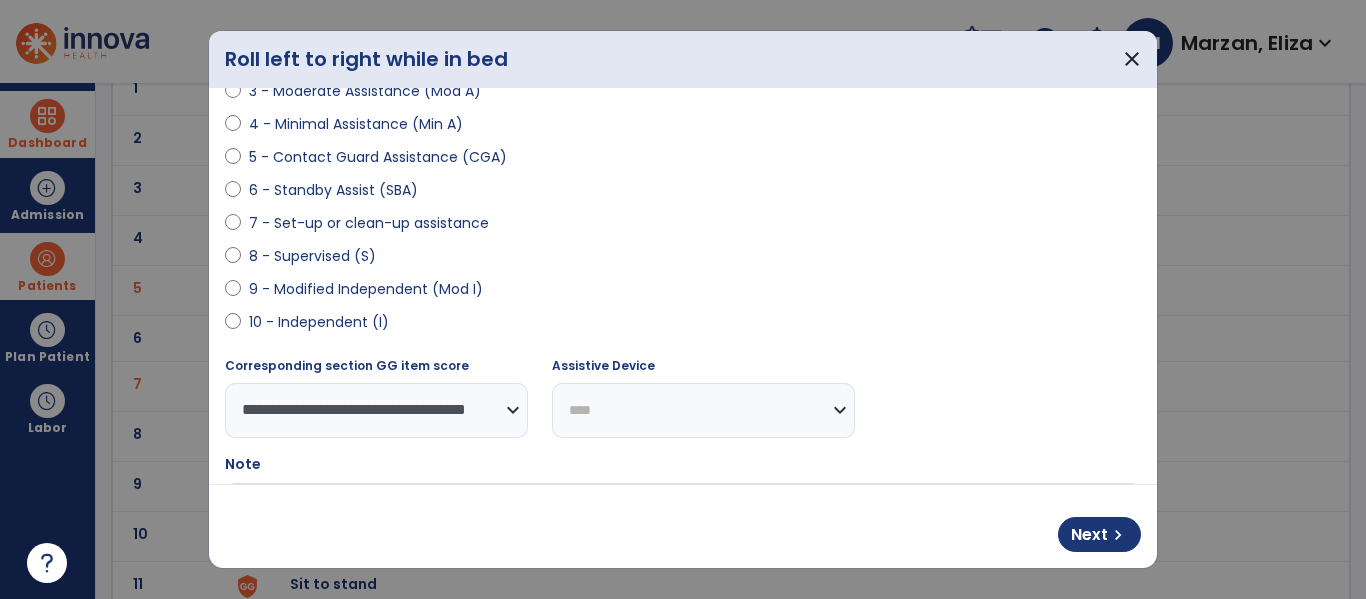 click on "**********" at bounding box center [703, 410] 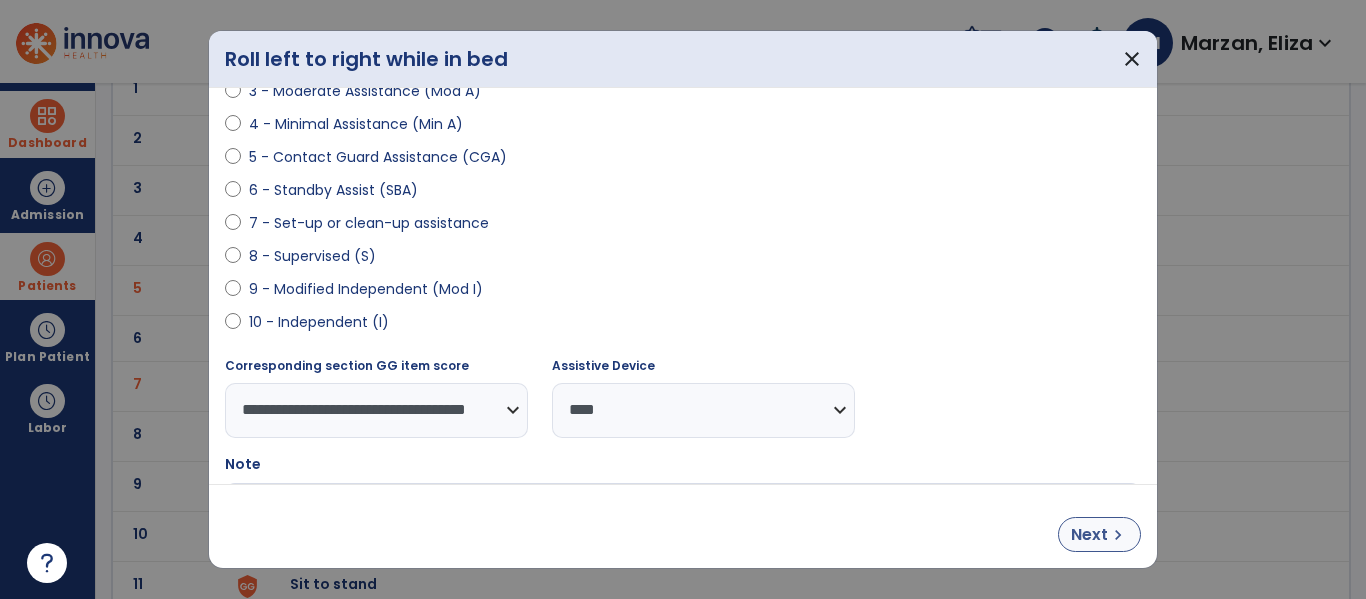 click on "Next" at bounding box center [1089, 535] 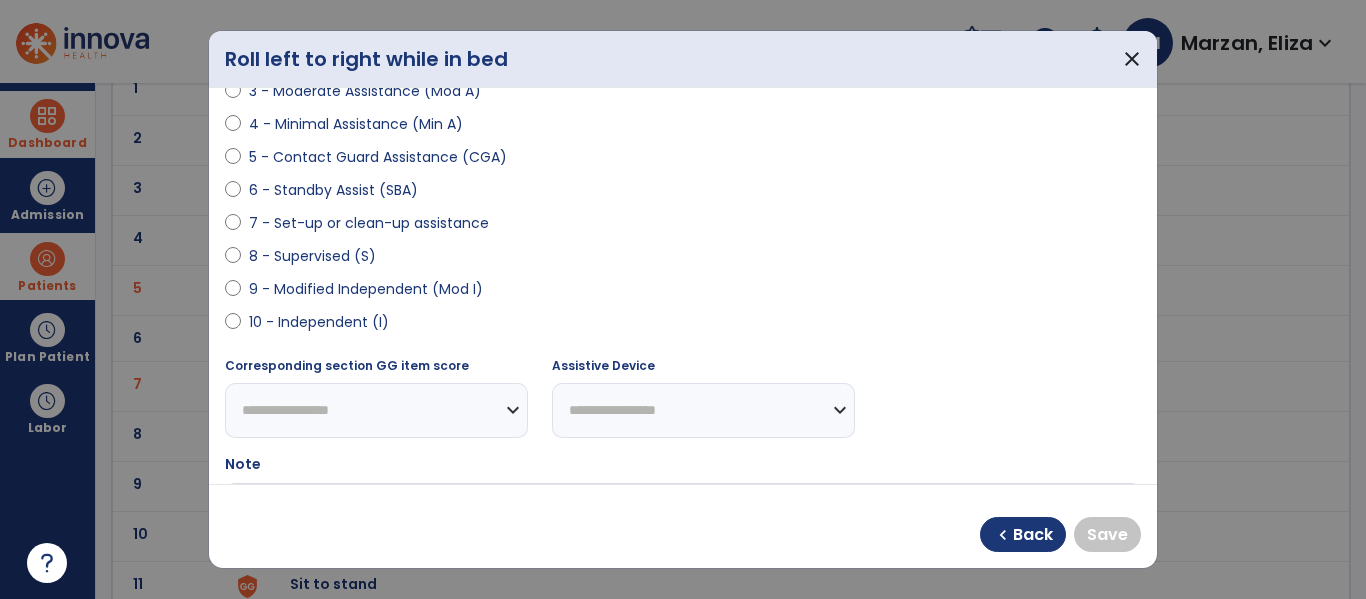 click on "10 - Independent (I)" at bounding box center (319, 322) 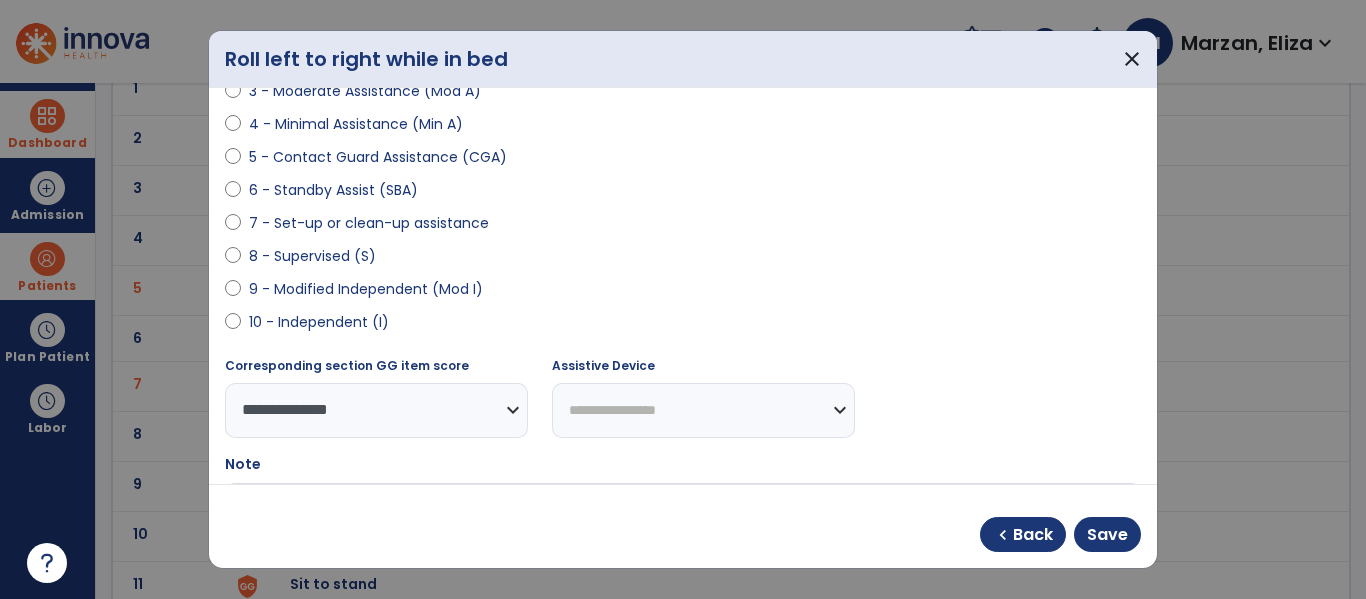 click on "**********" at bounding box center [703, 410] 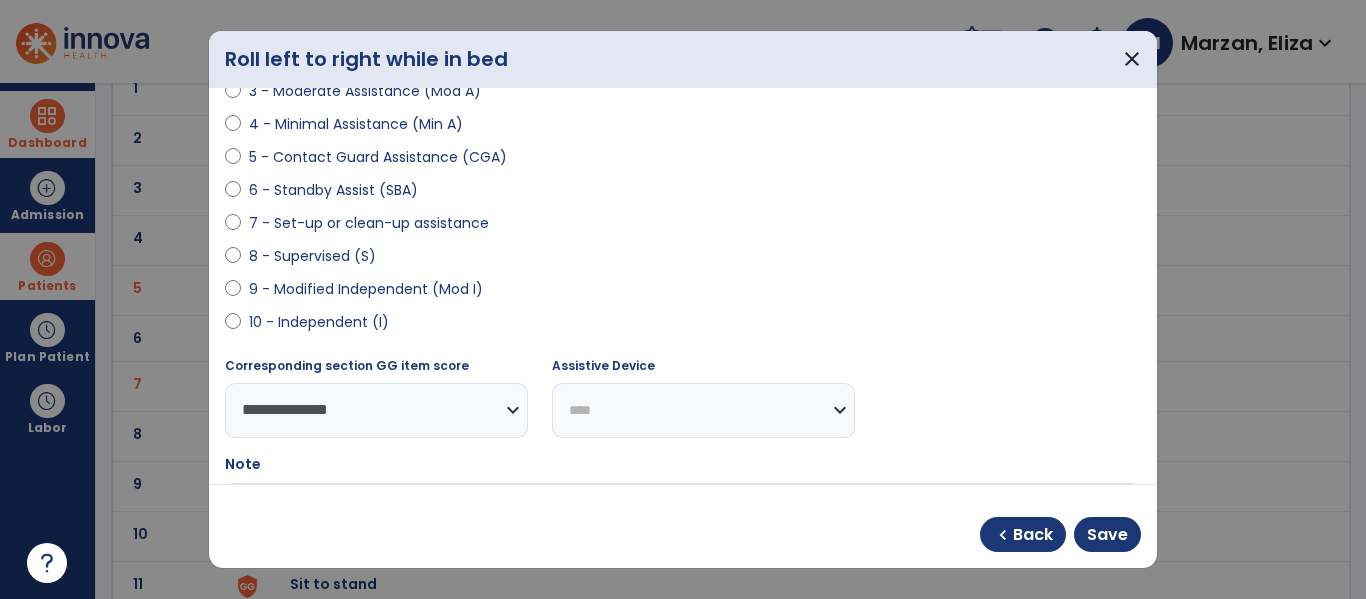 click on "**********" at bounding box center (703, 410) 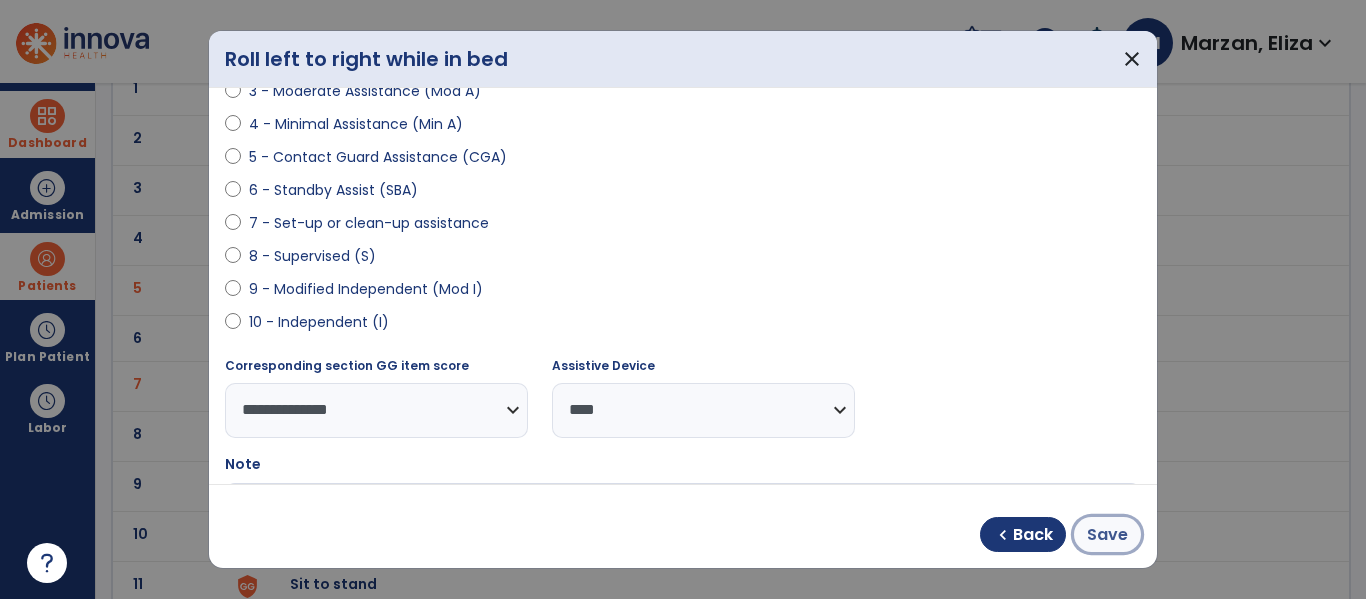 click on "Save" at bounding box center [1107, 535] 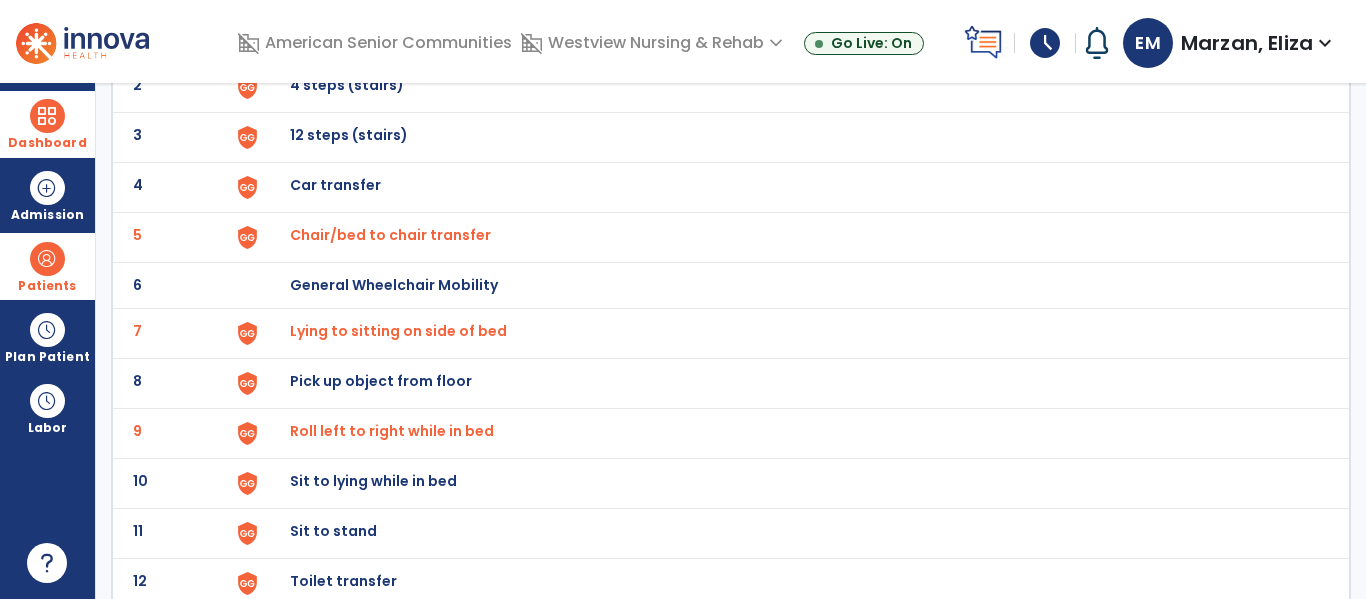 scroll, scrollTop: 239, scrollLeft: 0, axis: vertical 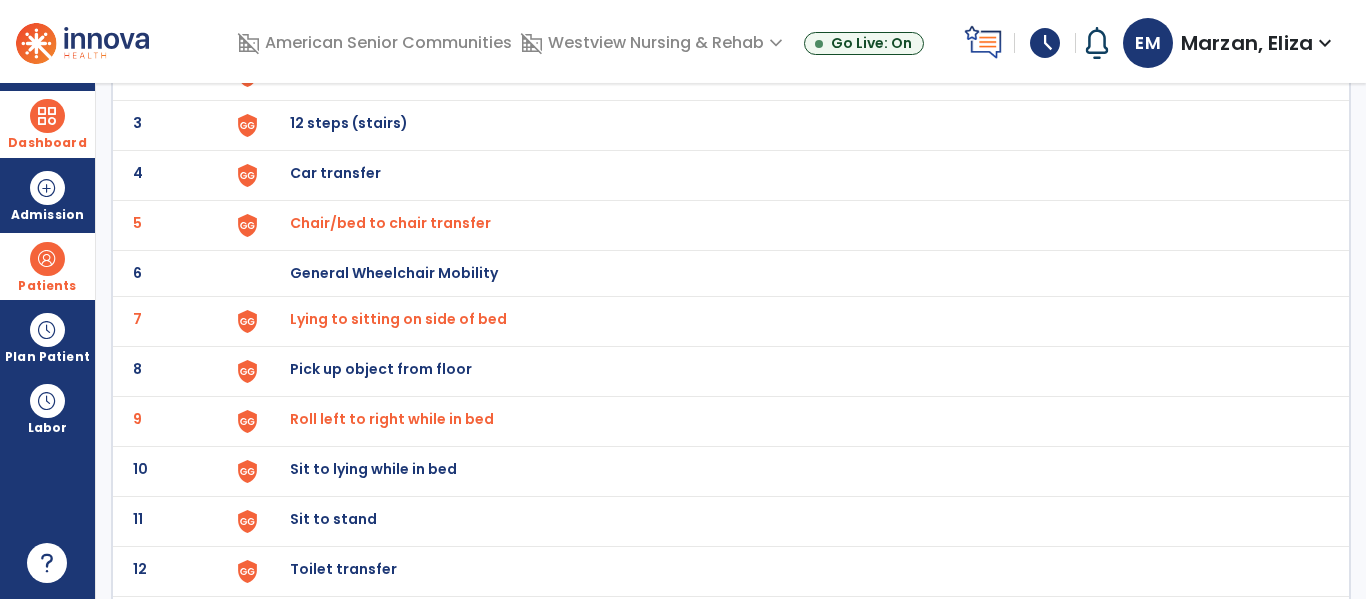 click on "Sit to lying while in bed" at bounding box center [789, 25] 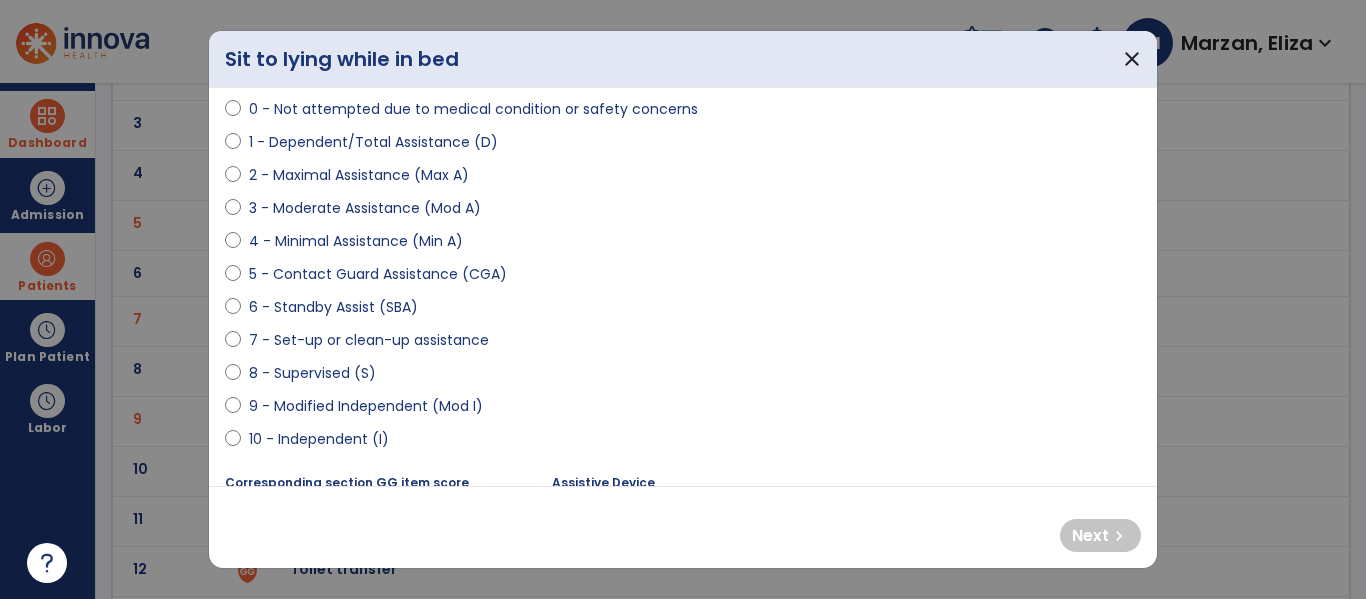 scroll, scrollTop: 200, scrollLeft: 0, axis: vertical 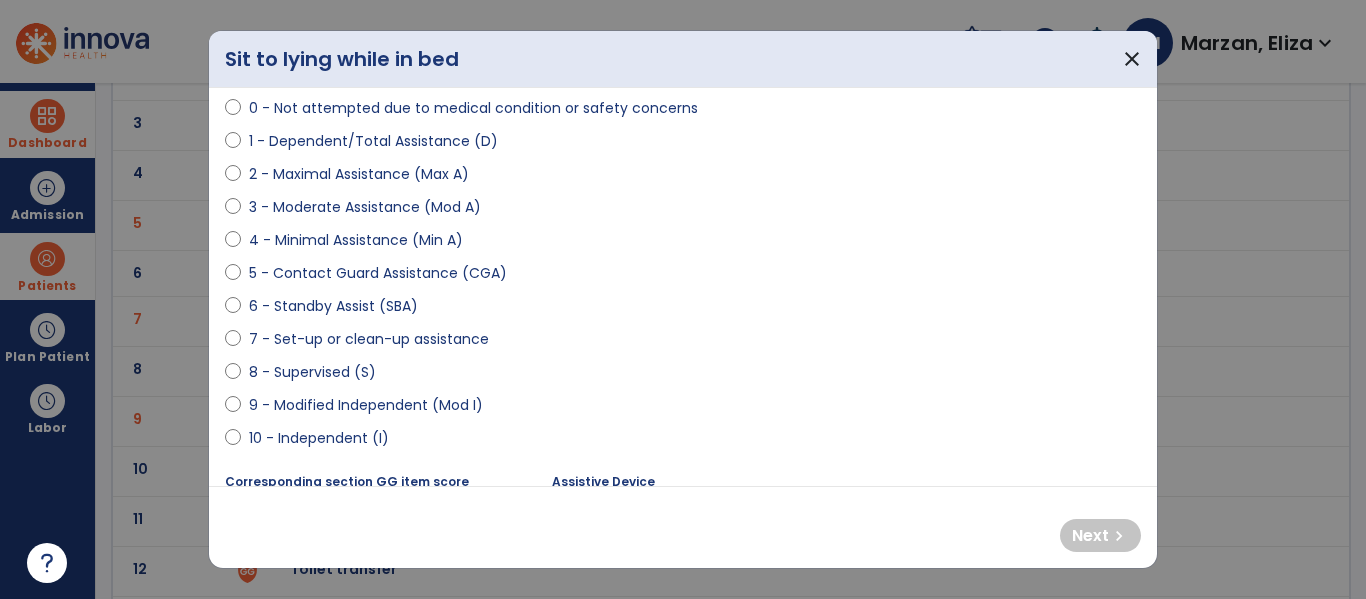 select on "**********" 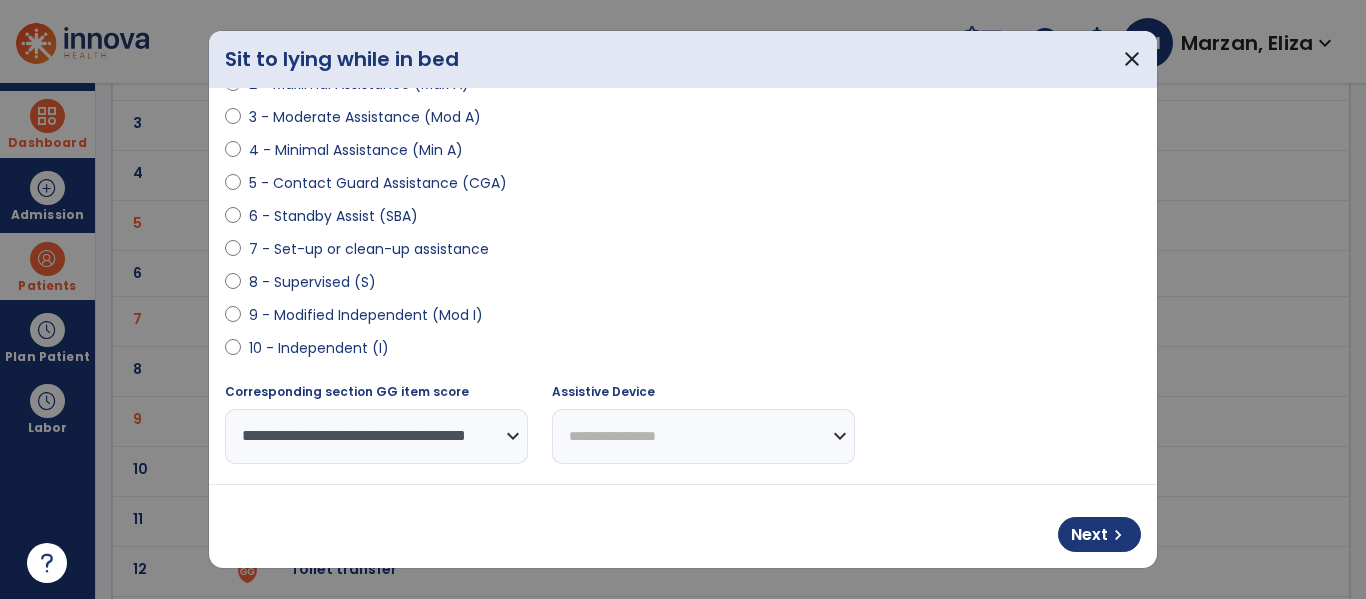 scroll, scrollTop: 325, scrollLeft: 0, axis: vertical 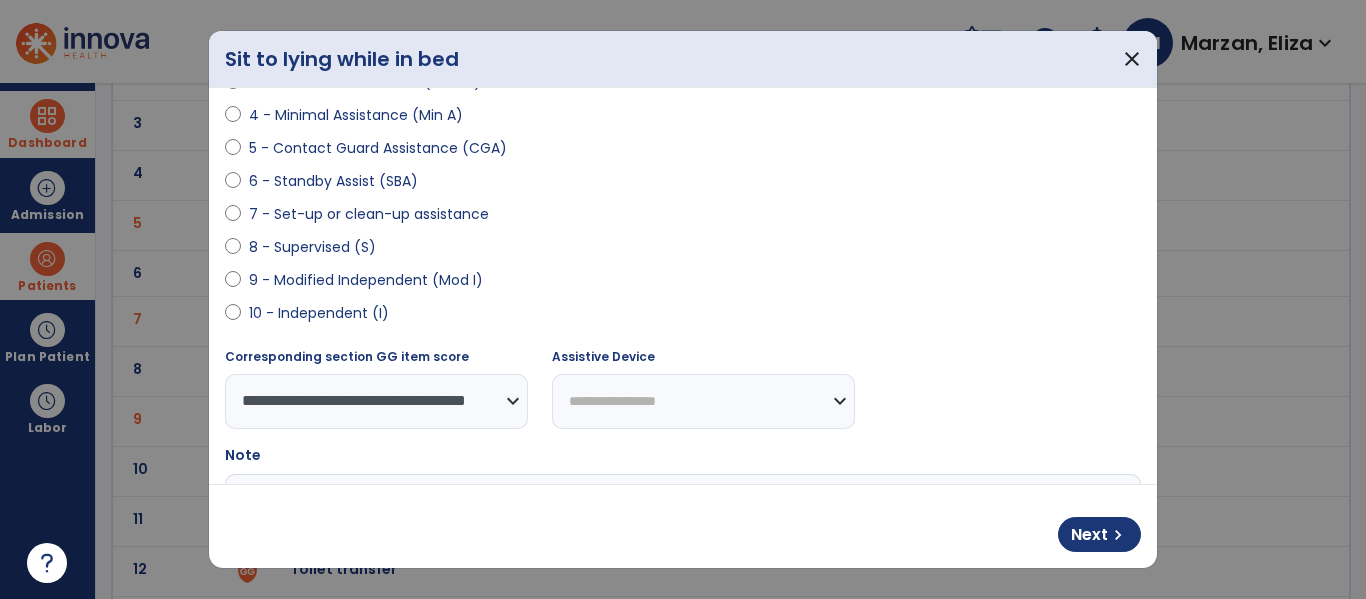 click on "**********" at bounding box center (703, 401) 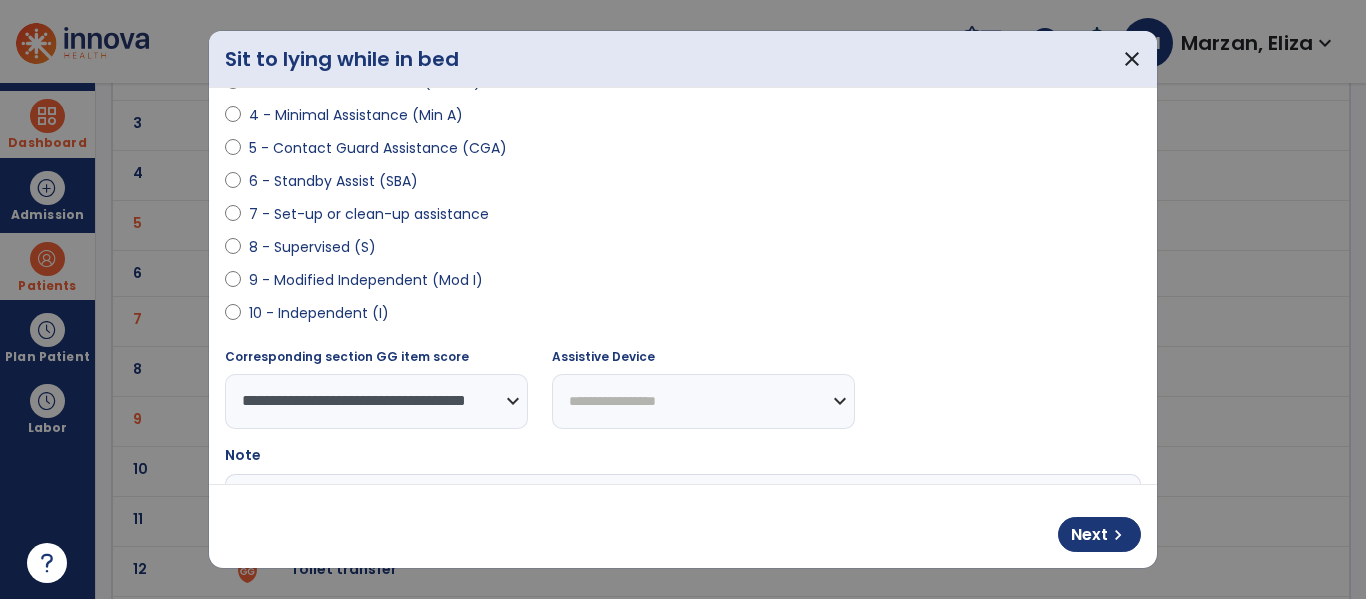 select on "****" 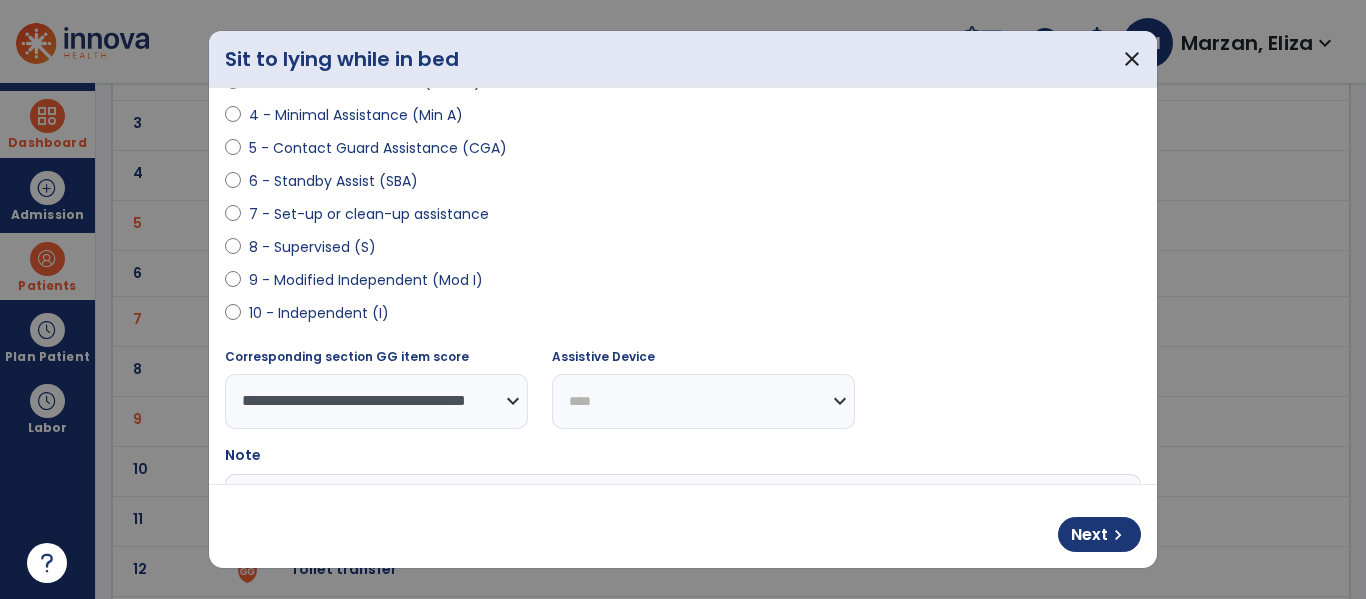 click on "**********" at bounding box center (703, 401) 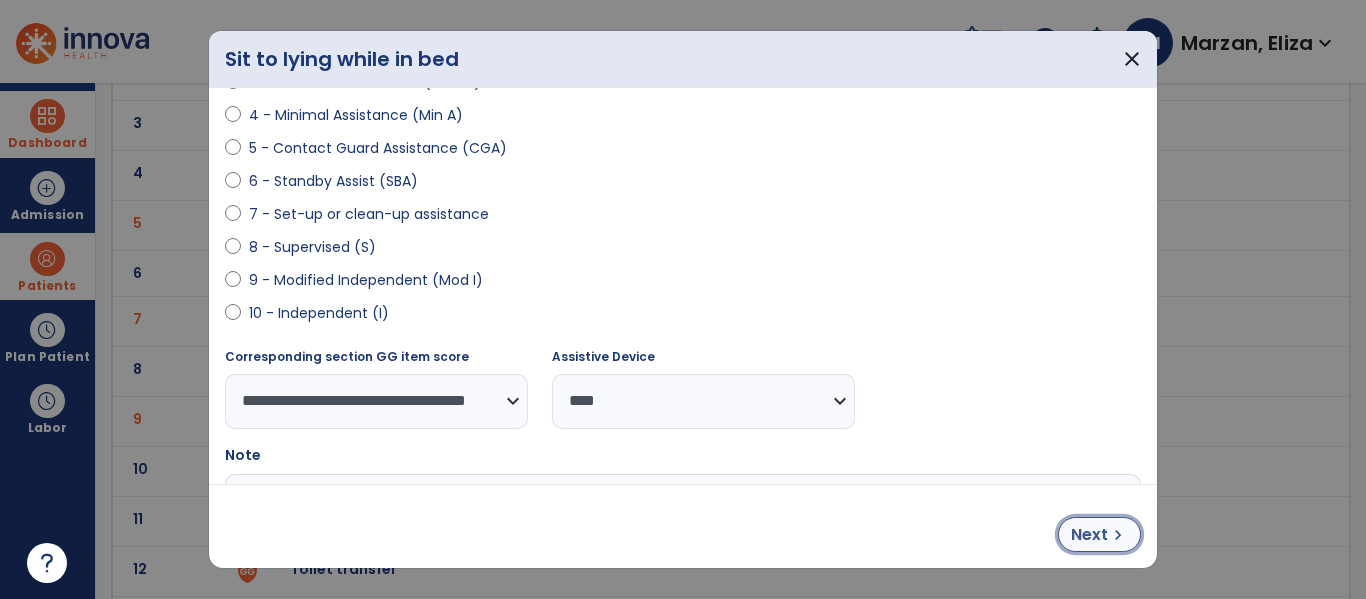 click on "chevron_right" at bounding box center [1118, 535] 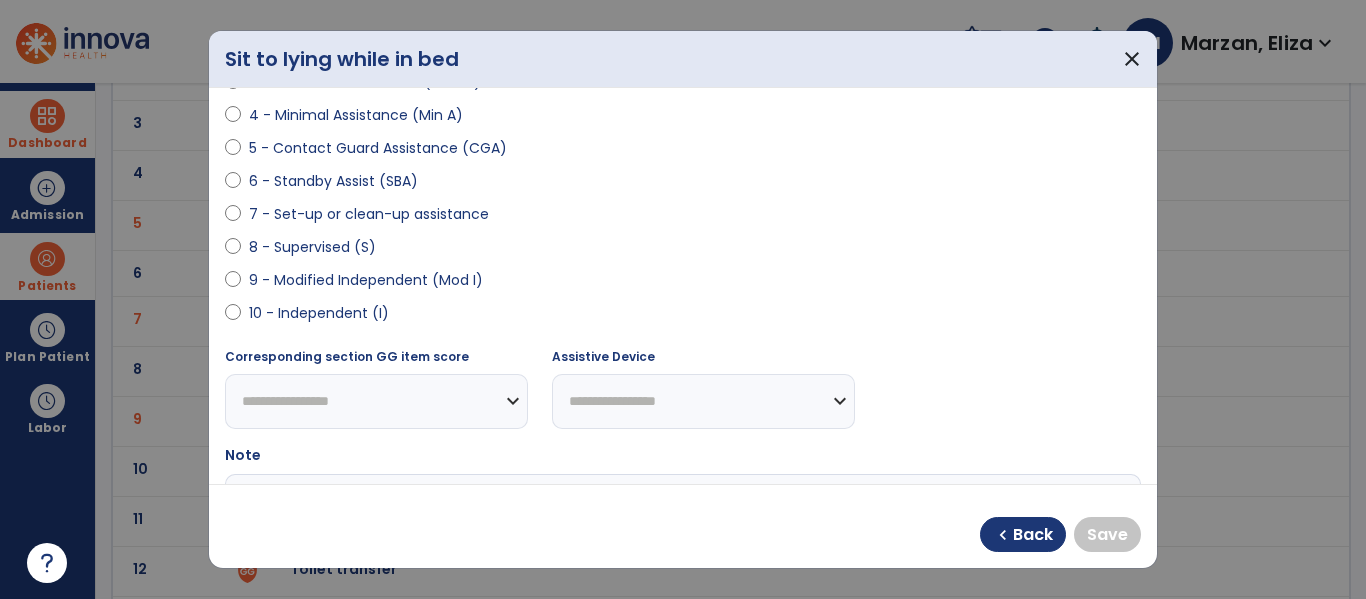 click on "10 - Independent (I)" at bounding box center [319, 313] 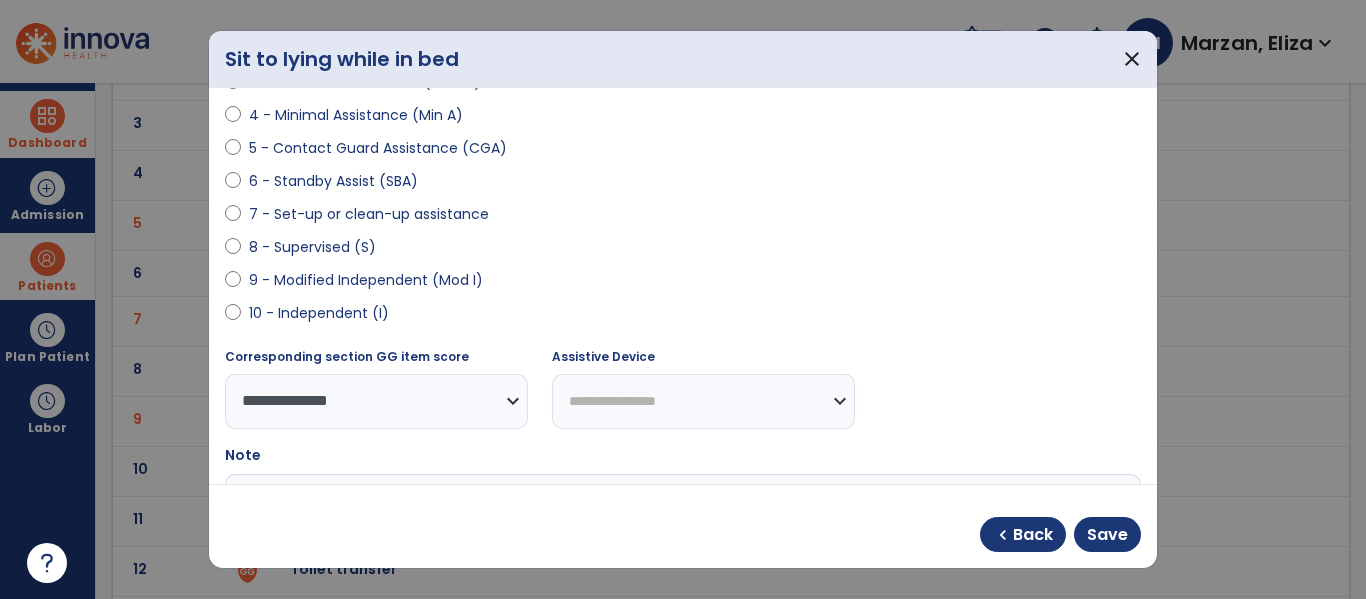 click on "**********" at bounding box center (703, 401) 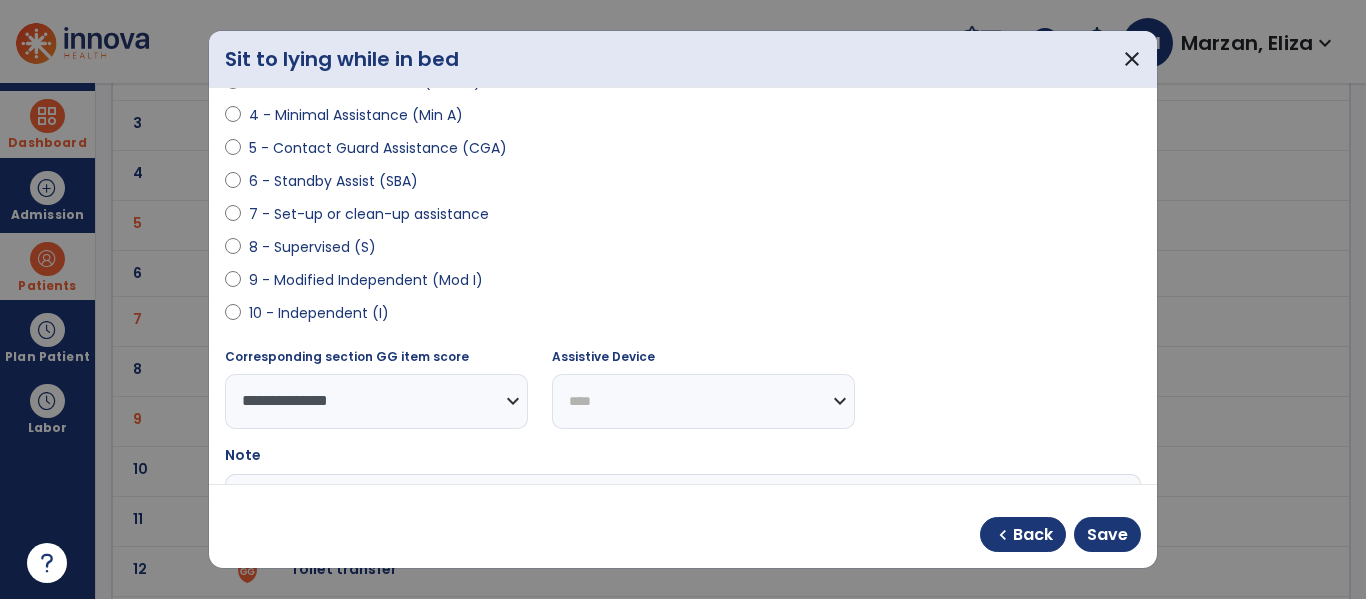 click on "**********" at bounding box center (703, 401) 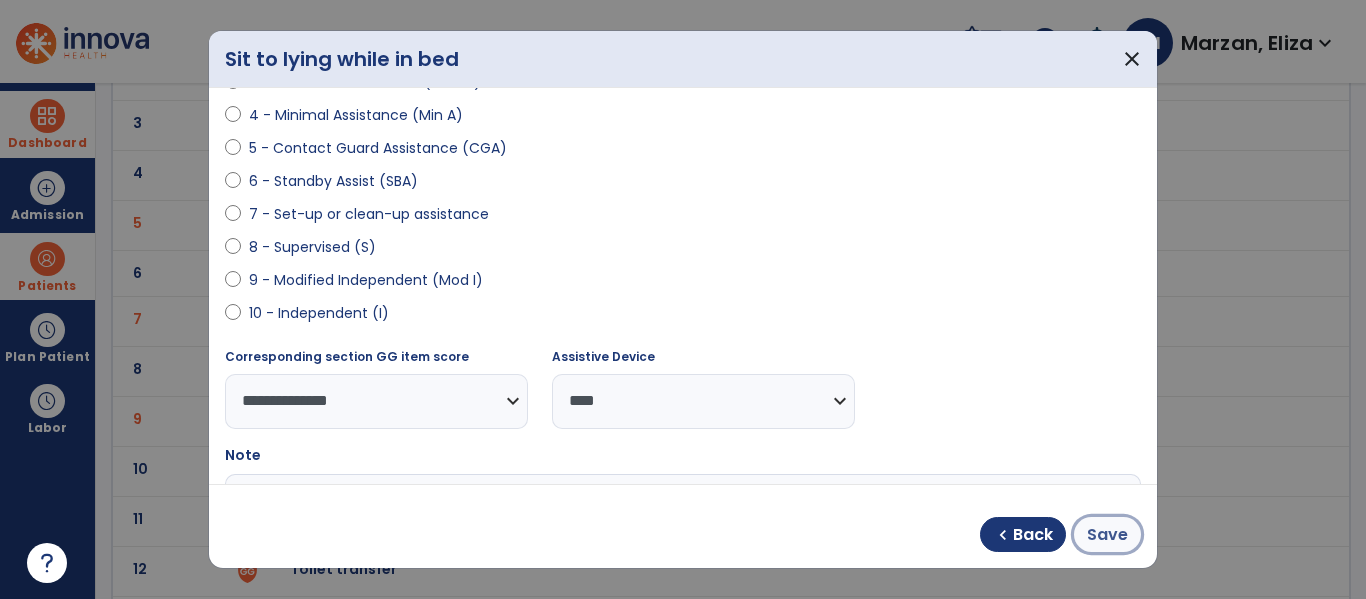 click on "Save" at bounding box center (1107, 535) 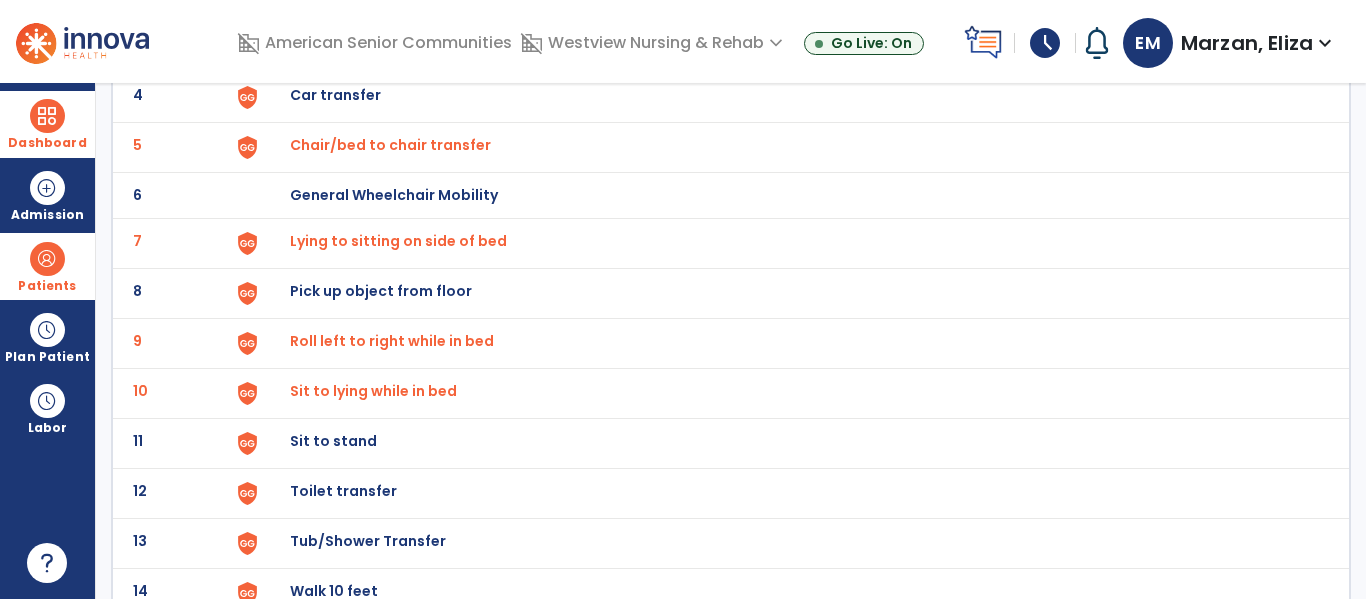 scroll, scrollTop: 323, scrollLeft: 0, axis: vertical 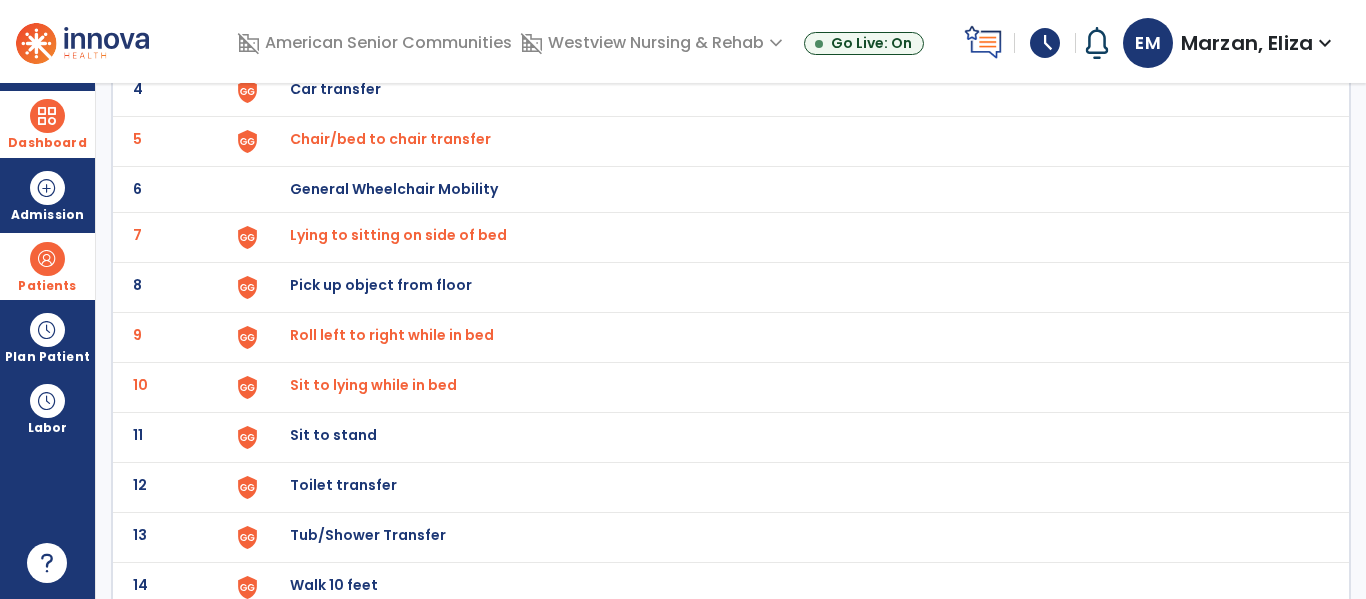 click on "Sit to stand" at bounding box center (789, -59) 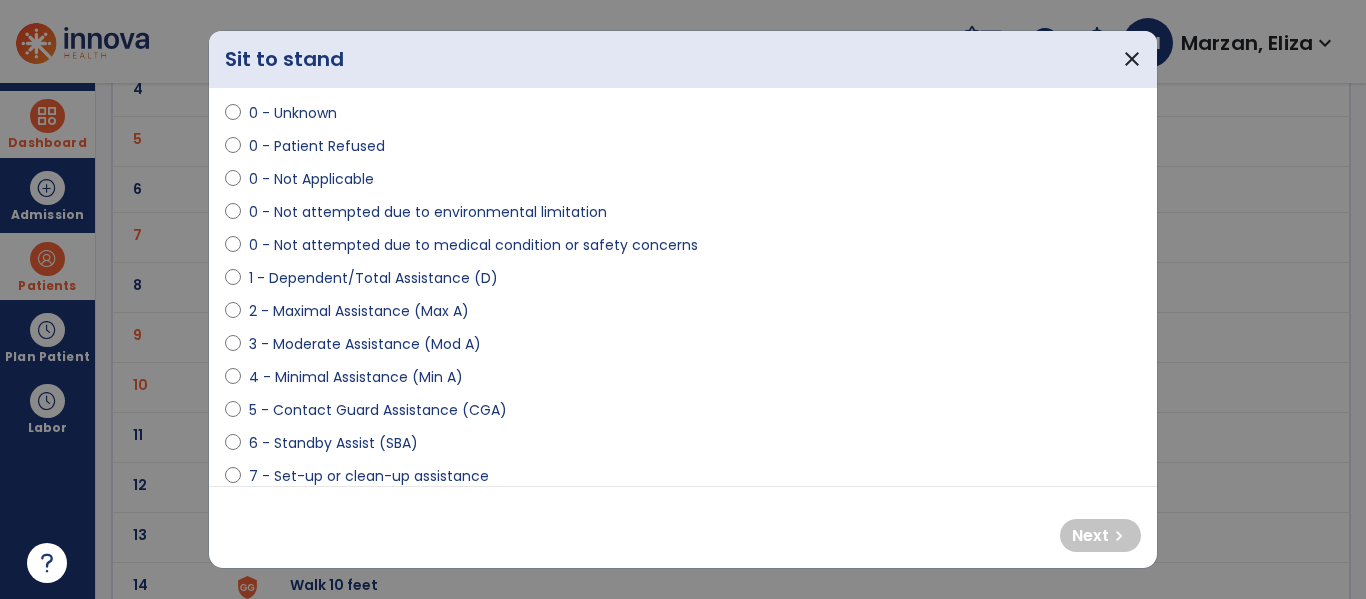 click on "5 - Contact Guard Assistance (CGA)" at bounding box center (378, 410) 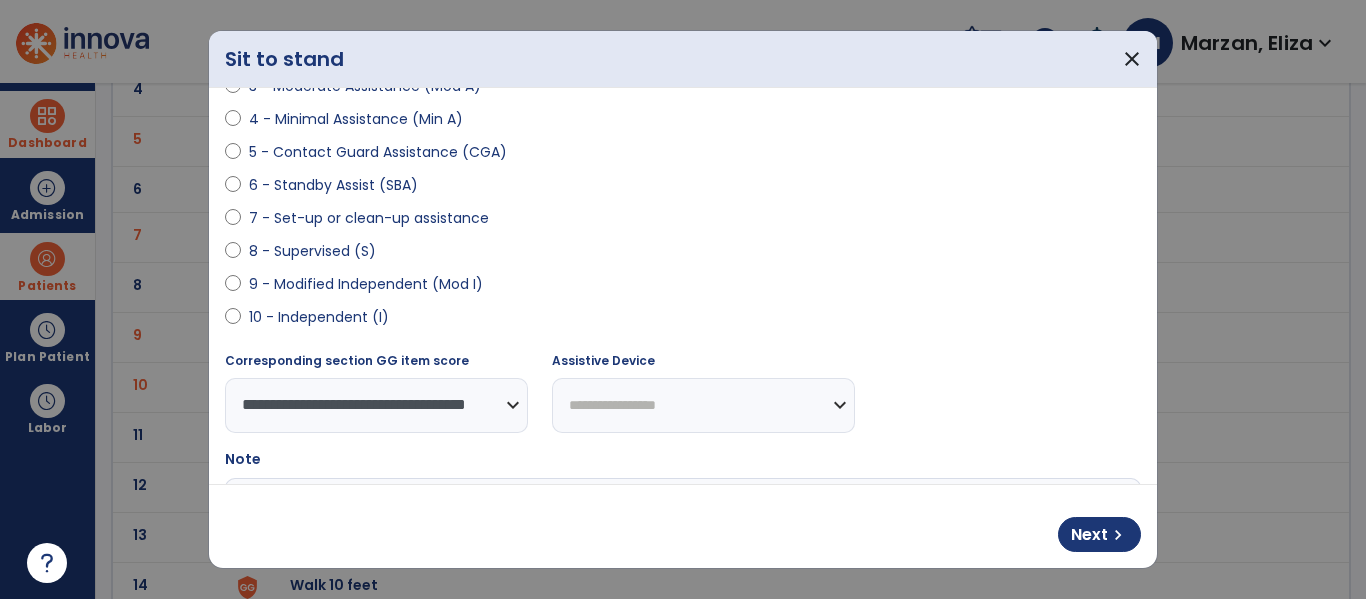 scroll, scrollTop: 326, scrollLeft: 0, axis: vertical 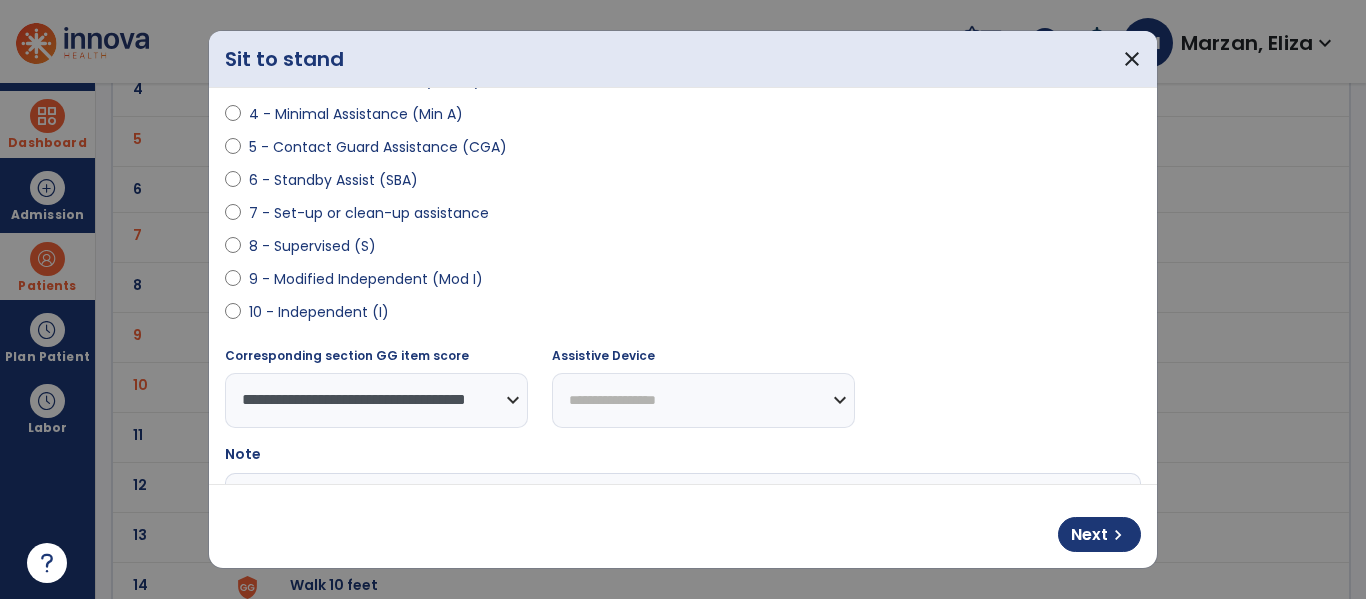 click on "**********" at bounding box center (703, 400) 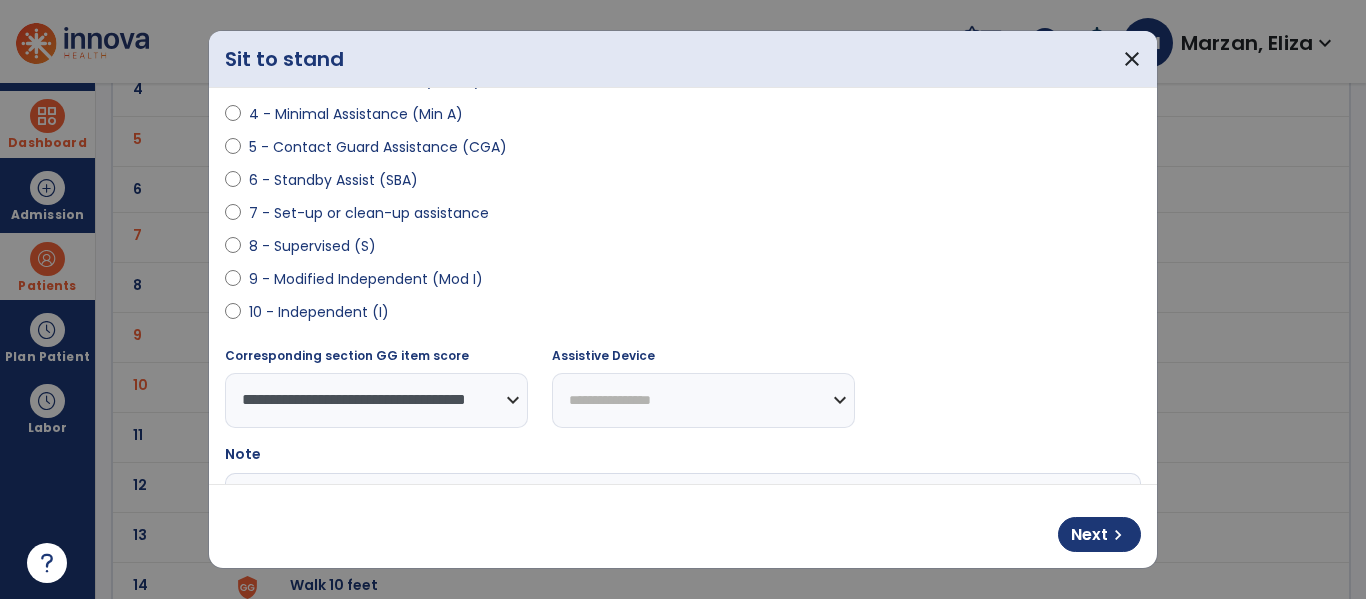 click on "**********" at bounding box center [703, 400] 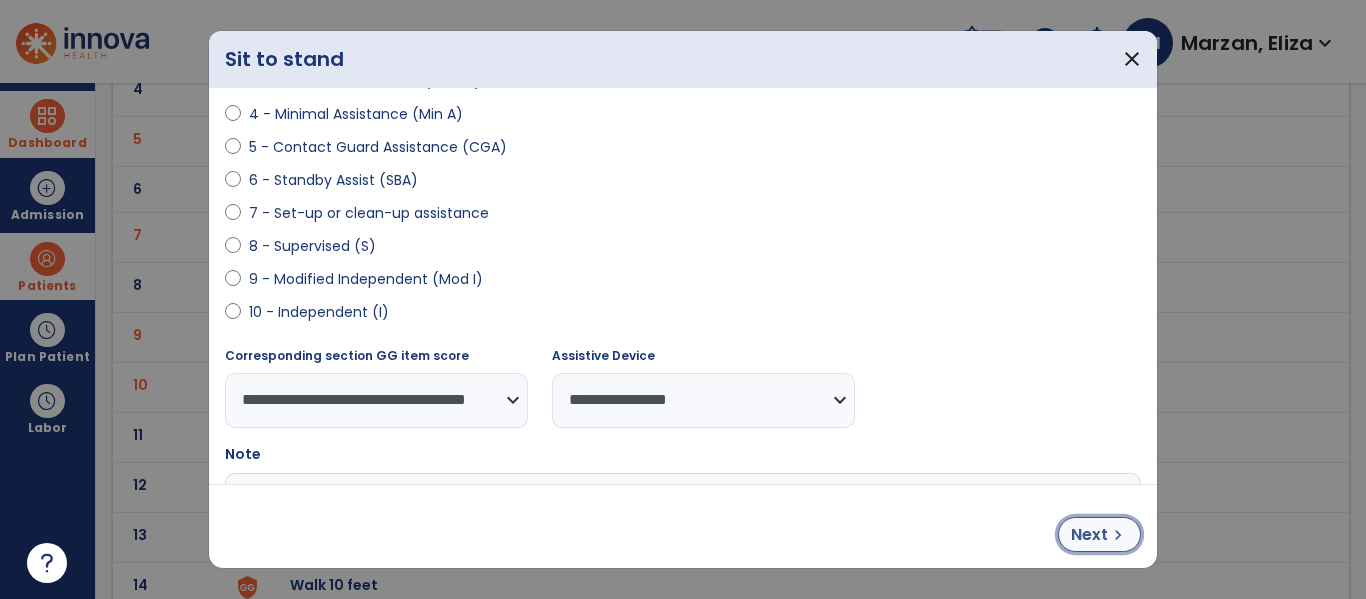 click on "Next" at bounding box center [1089, 535] 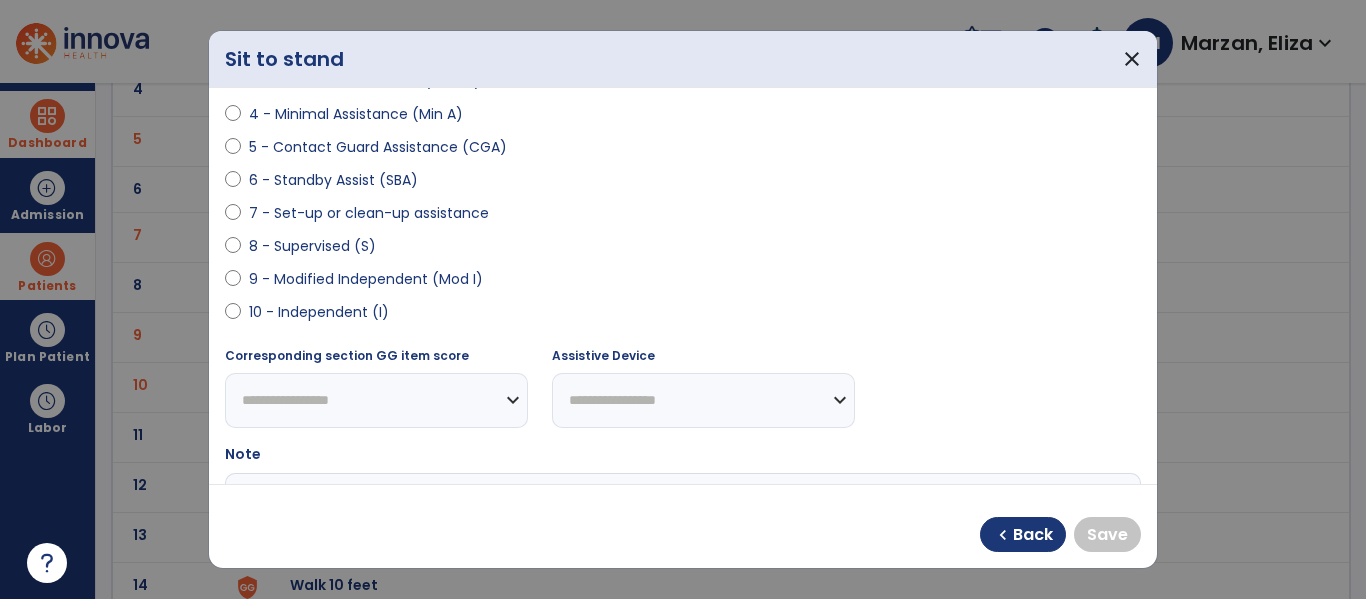 select on "**********" 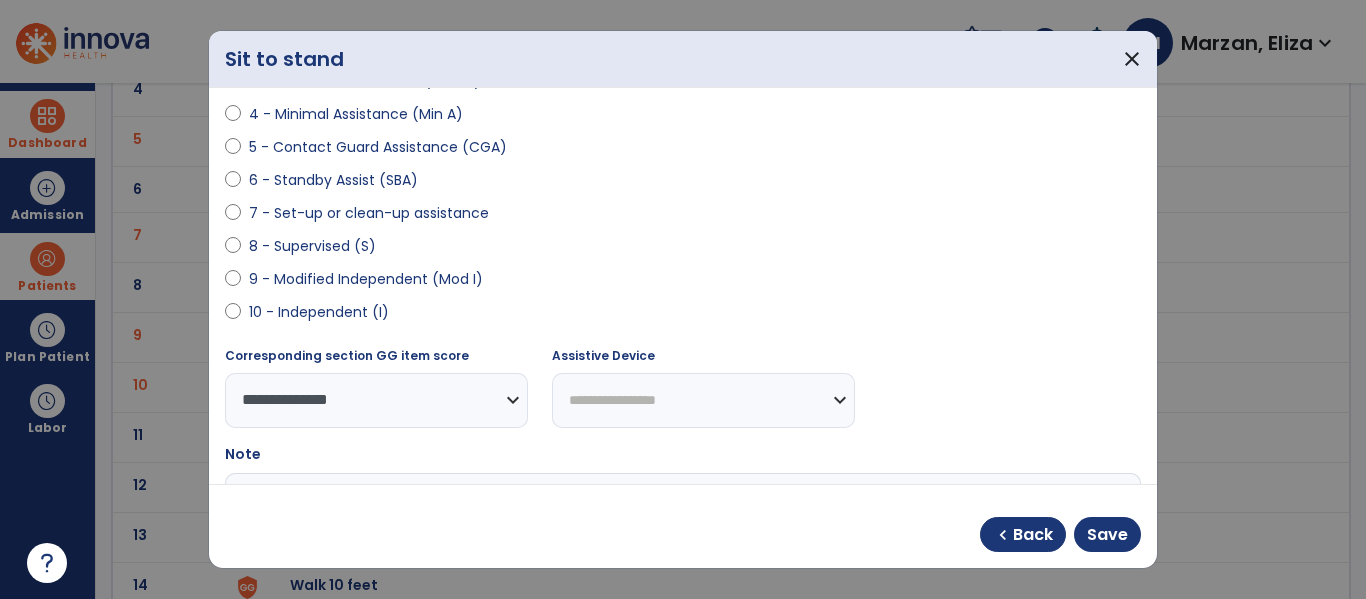 click on "**********" at bounding box center (703, 400) 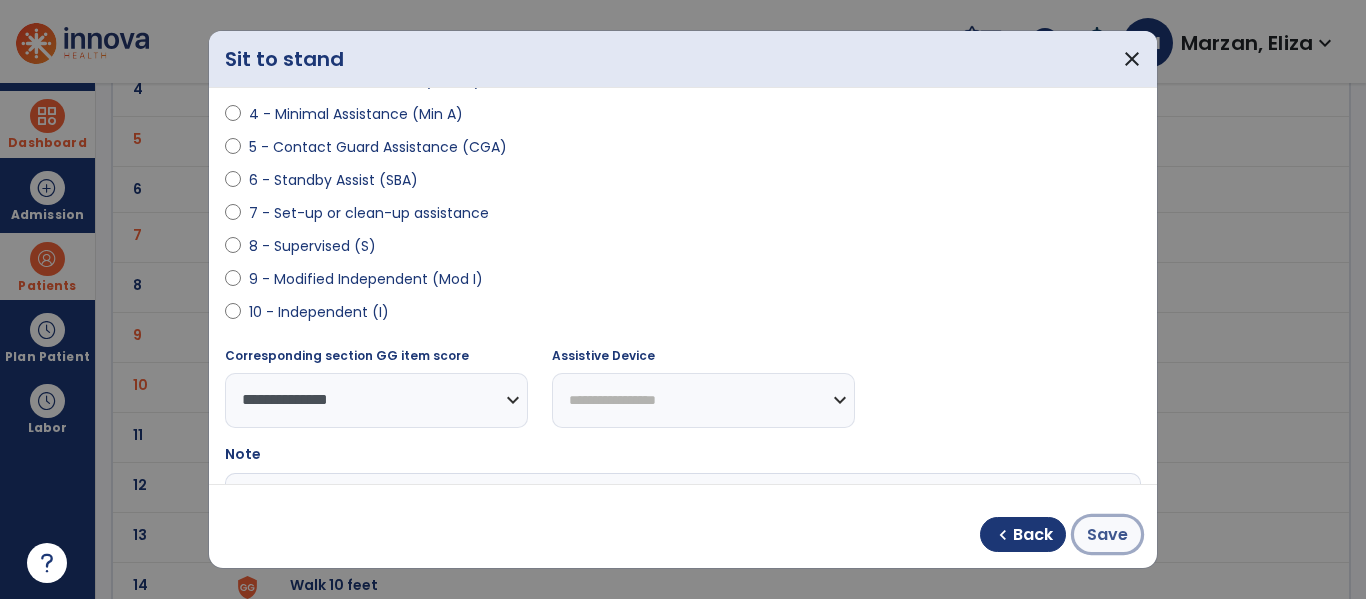 click on "Save" at bounding box center [1107, 534] 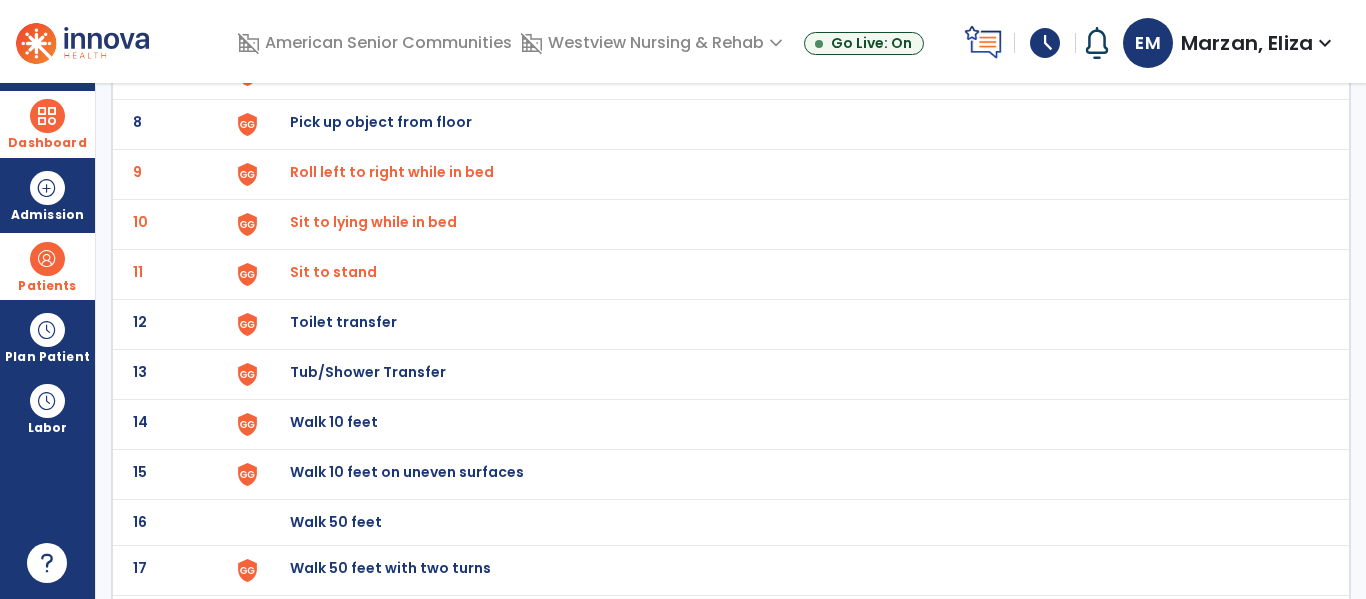 scroll, scrollTop: 494, scrollLeft: 0, axis: vertical 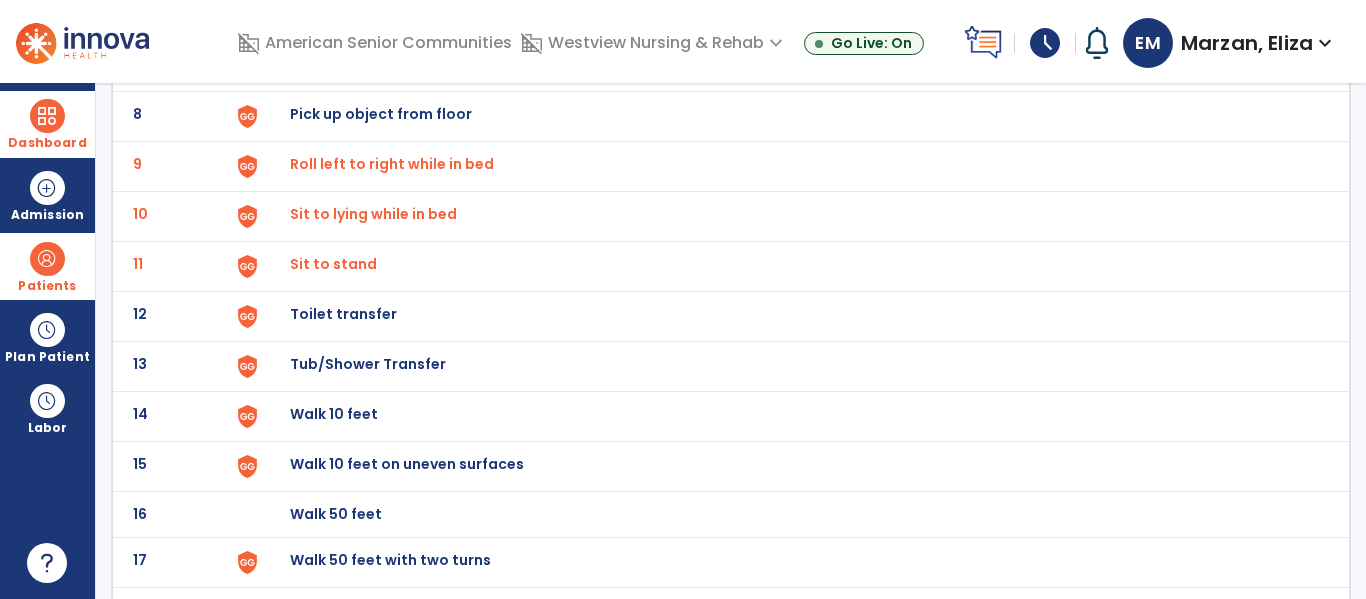 click on "Walk 10 feet" at bounding box center (789, -230) 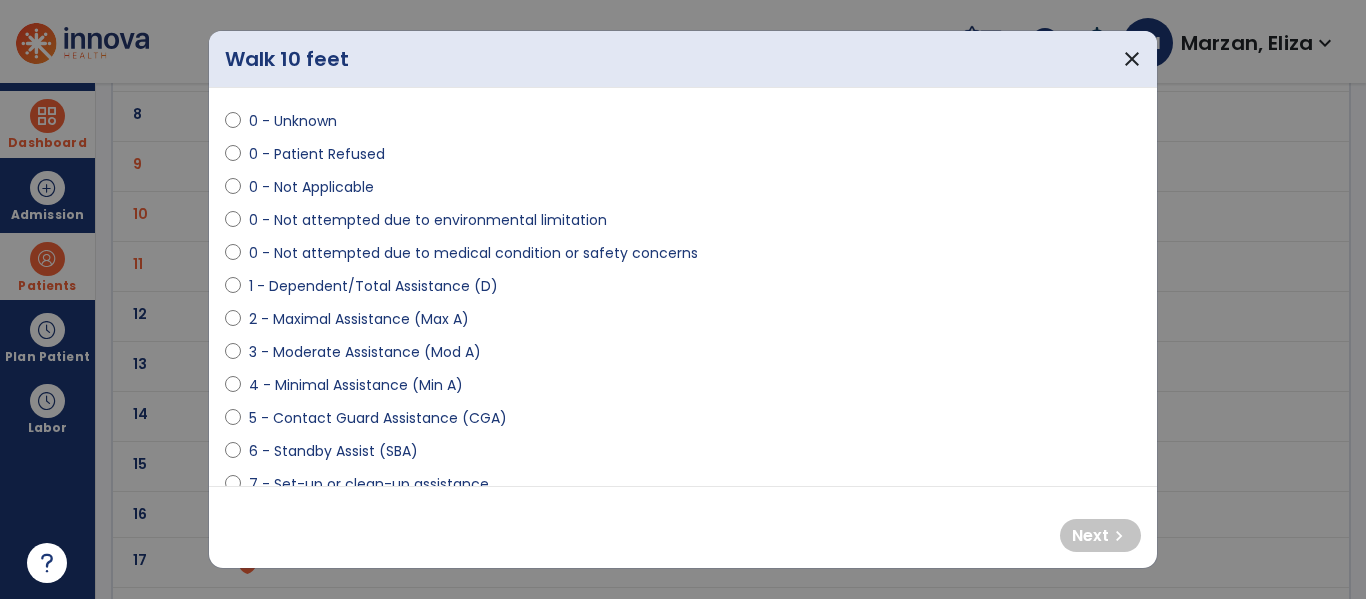 click on "5 - Contact Guard Assistance (CGA)" at bounding box center (378, 418) 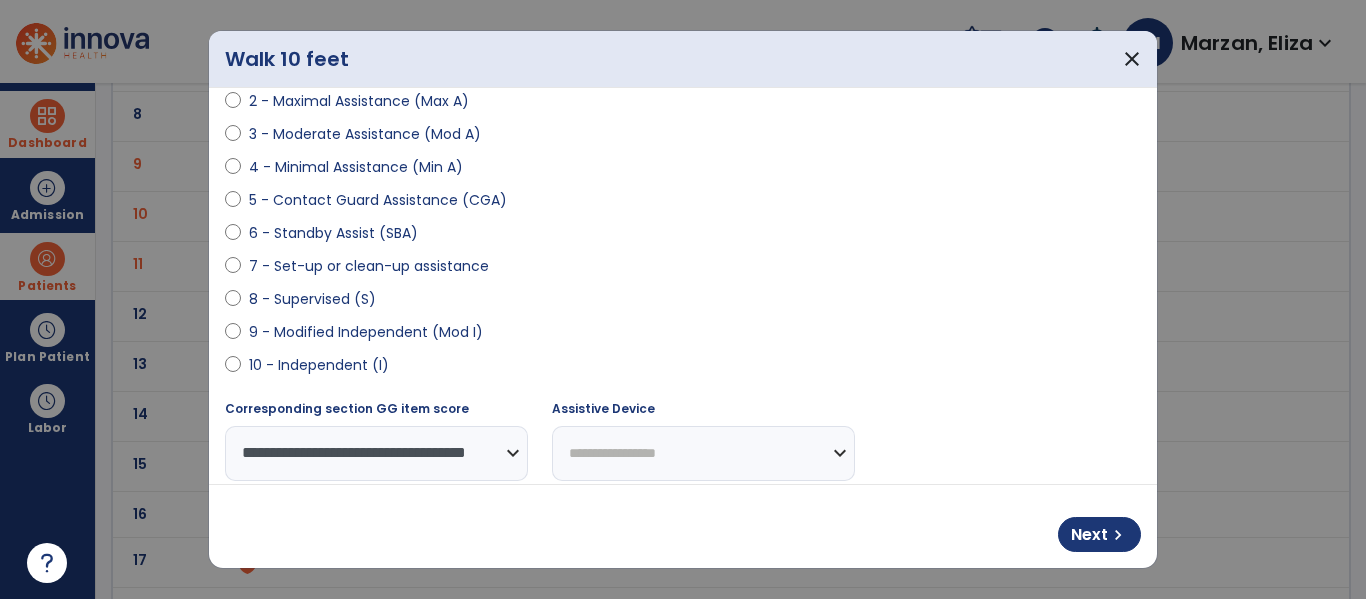 scroll, scrollTop: 279, scrollLeft: 0, axis: vertical 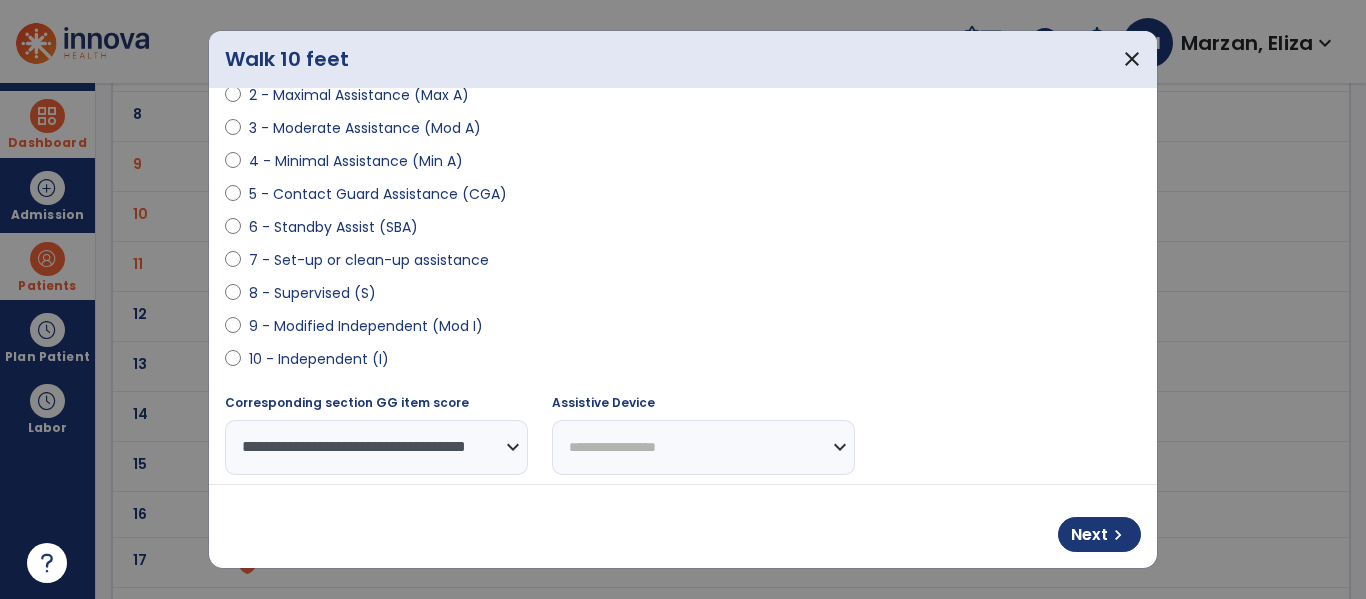click on "**********" at bounding box center [703, 447] 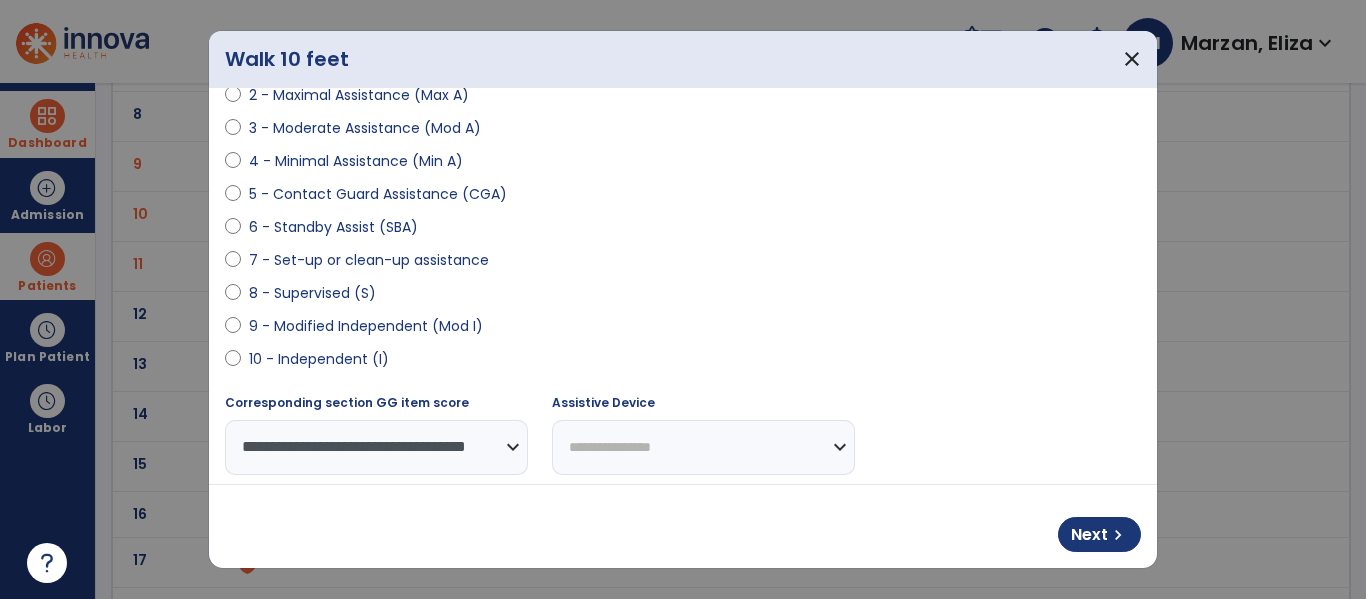click on "**********" at bounding box center [703, 447] 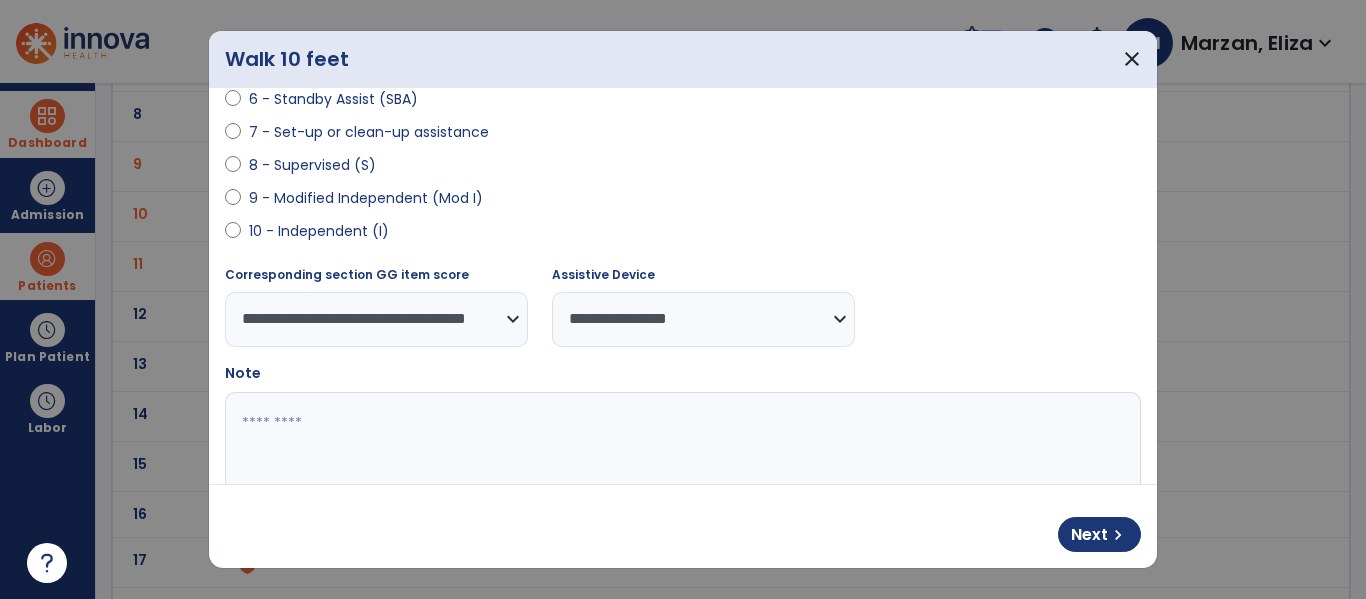 scroll, scrollTop: 408, scrollLeft: 0, axis: vertical 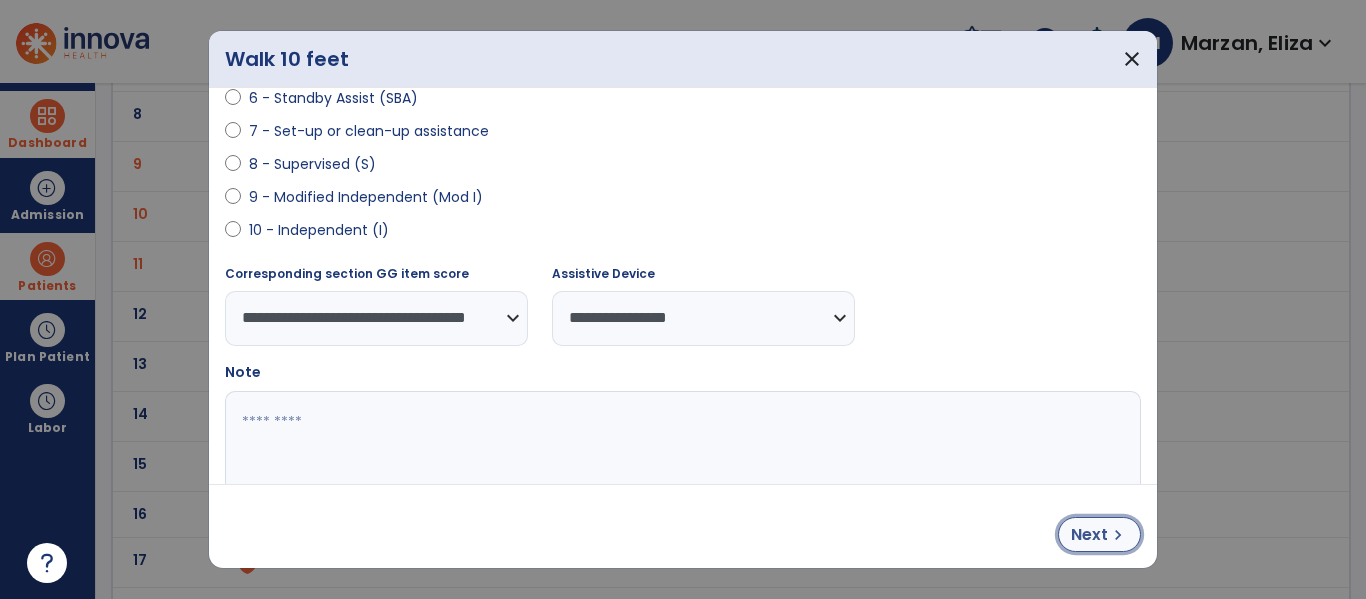 click on "chevron_right" at bounding box center (1118, 535) 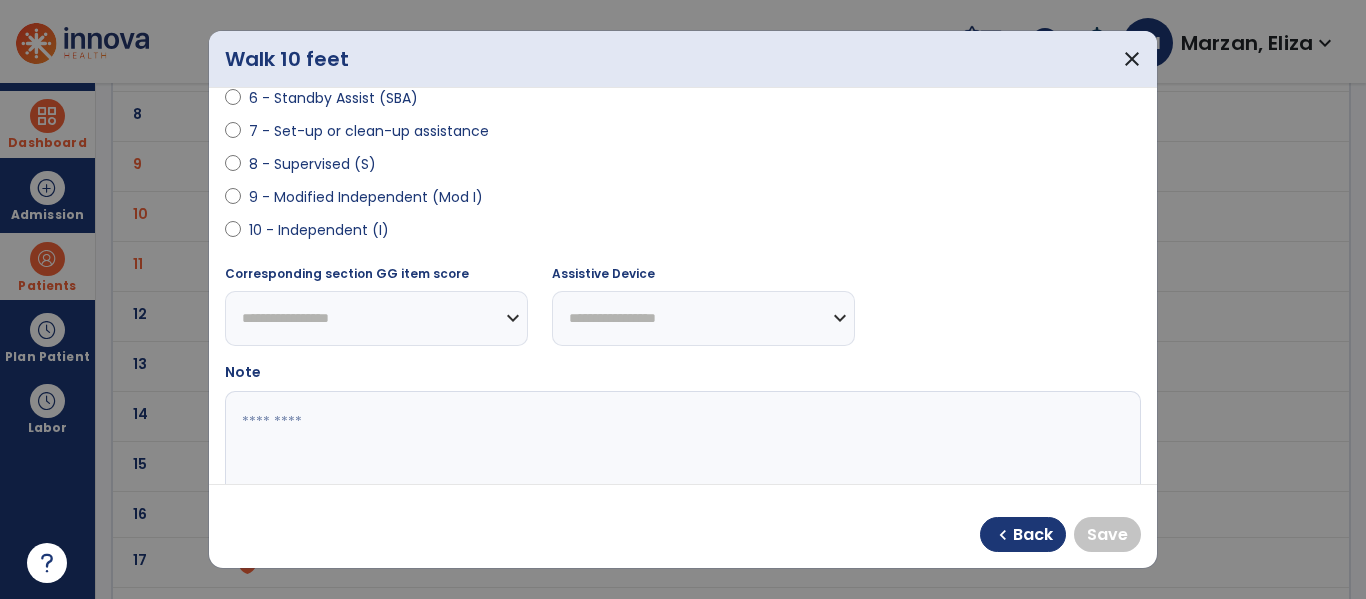 click on "9 - Modified Independent (Mod I)" at bounding box center [366, 197] 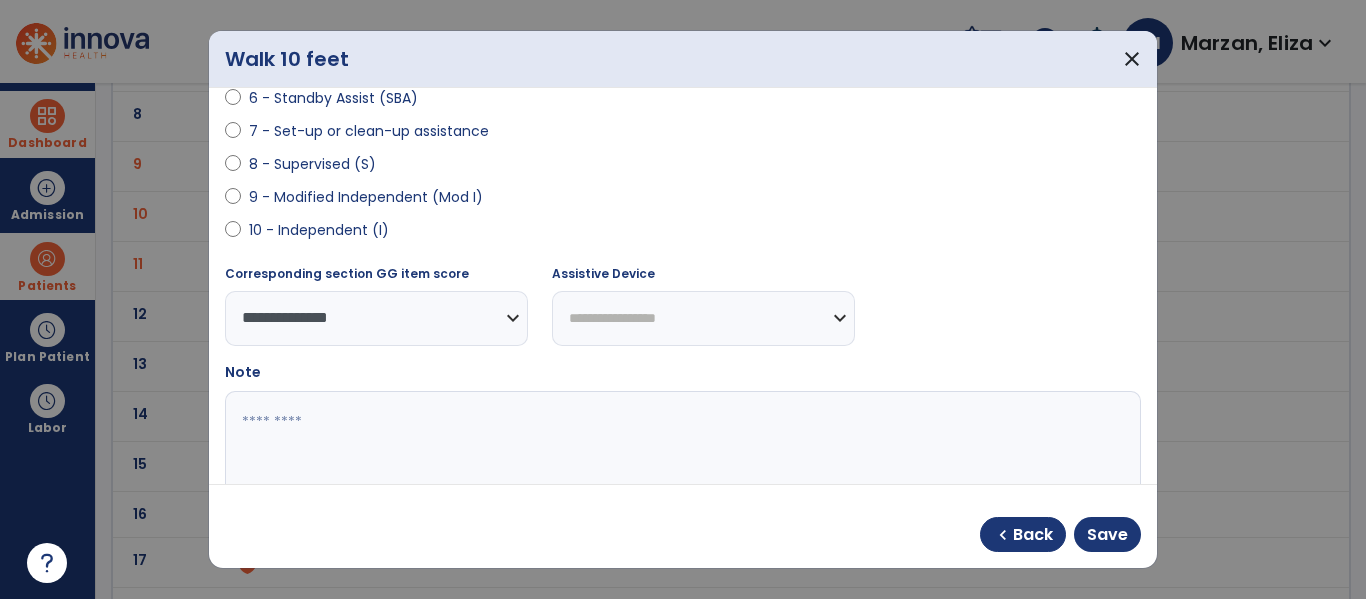 click on "**********" at bounding box center (703, 318) 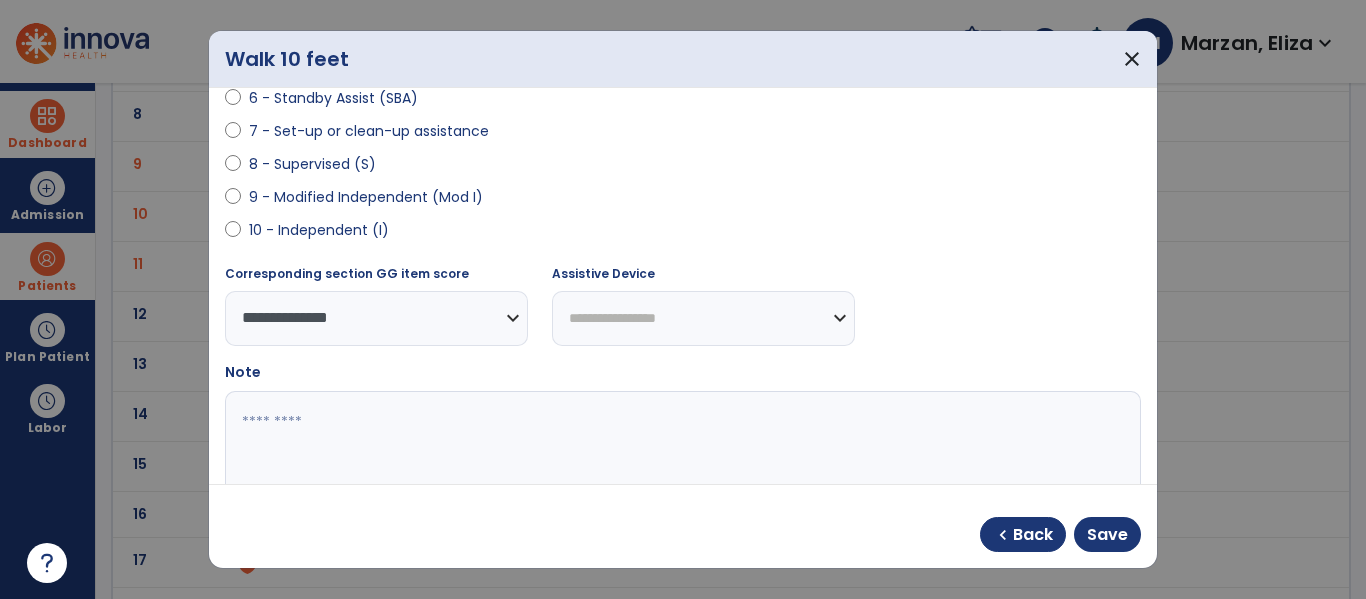 select on "********" 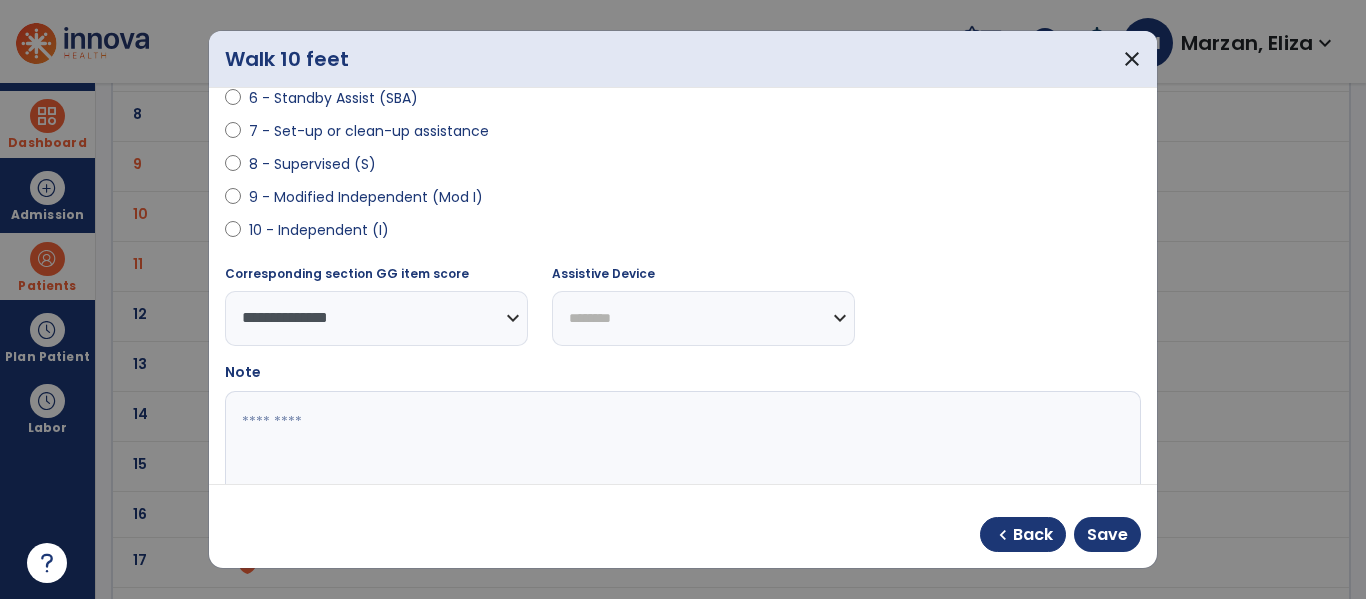 click on "**********" at bounding box center (703, 318) 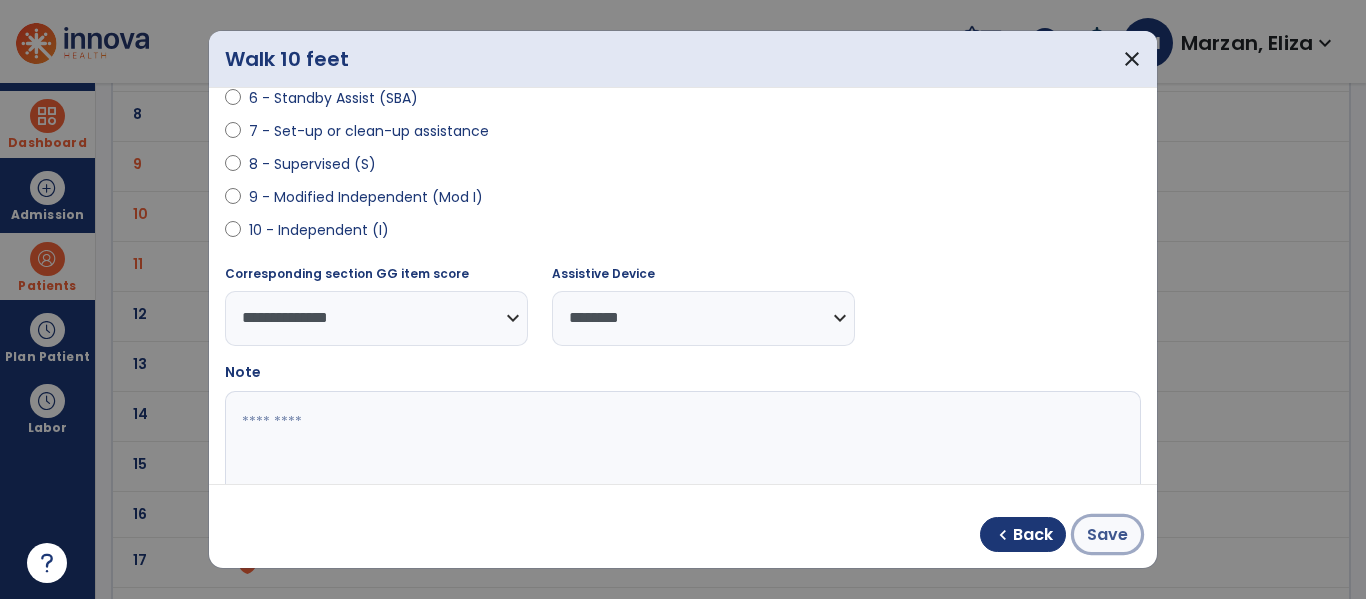 click on "Save" at bounding box center [1107, 534] 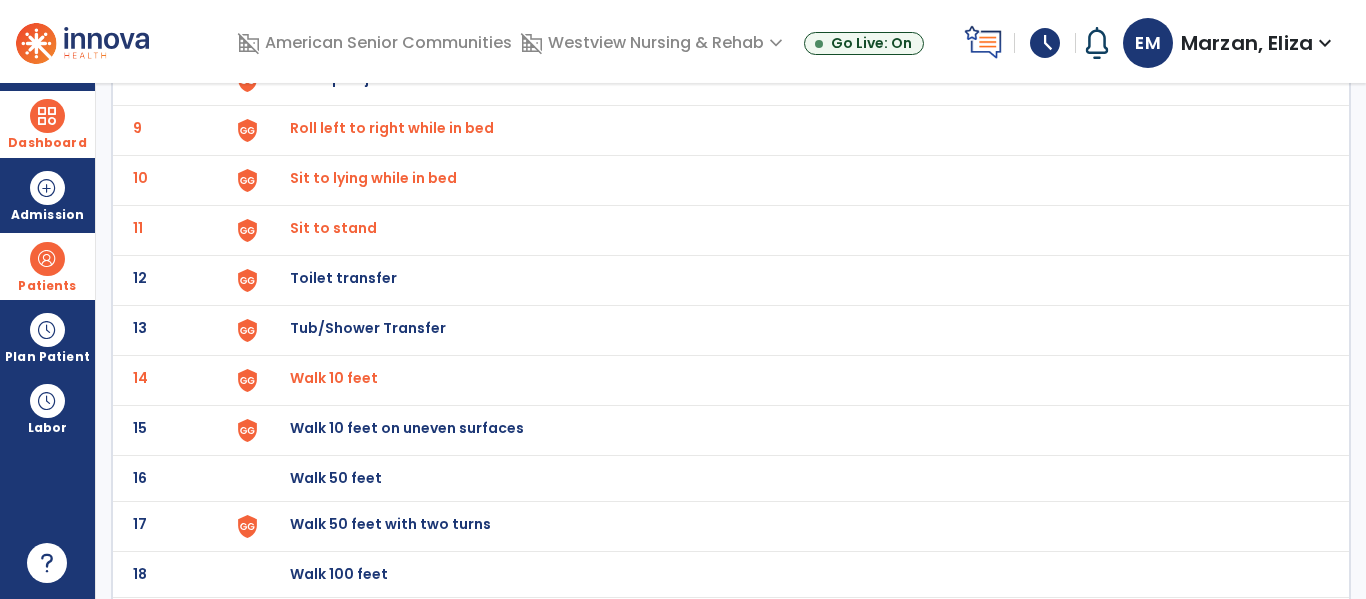 scroll, scrollTop: 528, scrollLeft: 0, axis: vertical 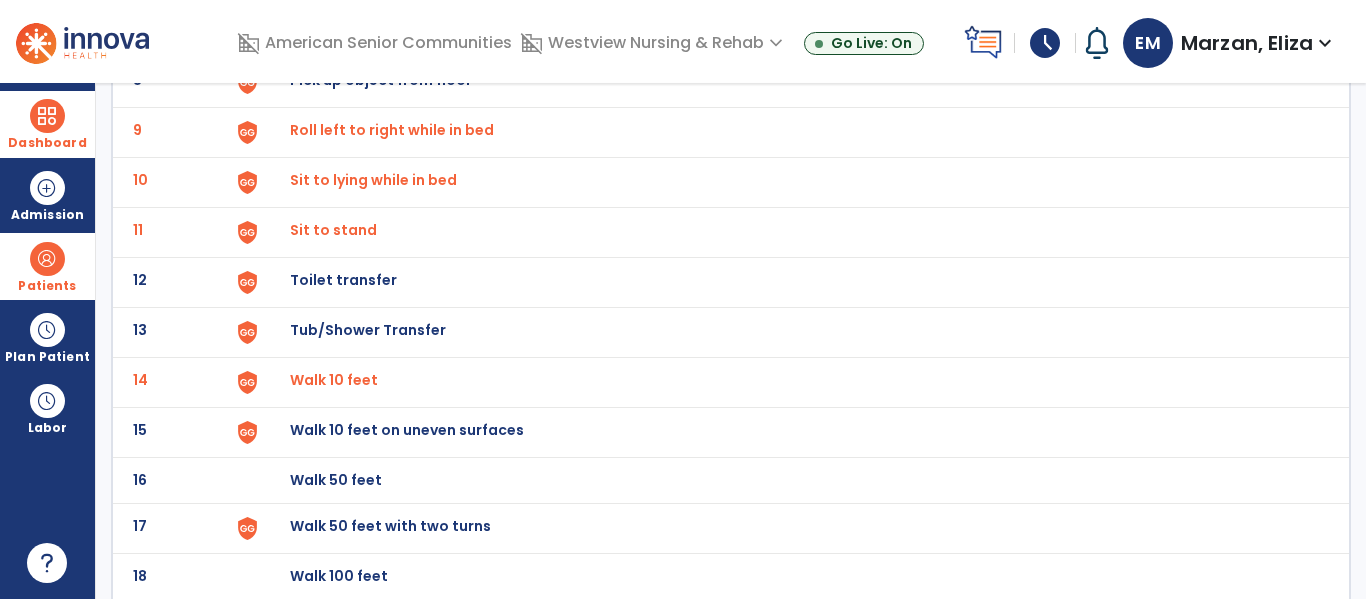 click on "Walk 50 feet with two turns" at bounding box center [336, -266] 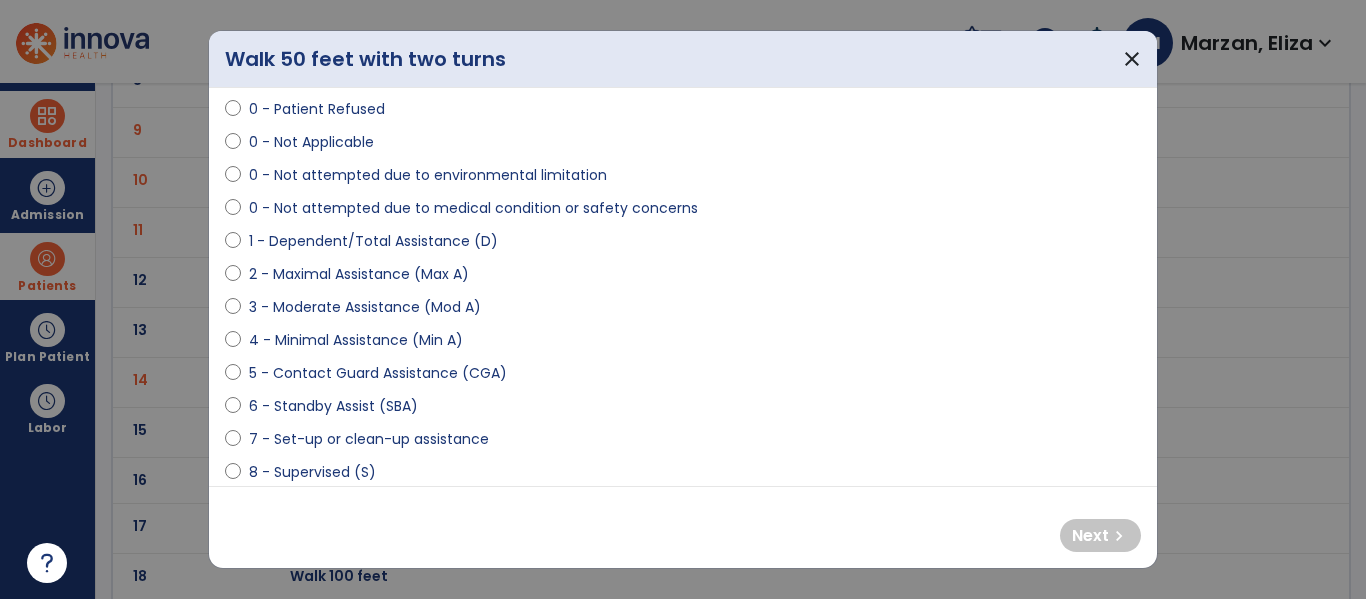 scroll, scrollTop: 85, scrollLeft: 0, axis: vertical 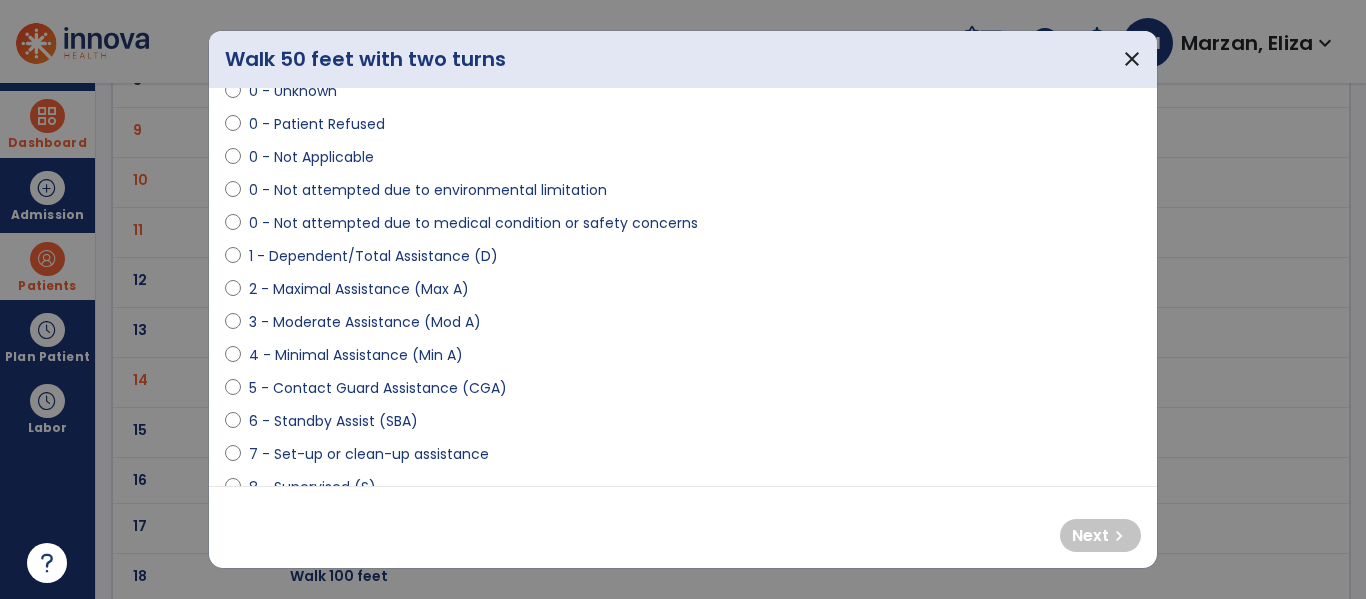 click on "0 - Not attempted due to medical condition or safety concerns" at bounding box center (473, 223) 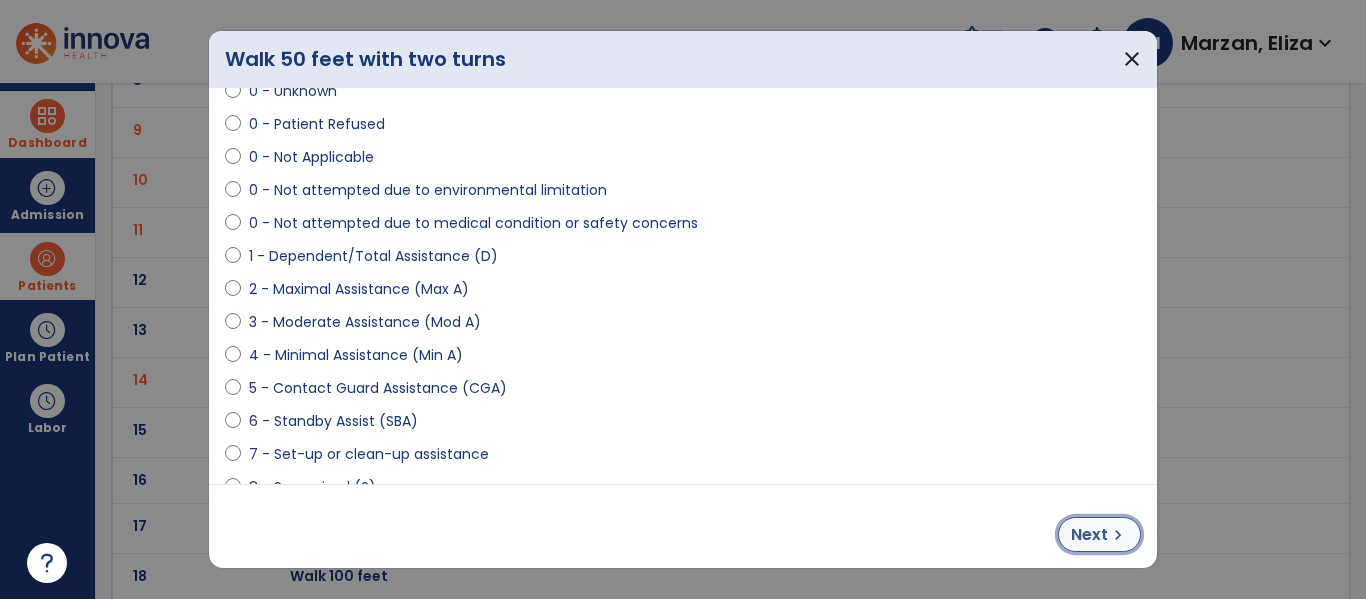 click on "chevron_right" at bounding box center [1118, 535] 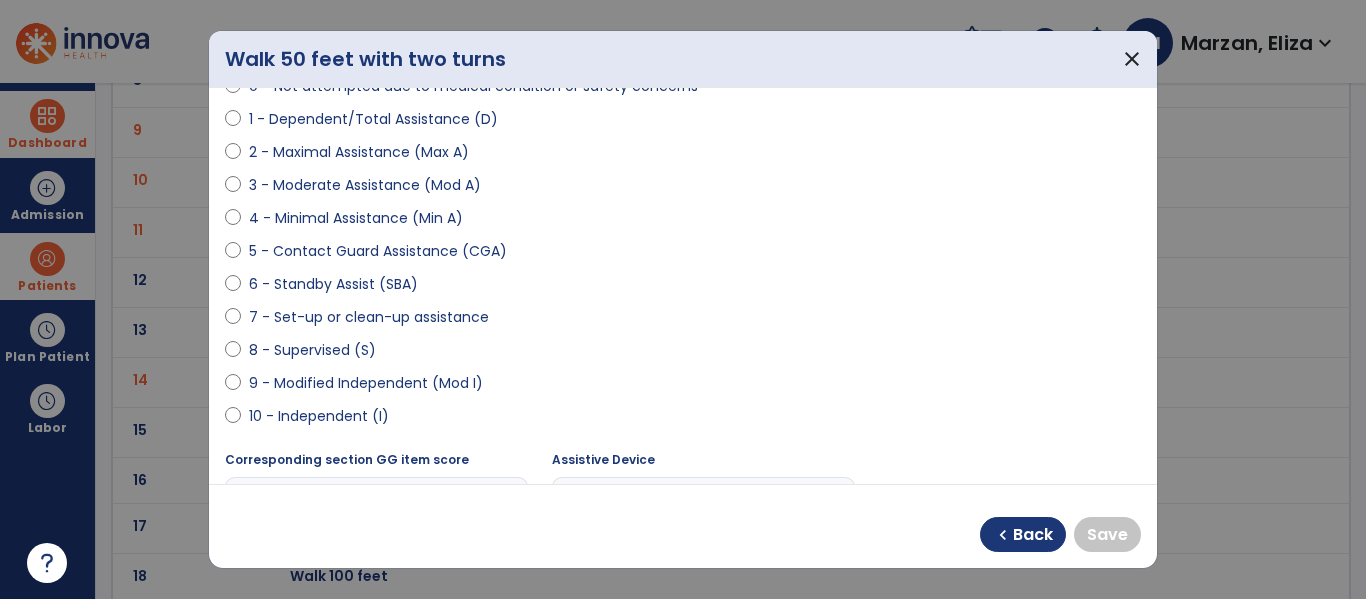 scroll, scrollTop: 225, scrollLeft: 0, axis: vertical 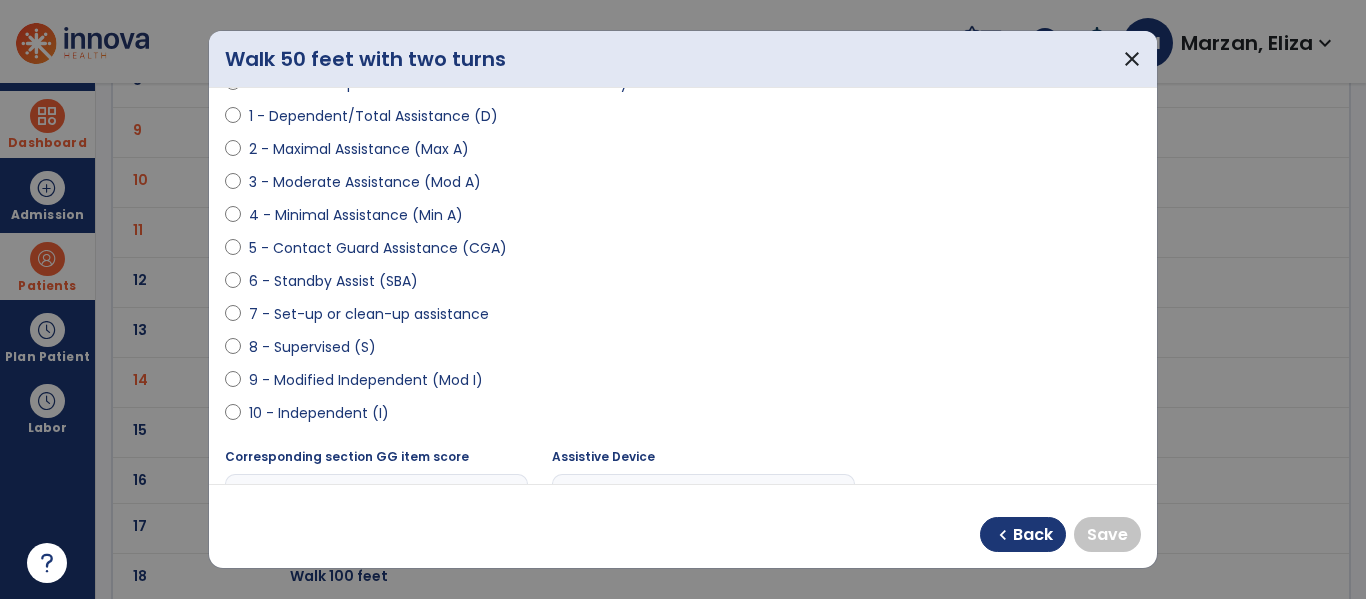 select on "**********" 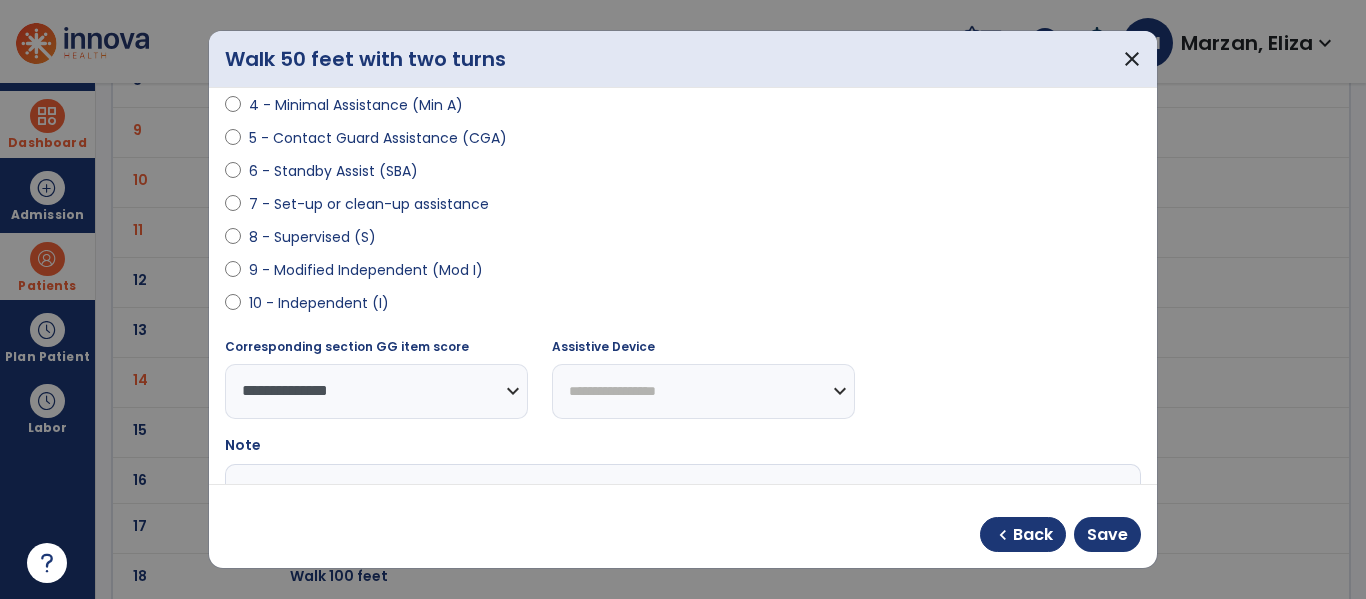 scroll, scrollTop: 356, scrollLeft: 0, axis: vertical 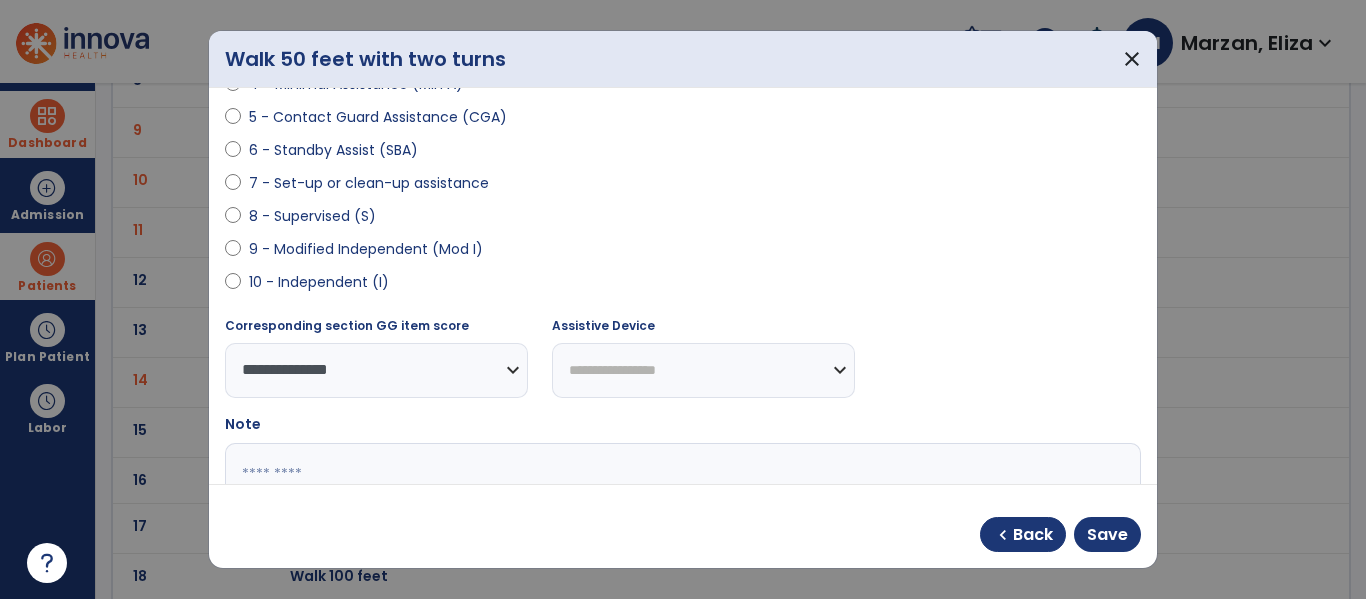 click on "**********" at bounding box center (703, 370) 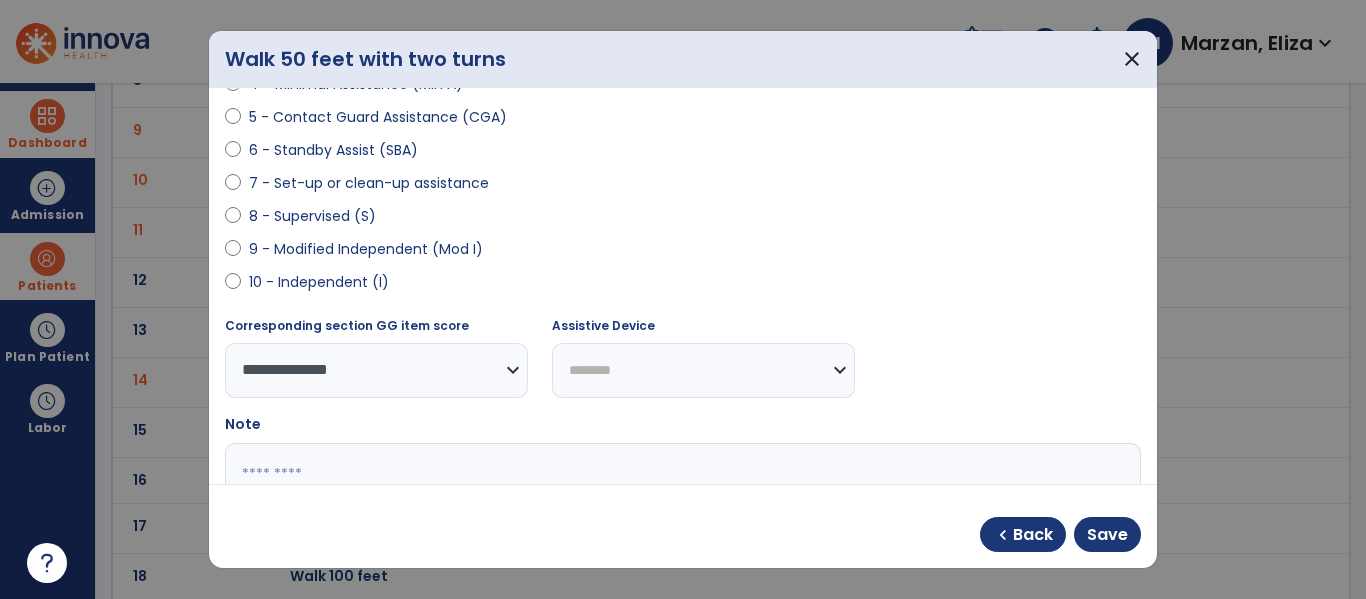 click on "**********" at bounding box center [703, 370] 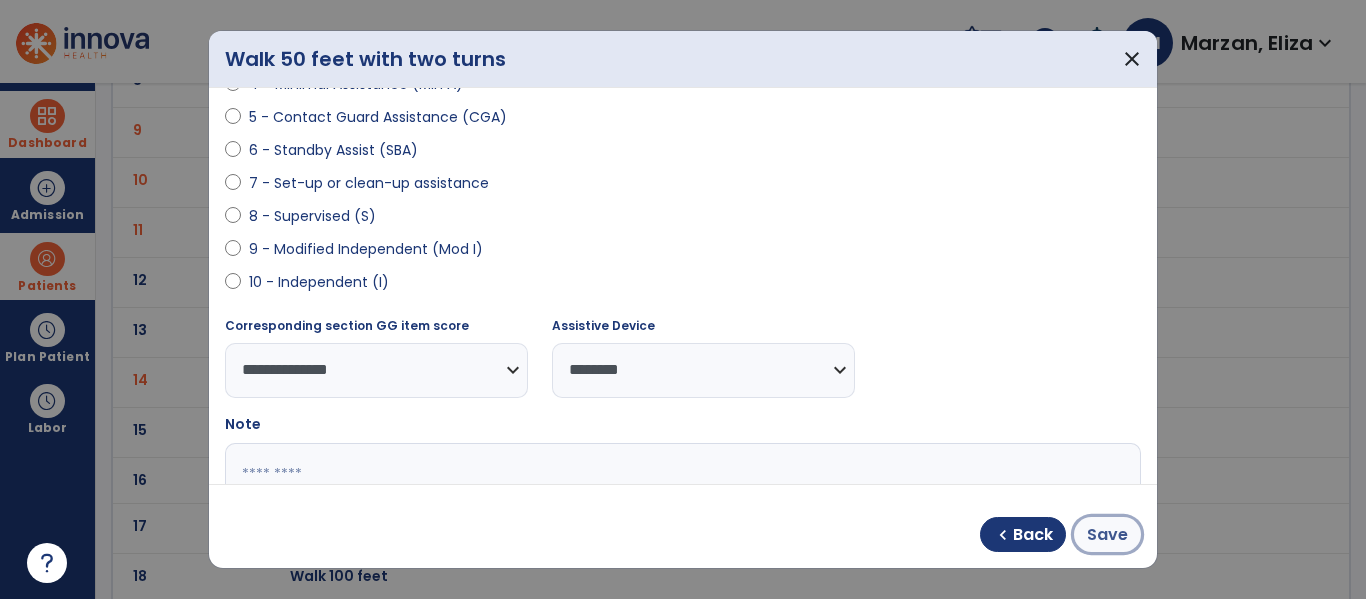 click on "Save" at bounding box center [1107, 534] 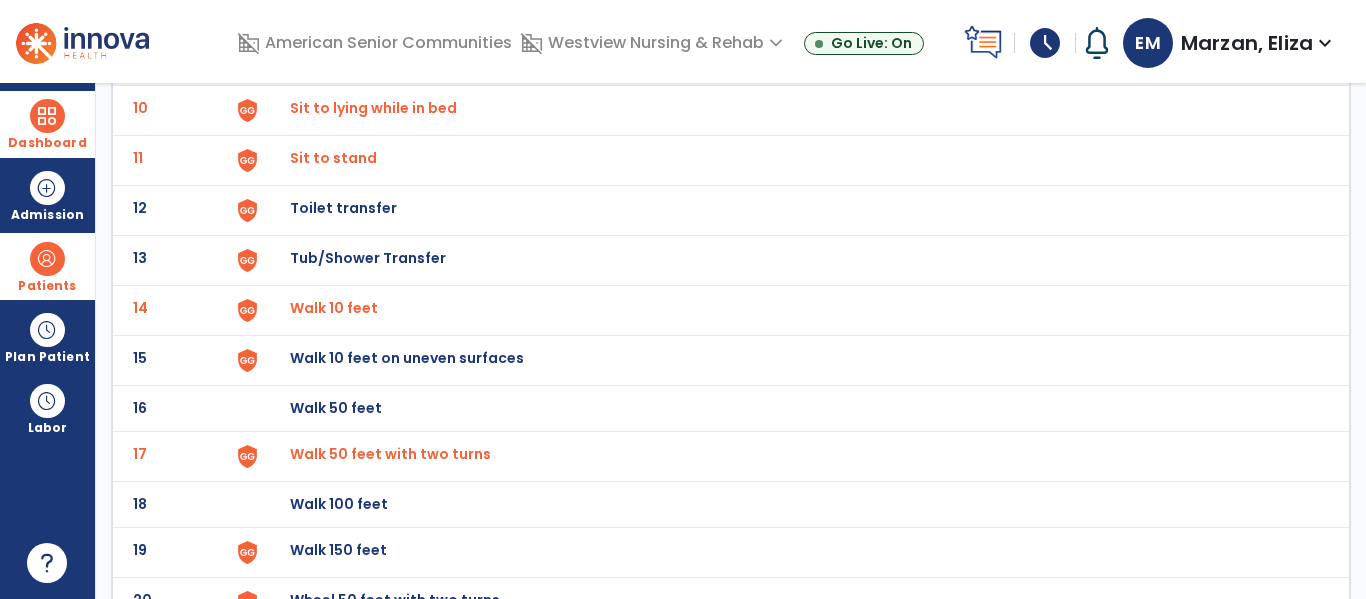 scroll, scrollTop: 670, scrollLeft: 0, axis: vertical 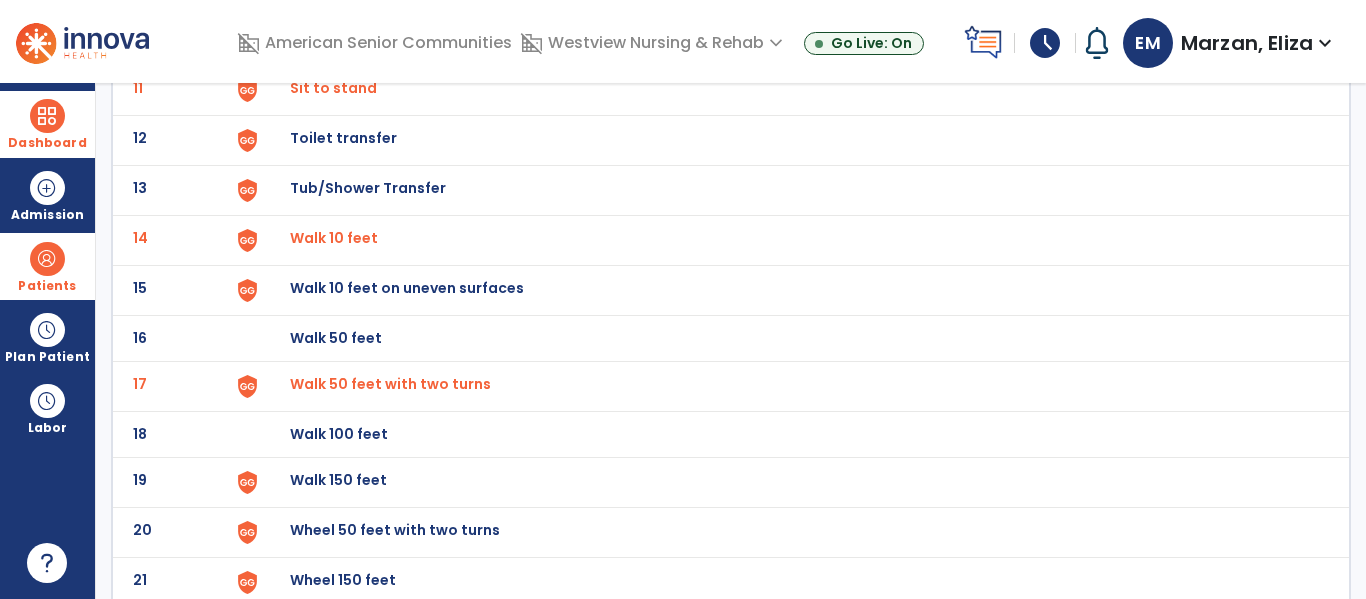 click on "Walk 150 feet" at bounding box center (789, -406) 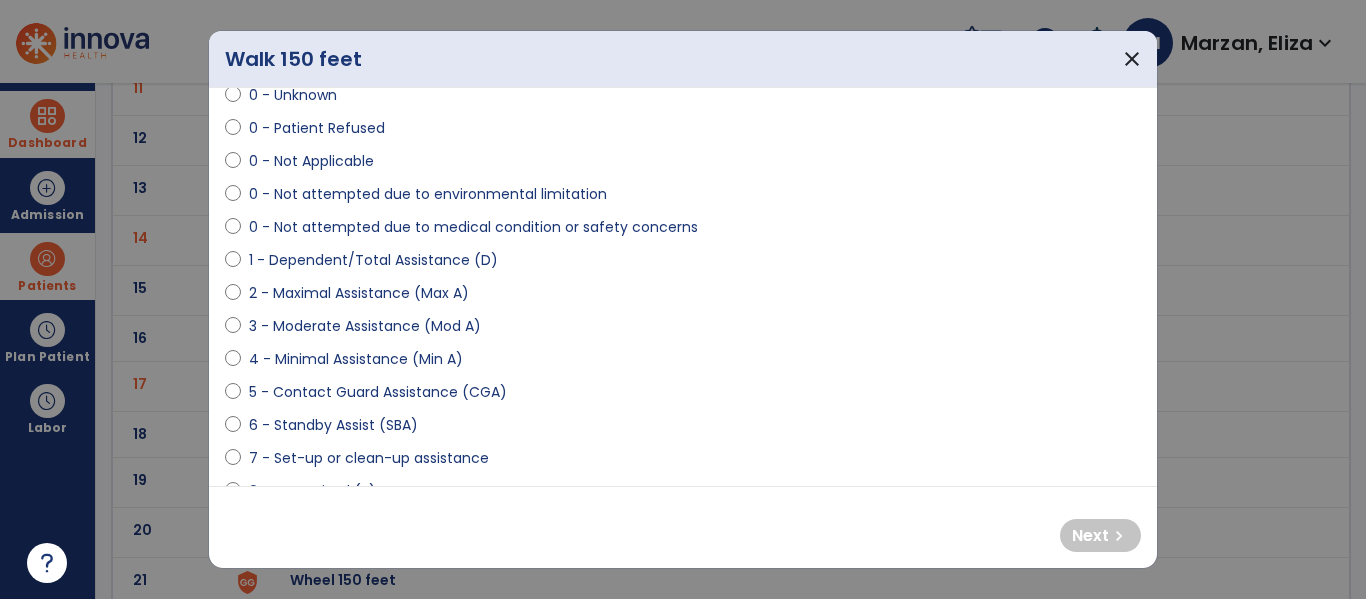 scroll, scrollTop: 96, scrollLeft: 0, axis: vertical 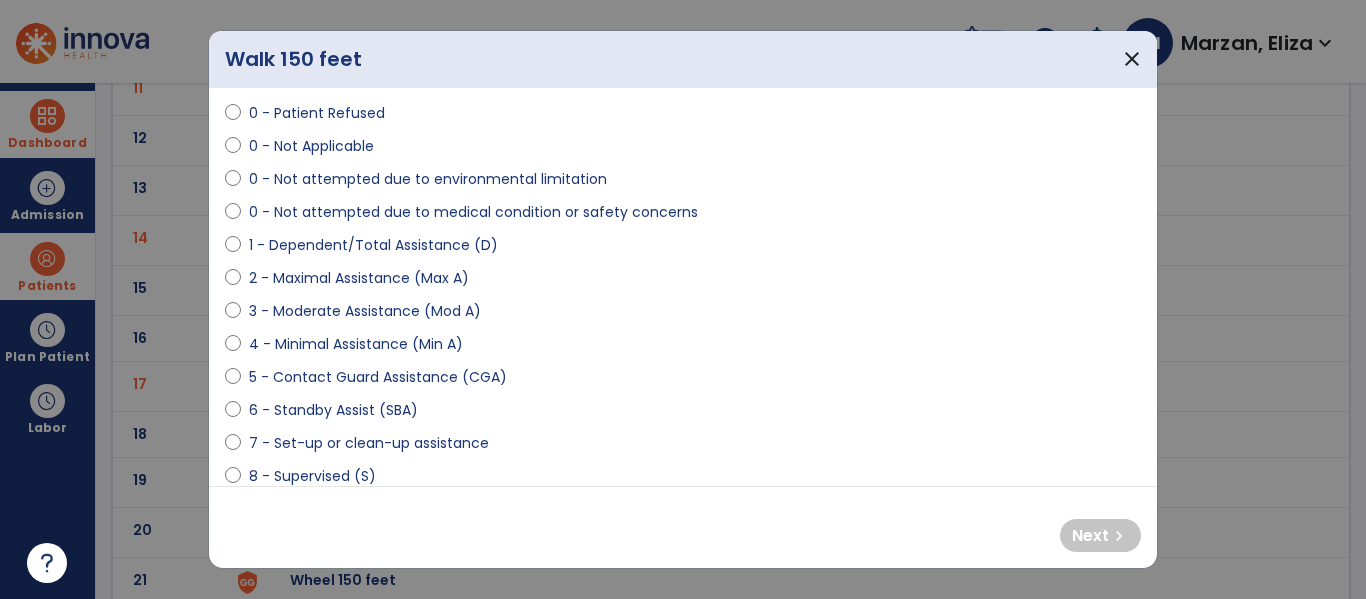click on "0 - Not attempted due to medical condition or safety concerns" at bounding box center (473, 212) 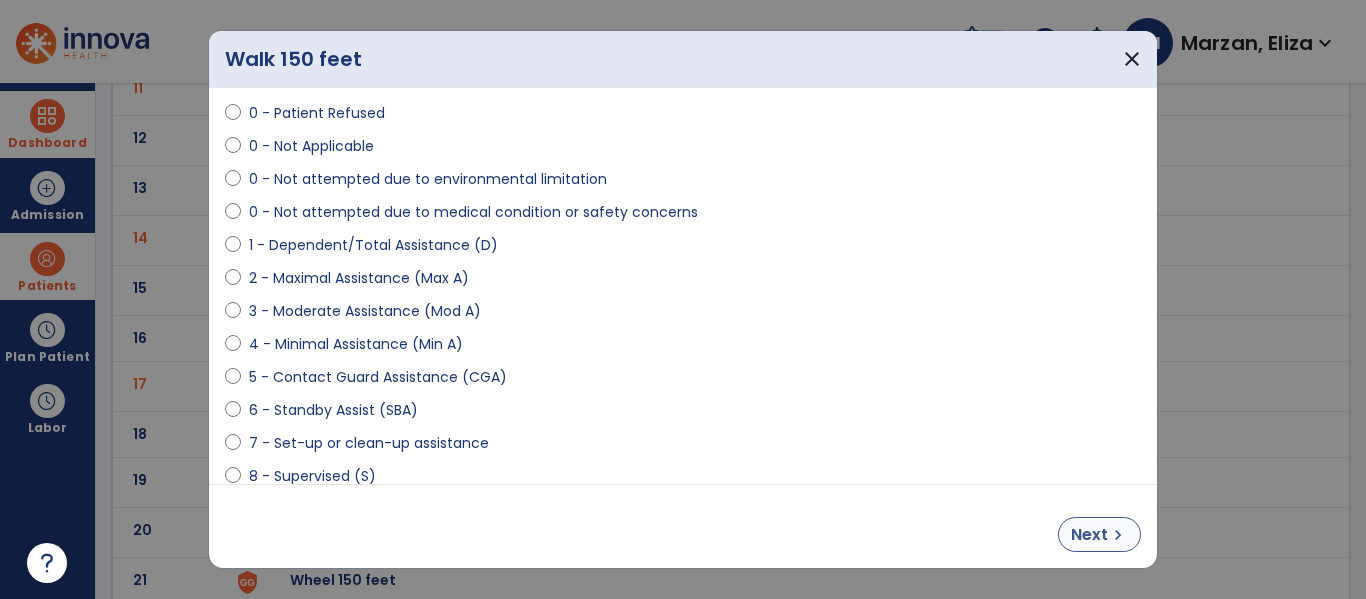 click on "chevron_right" at bounding box center [1118, 535] 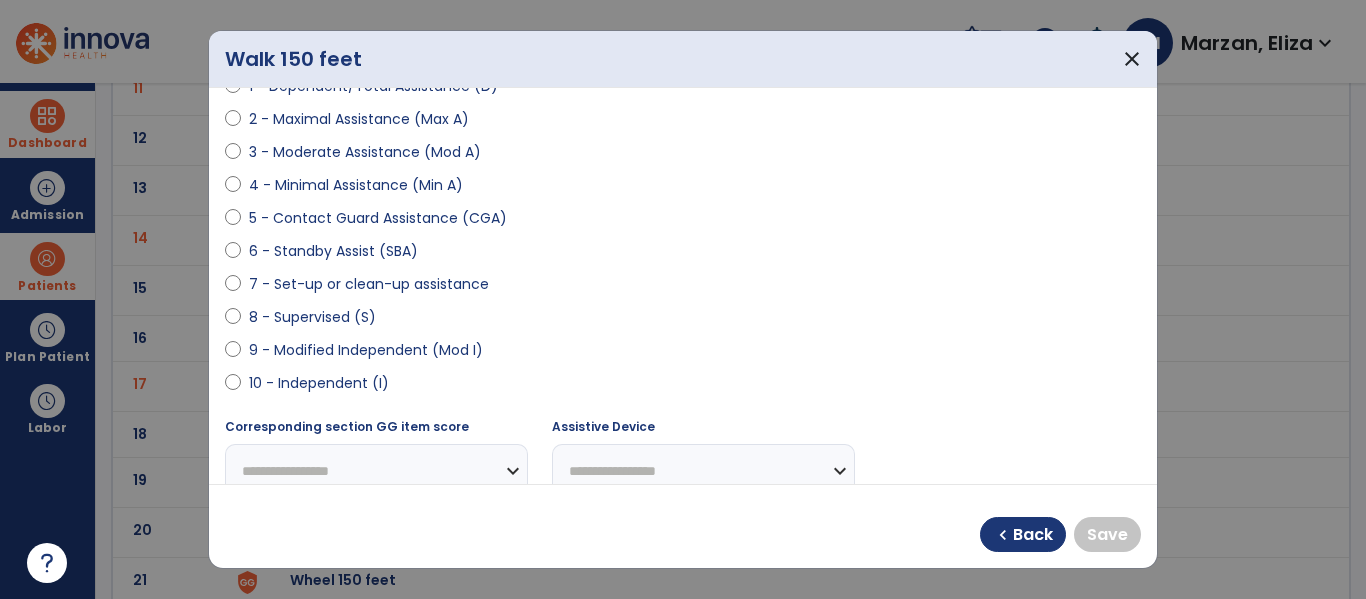 click on "9 - Modified Independent (Mod I)" at bounding box center [366, 350] 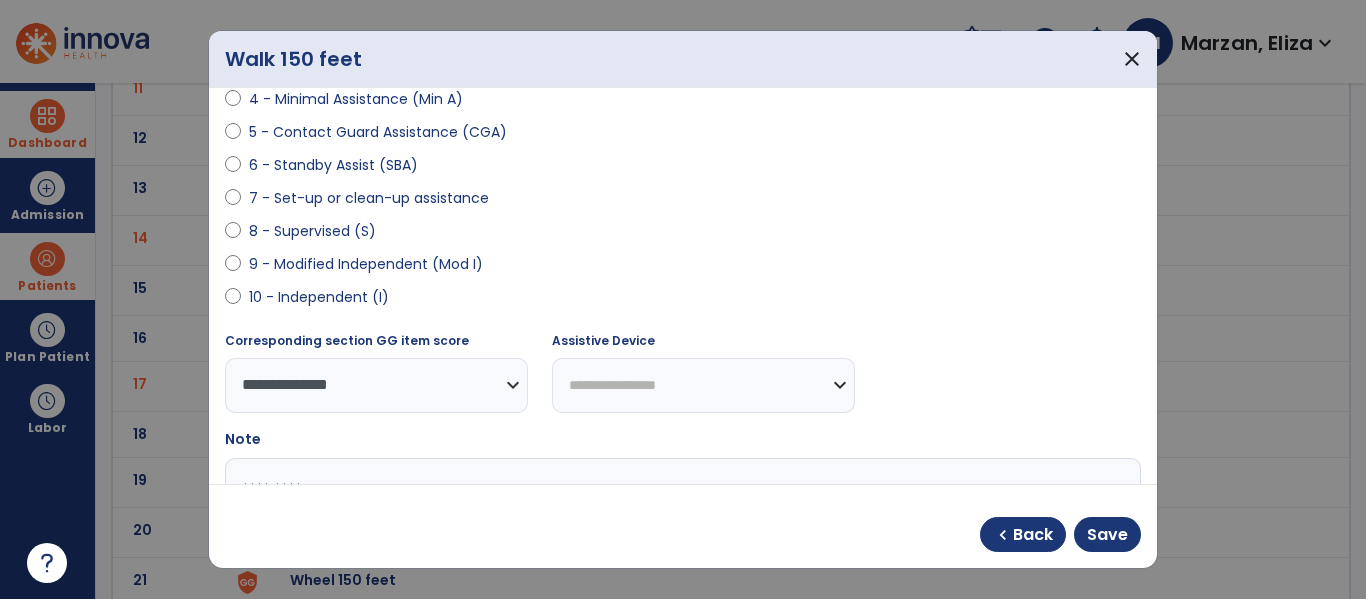 scroll, scrollTop: 344, scrollLeft: 0, axis: vertical 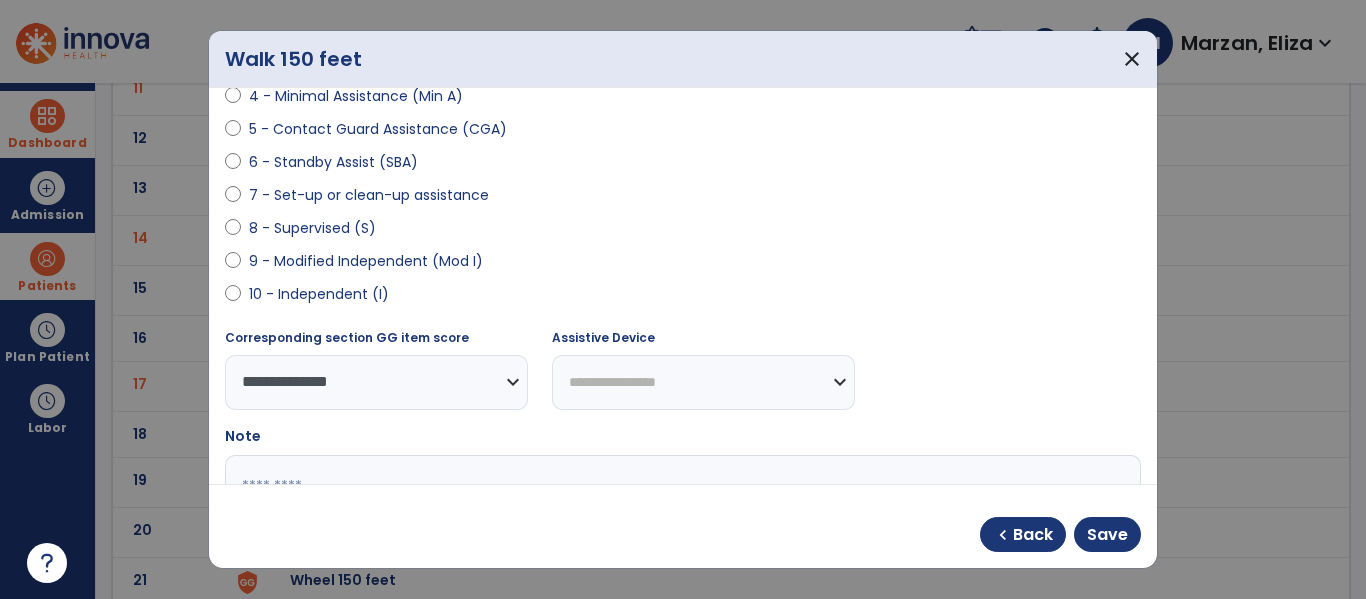 click on "**********" at bounding box center (703, 382) 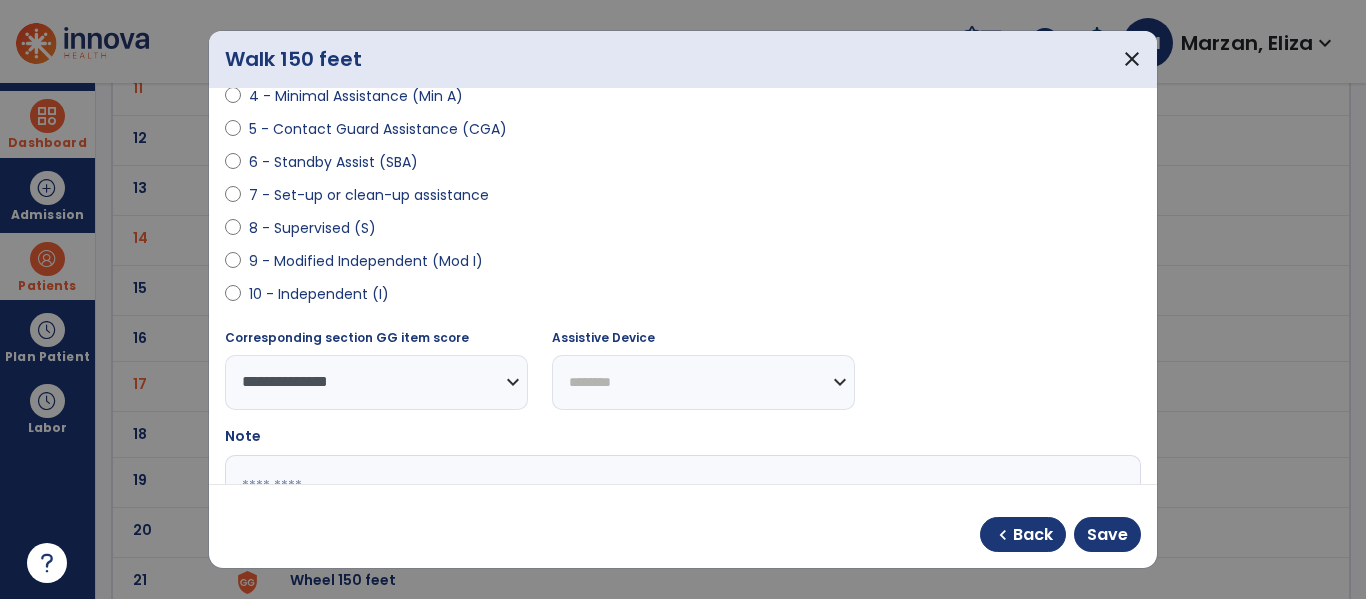click on "**********" at bounding box center [703, 382] 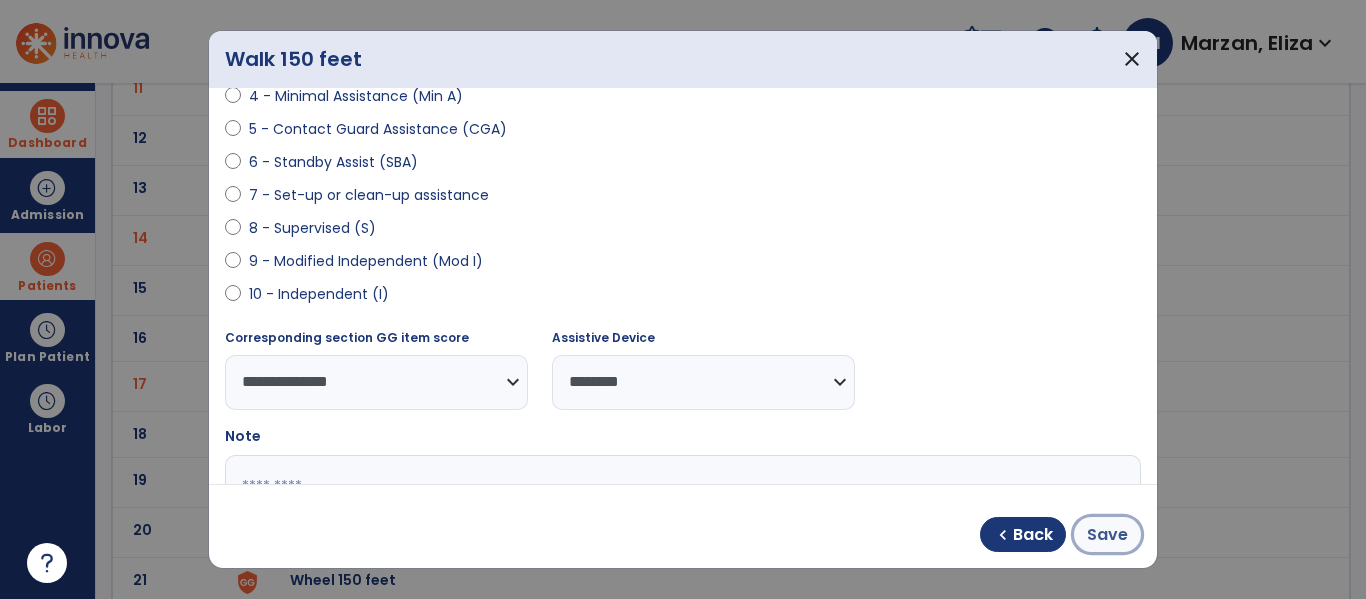click on "Save" at bounding box center (1107, 535) 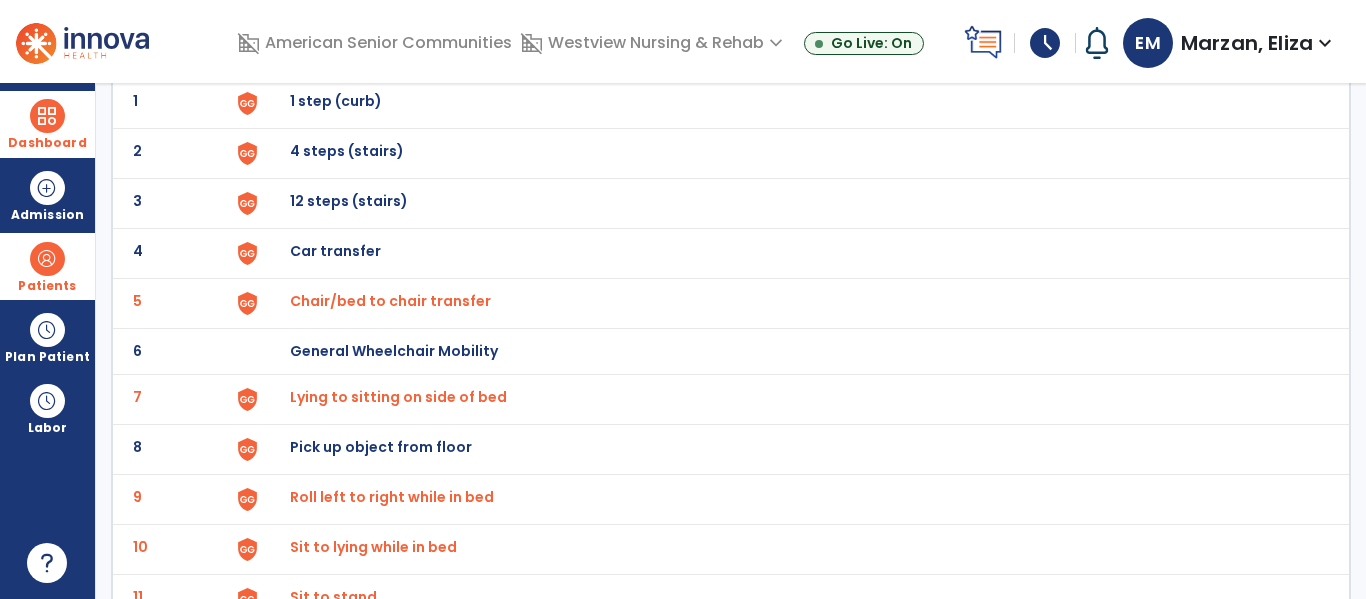 scroll, scrollTop: 0, scrollLeft: 0, axis: both 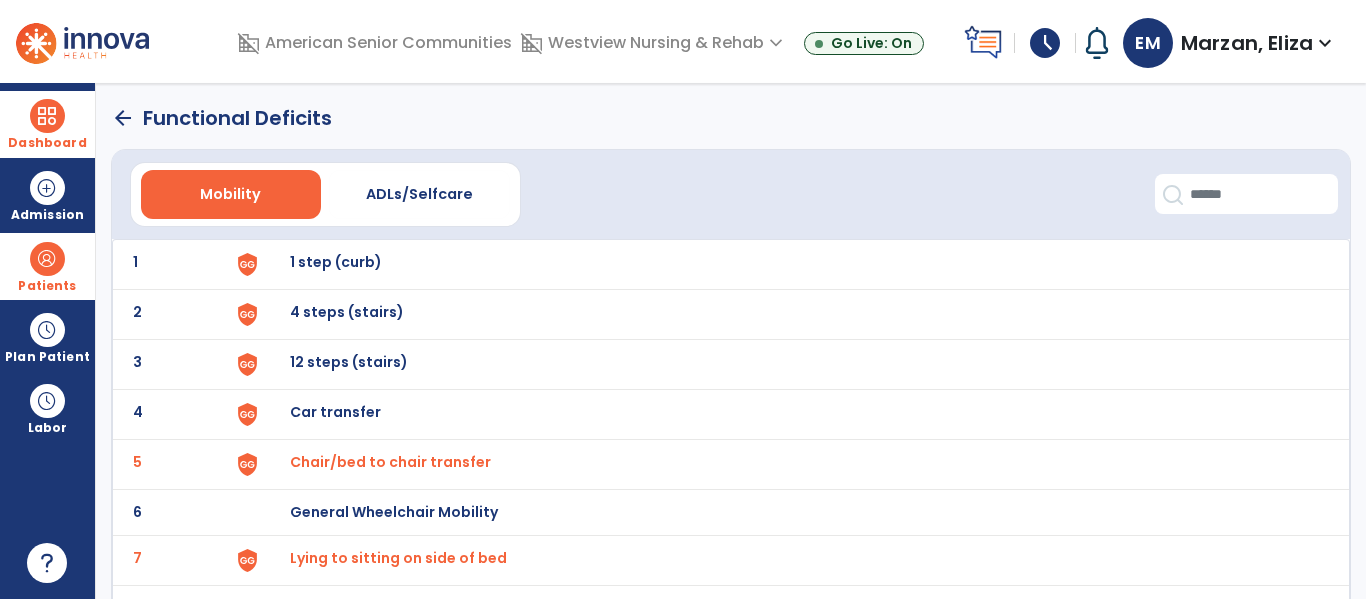 click on "arrow_back" 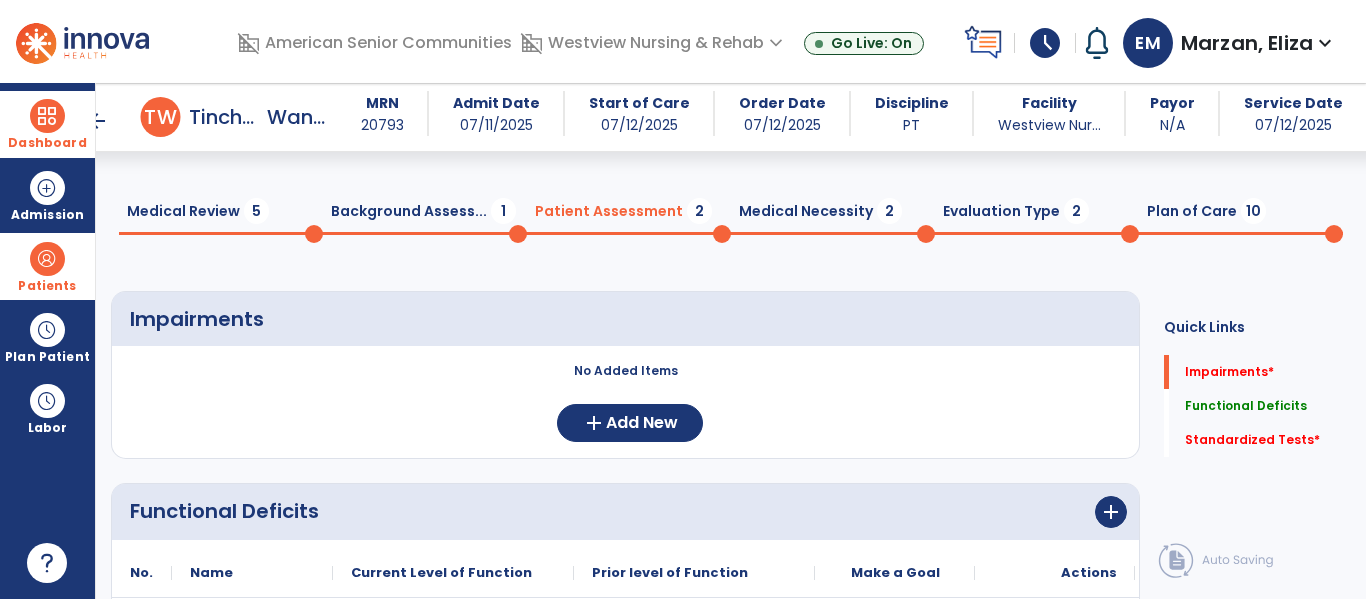 scroll, scrollTop: 81, scrollLeft: 0, axis: vertical 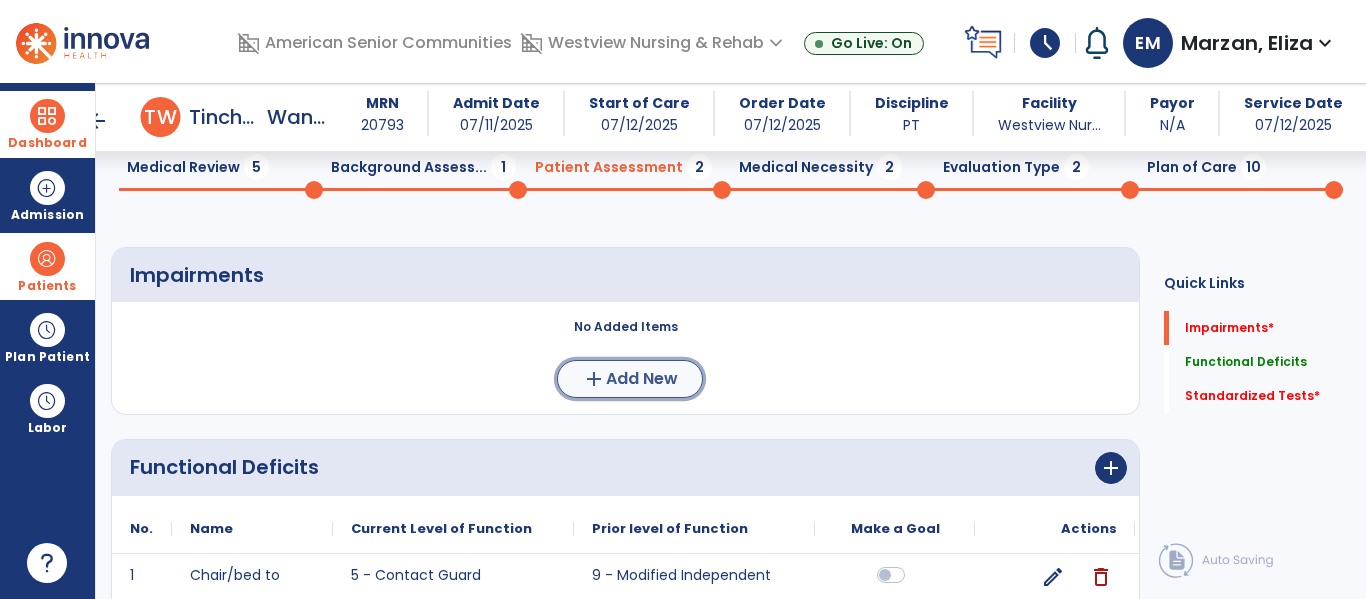 click on "add  Add New" 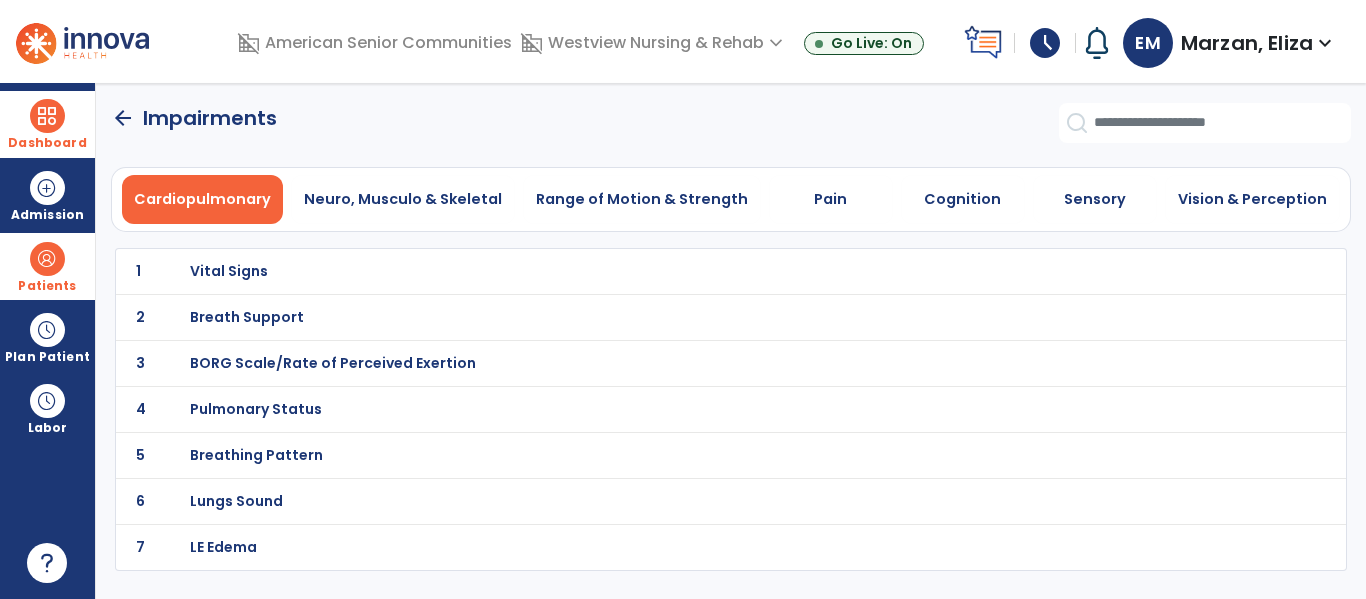 scroll, scrollTop: 0, scrollLeft: 0, axis: both 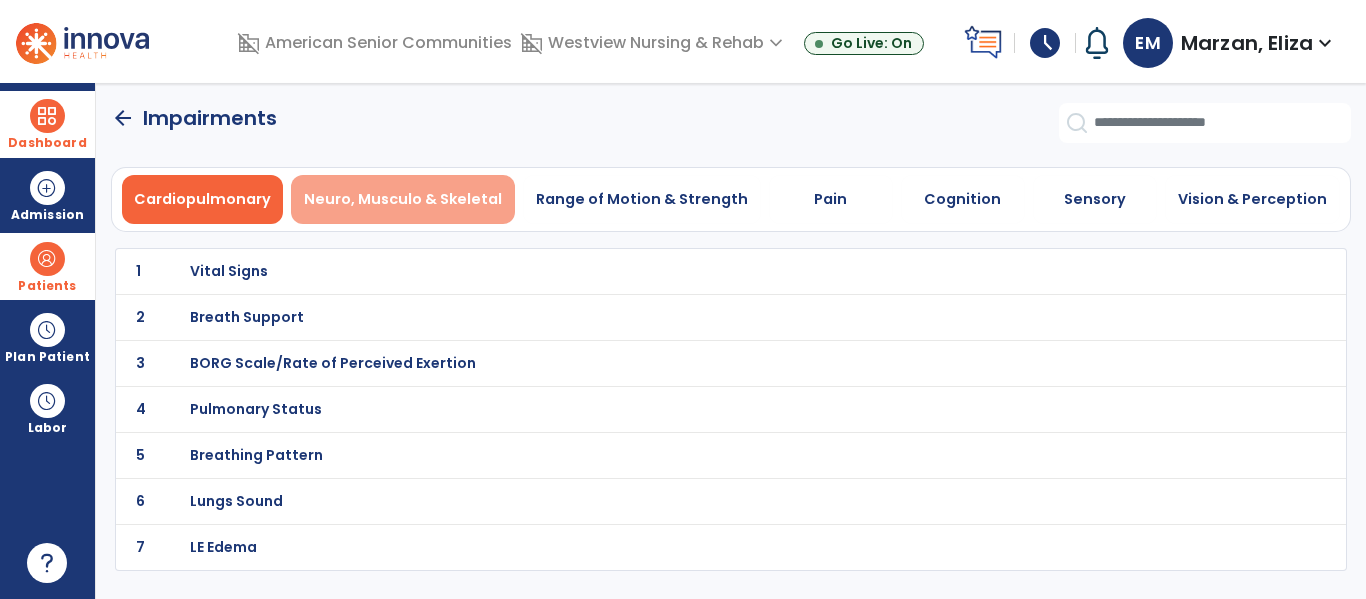 click on "Neuro, Musculo & Skeletal" at bounding box center [403, 199] 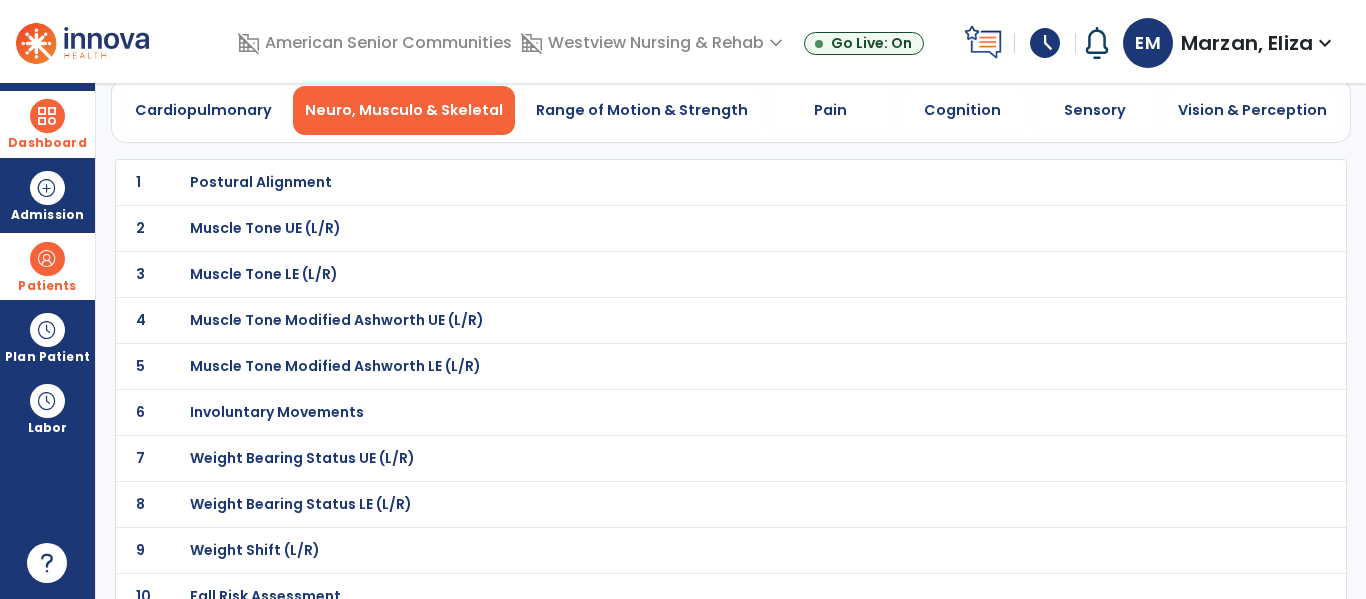 scroll, scrollTop: 102, scrollLeft: 0, axis: vertical 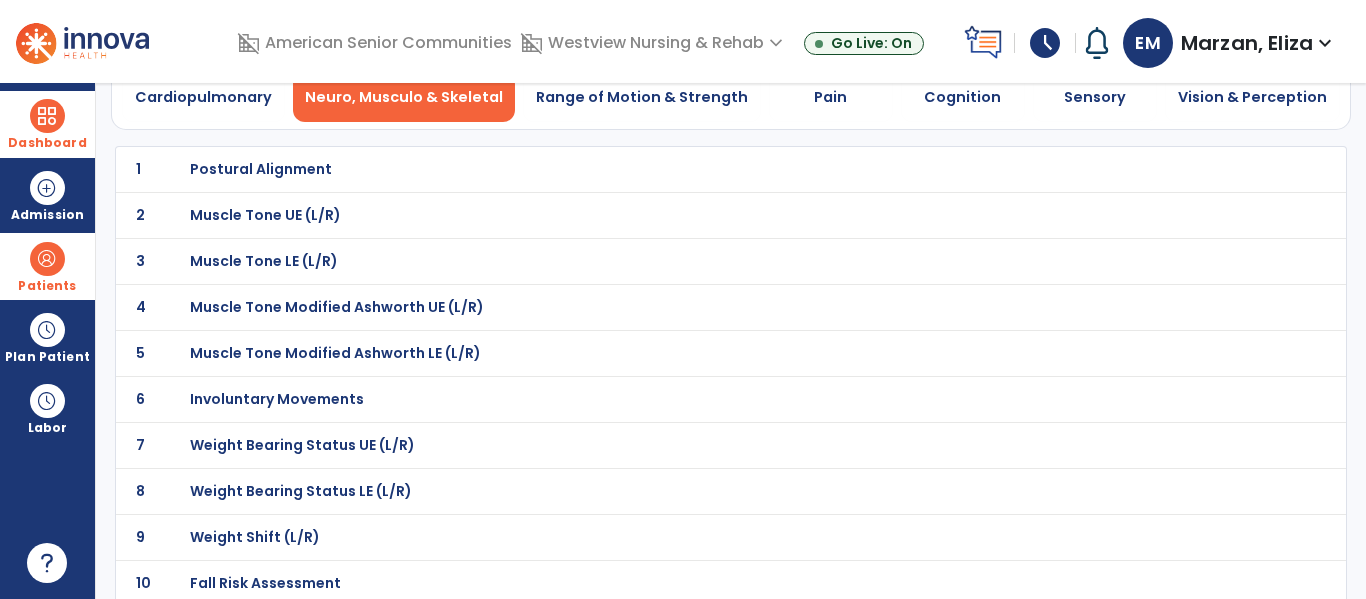 click on "Weight Shift (L/R)" at bounding box center [687, 169] 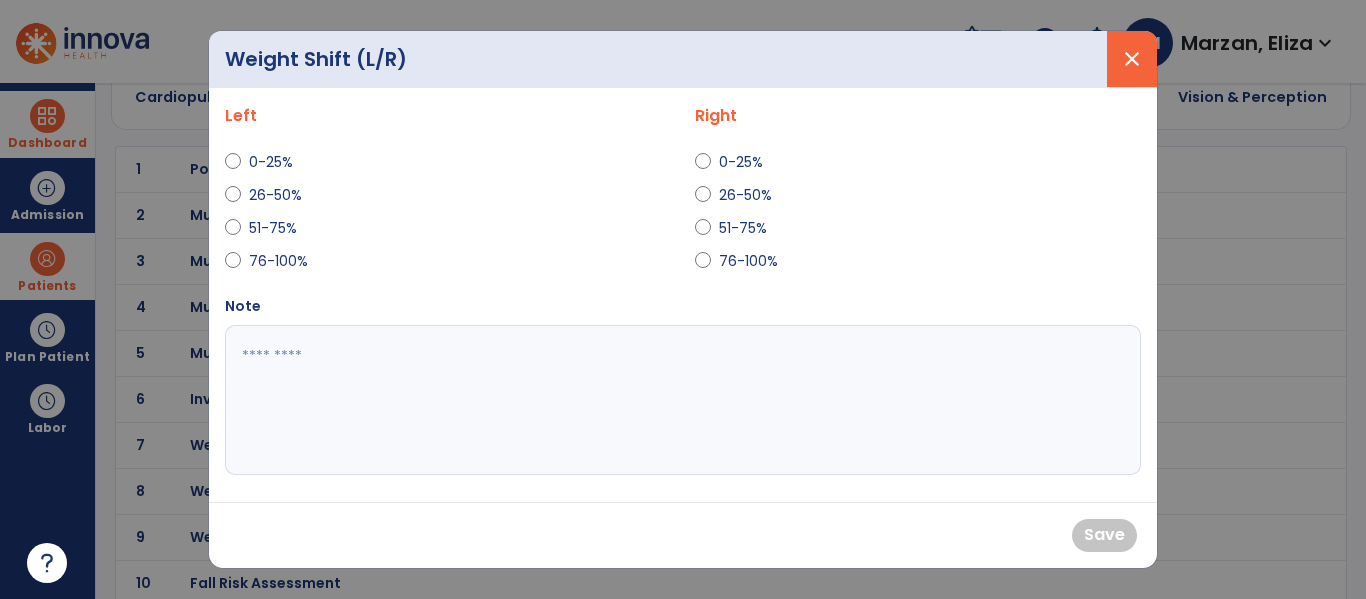 click on "close" at bounding box center [1132, 59] 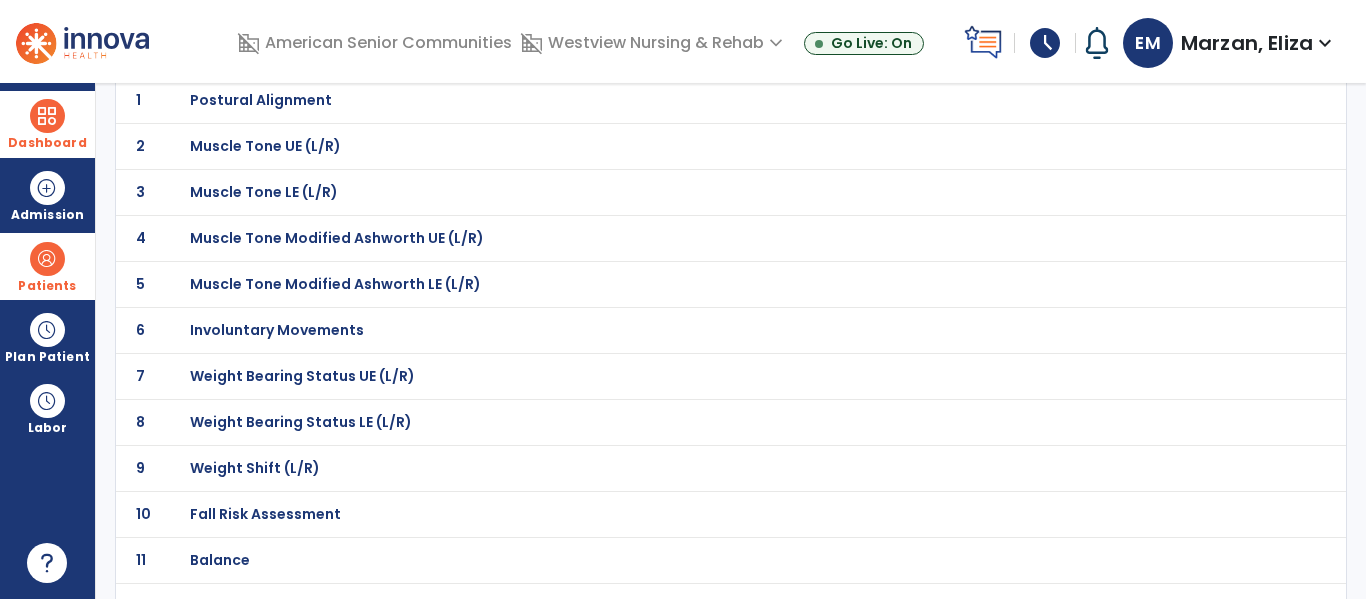 scroll, scrollTop: 213, scrollLeft: 0, axis: vertical 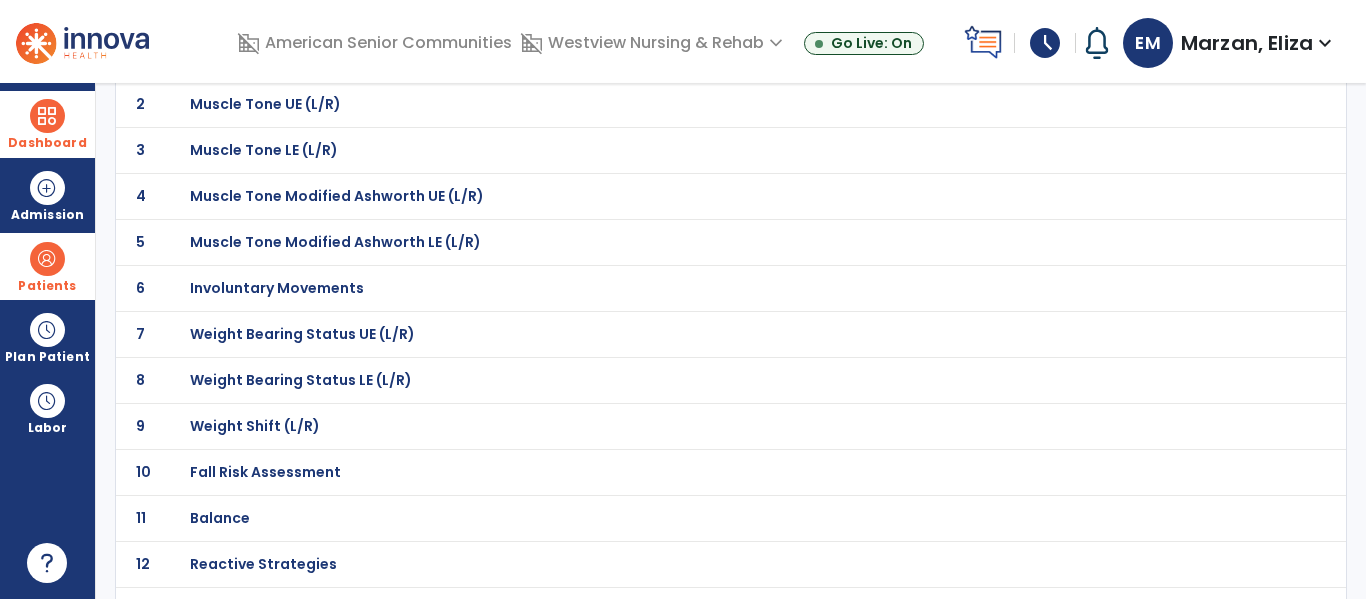 click on "10 Fall Risk Assessment" 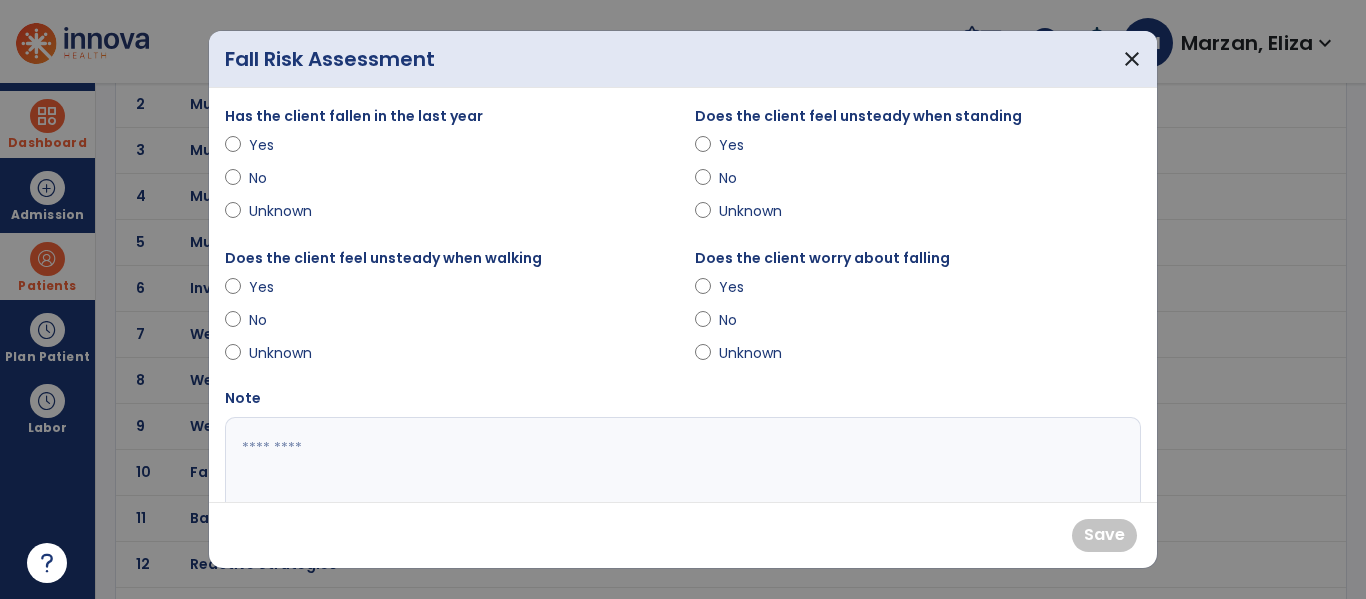 click on "No" at bounding box center [284, 178] 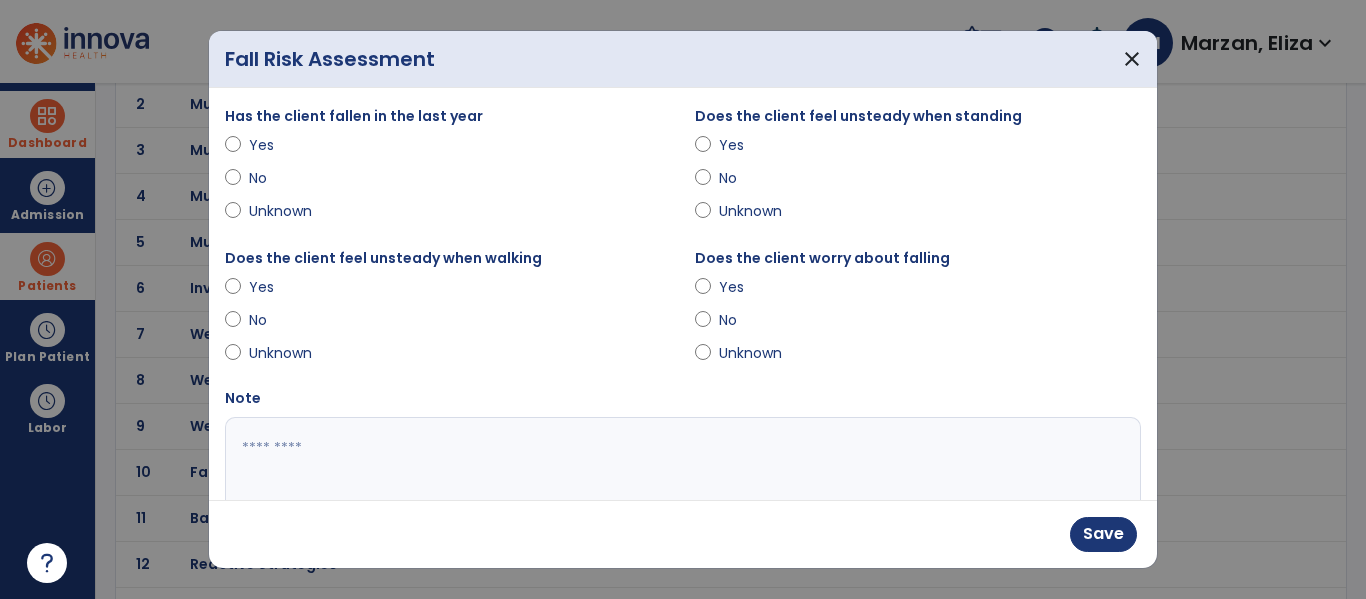 click on "Yes" at bounding box center (754, 287) 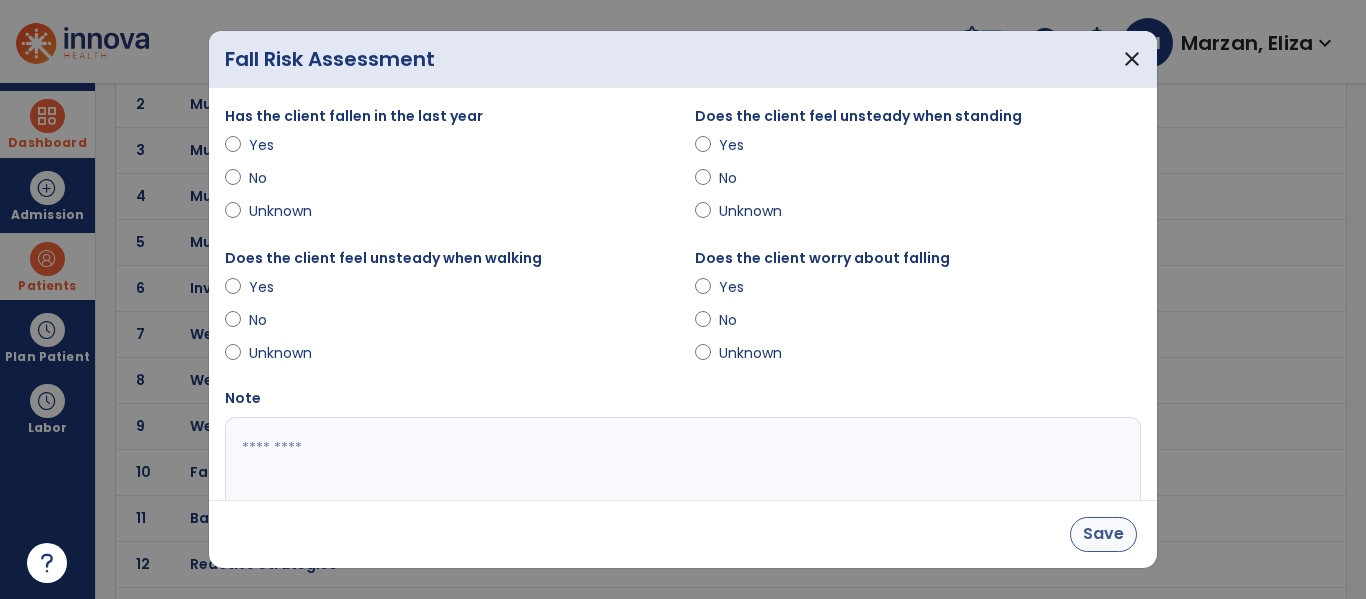 click on "Save" at bounding box center [1103, 534] 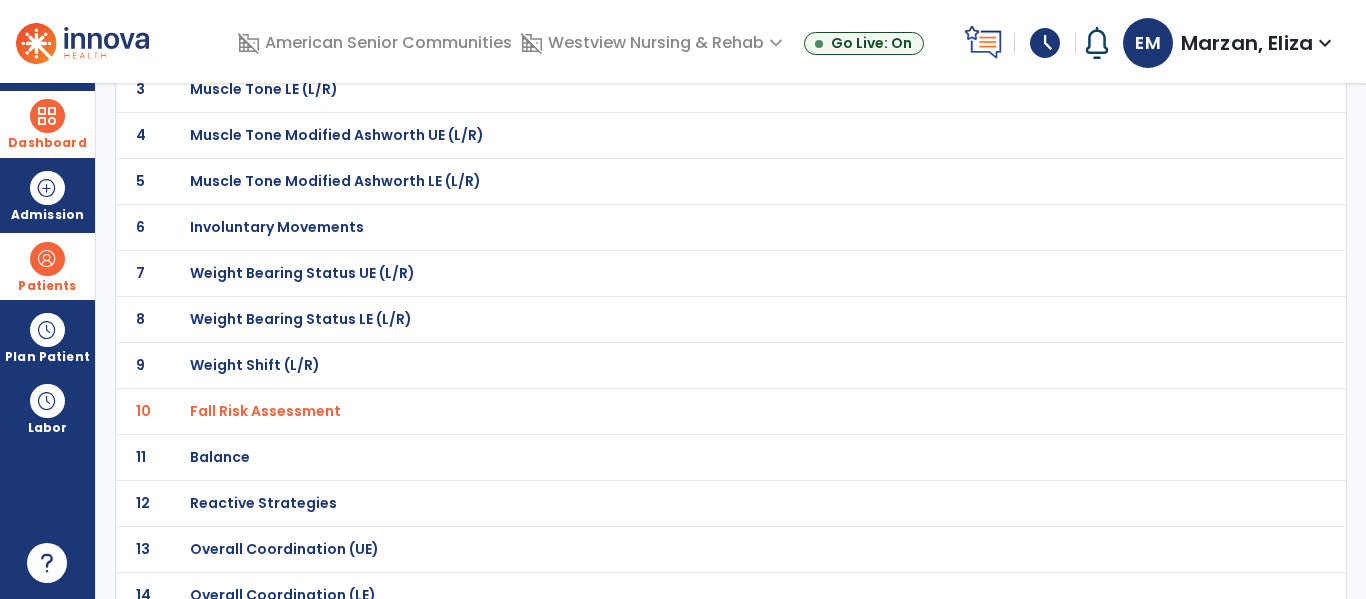 scroll, scrollTop: 279, scrollLeft: 0, axis: vertical 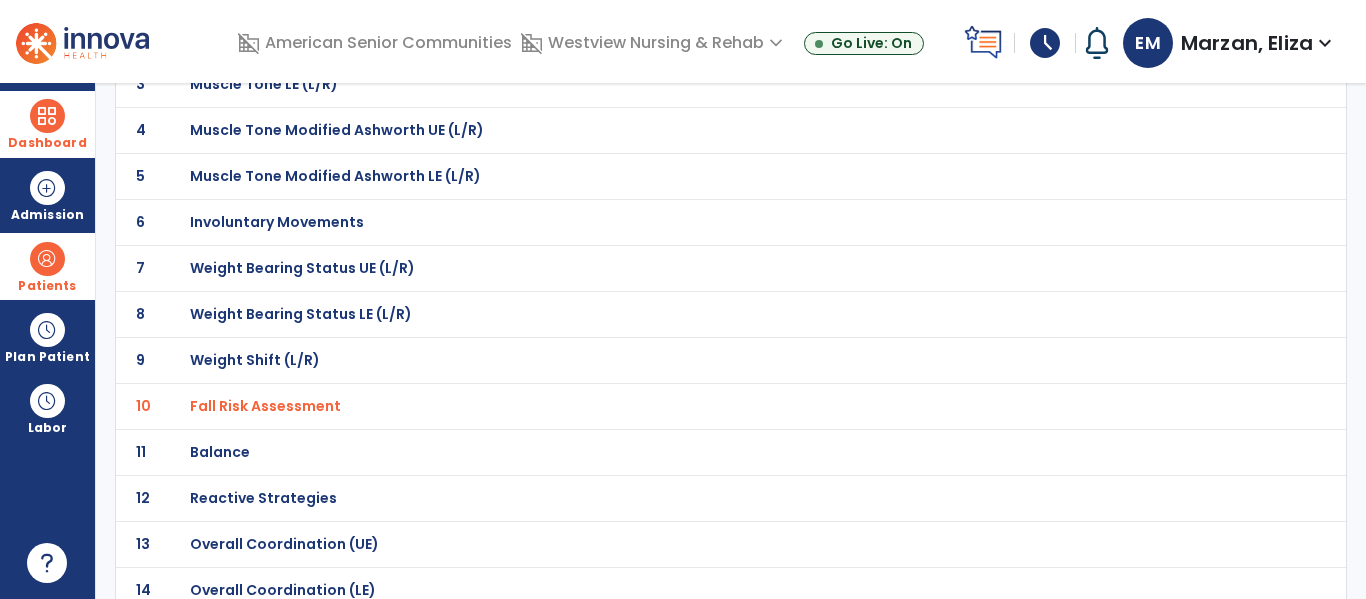 click on "Balance" at bounding box center [687, -8] 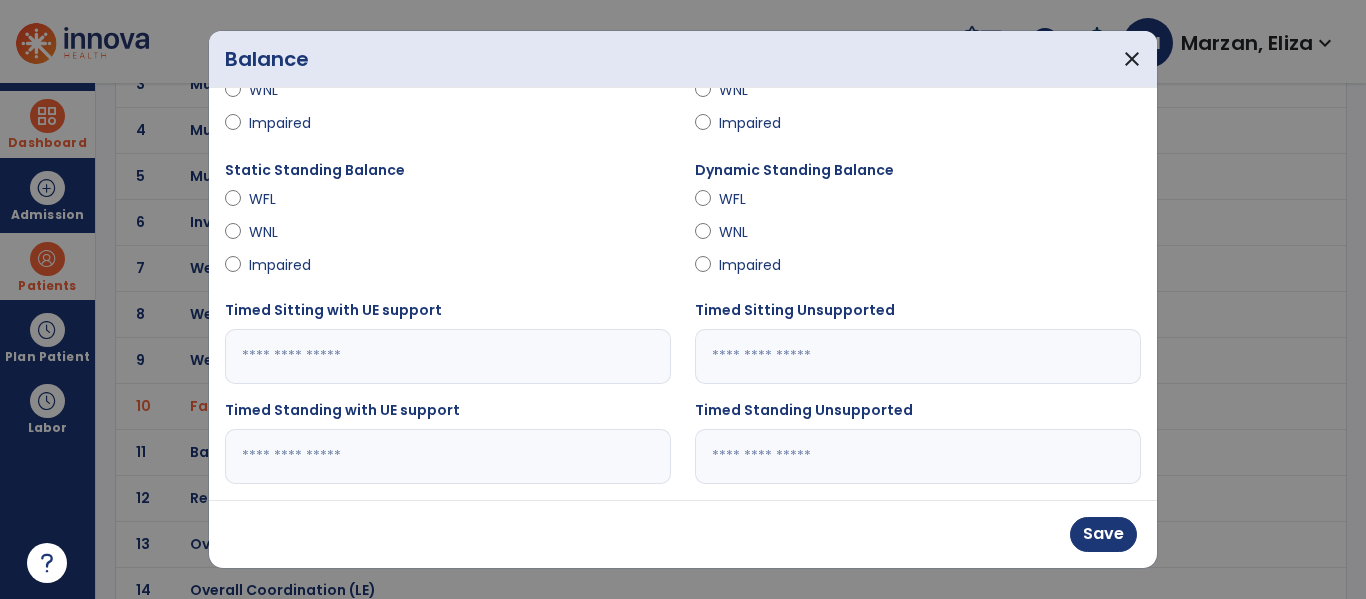scroll, scrollTop: 131, scrollLeft: 0, axis: vertical 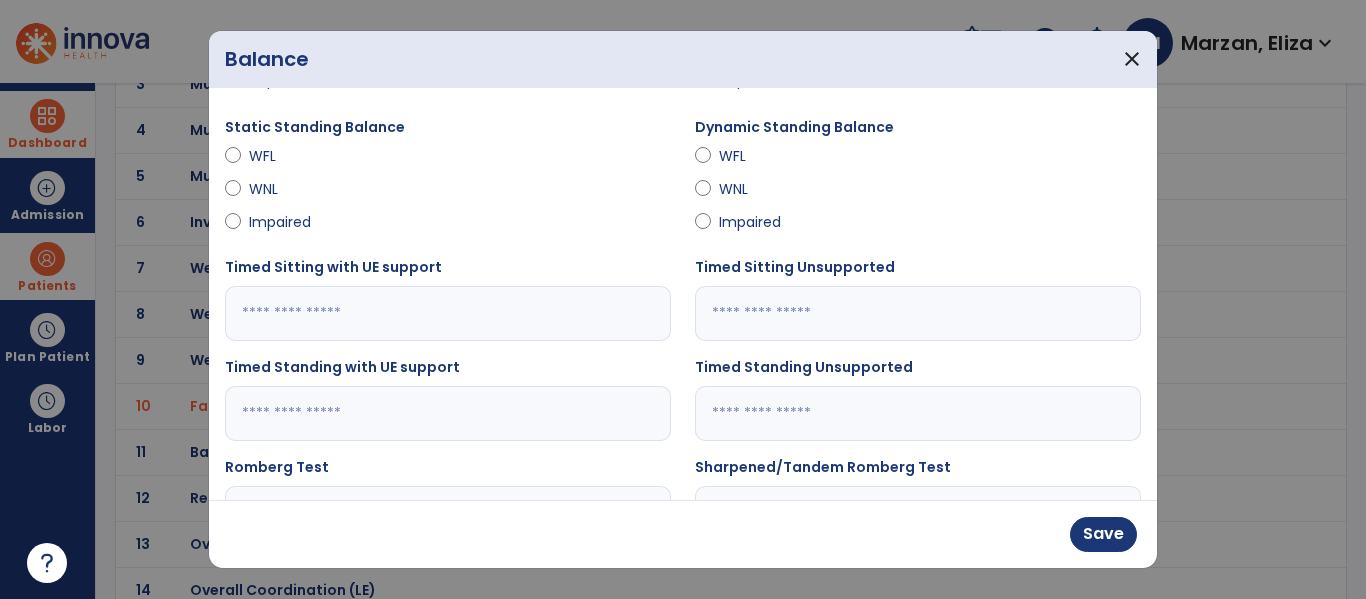 click at bounding box center (448, 413) 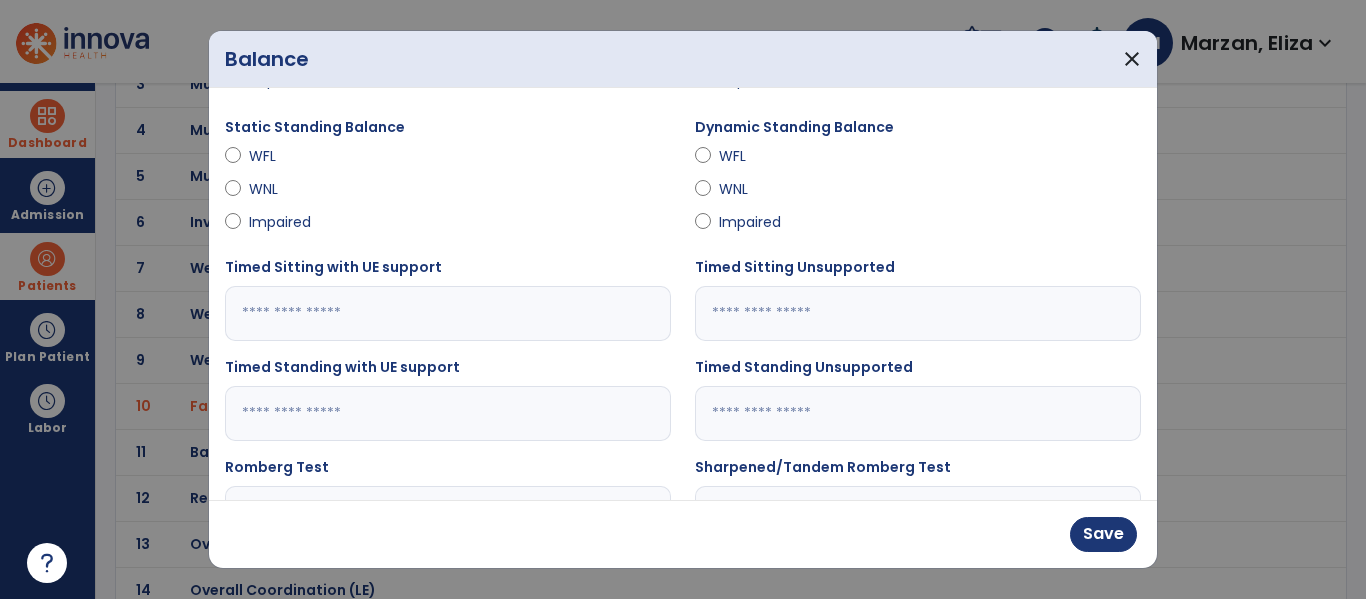 type on "***" 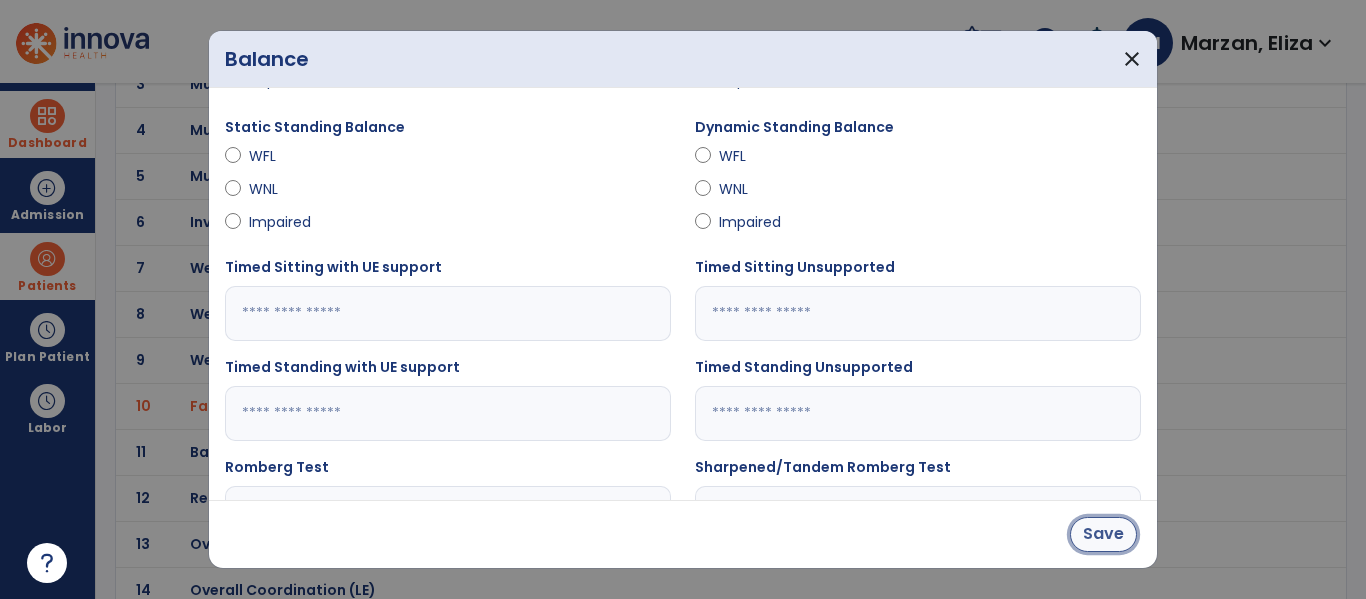 click on "Save" at bounding box center [1103, 534] 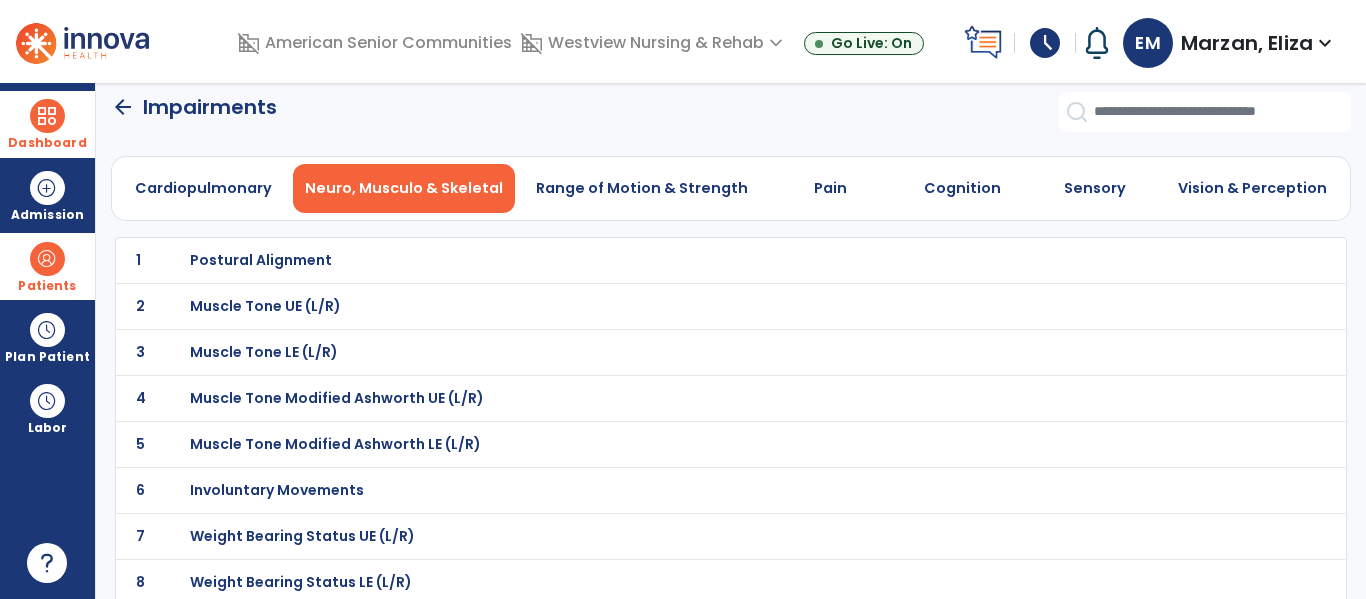 scroll, scrollTop: 0, scrollLeft: 0, axis: both 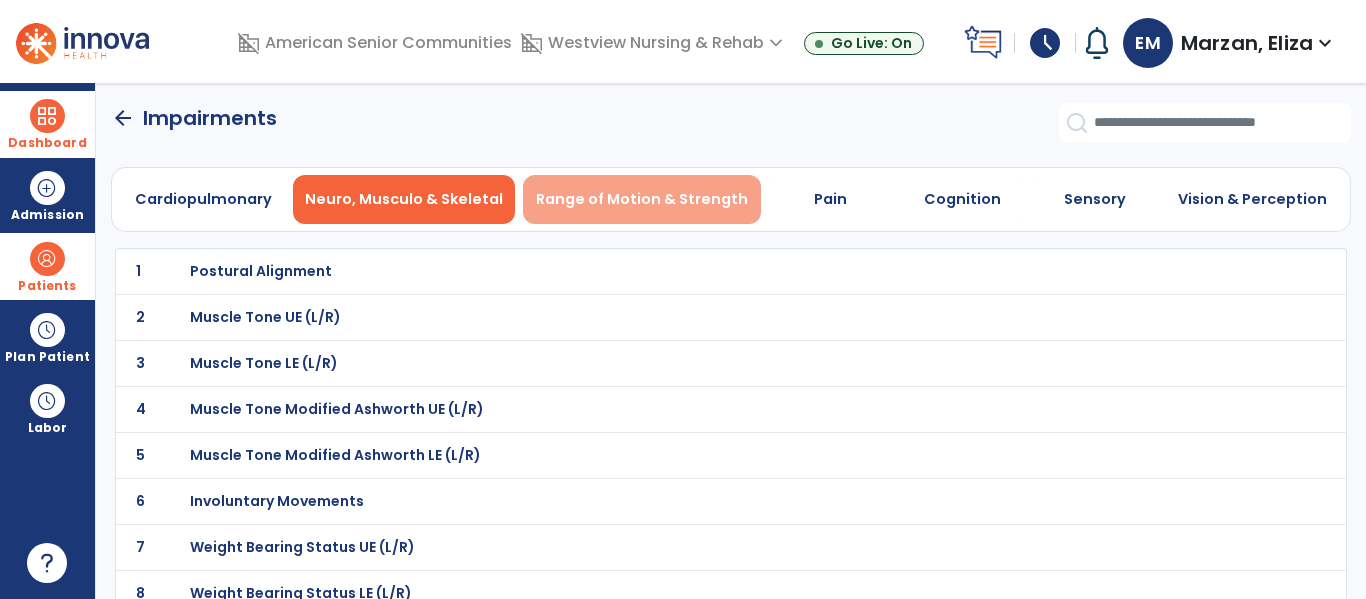 click on "Range of Motion & Strength" at bounding box center (642, 199) 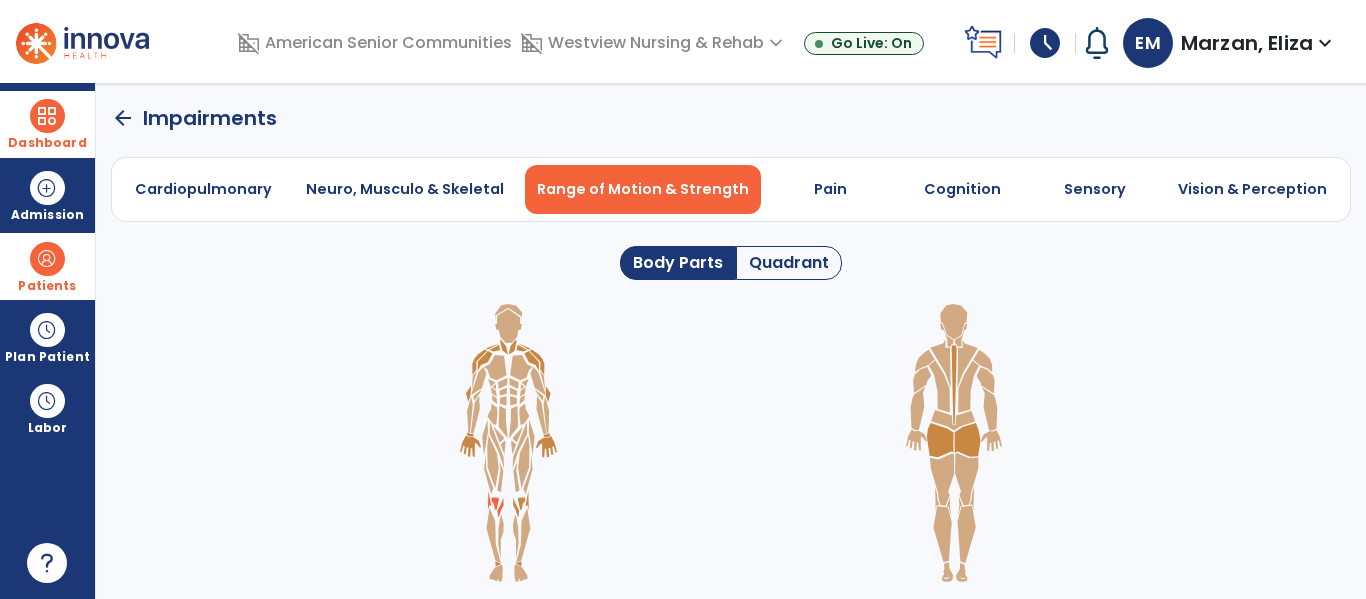 click 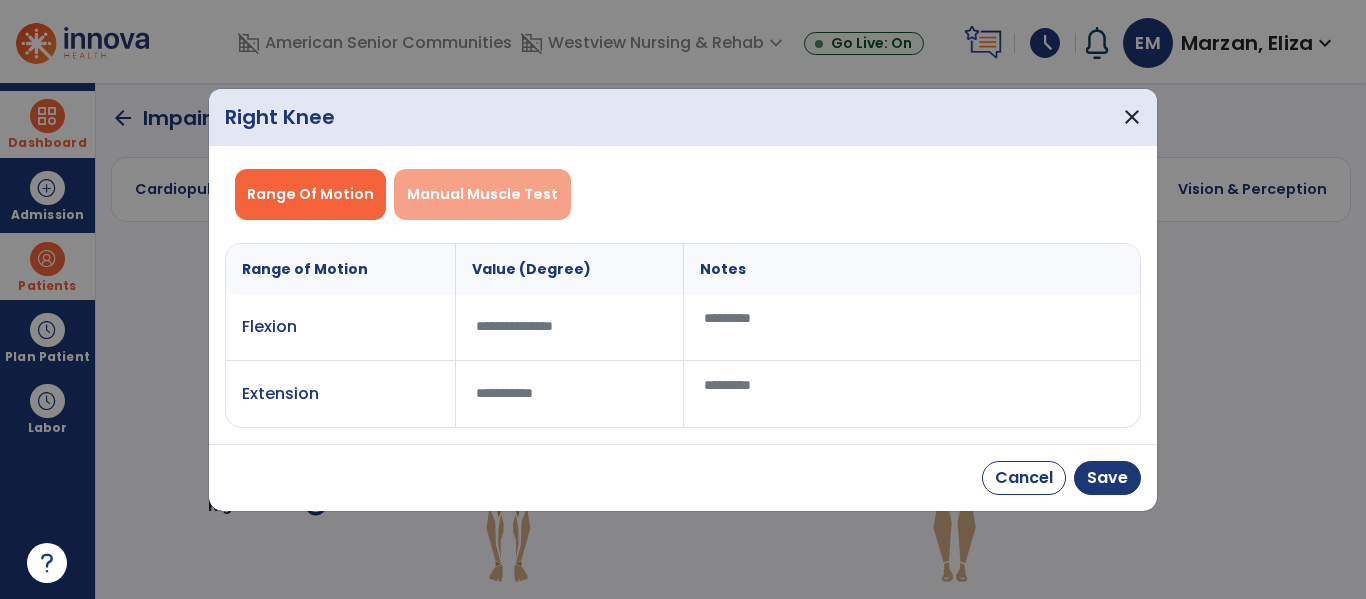 click on "Manual Muscle Test" at bounding box center [482, 194] 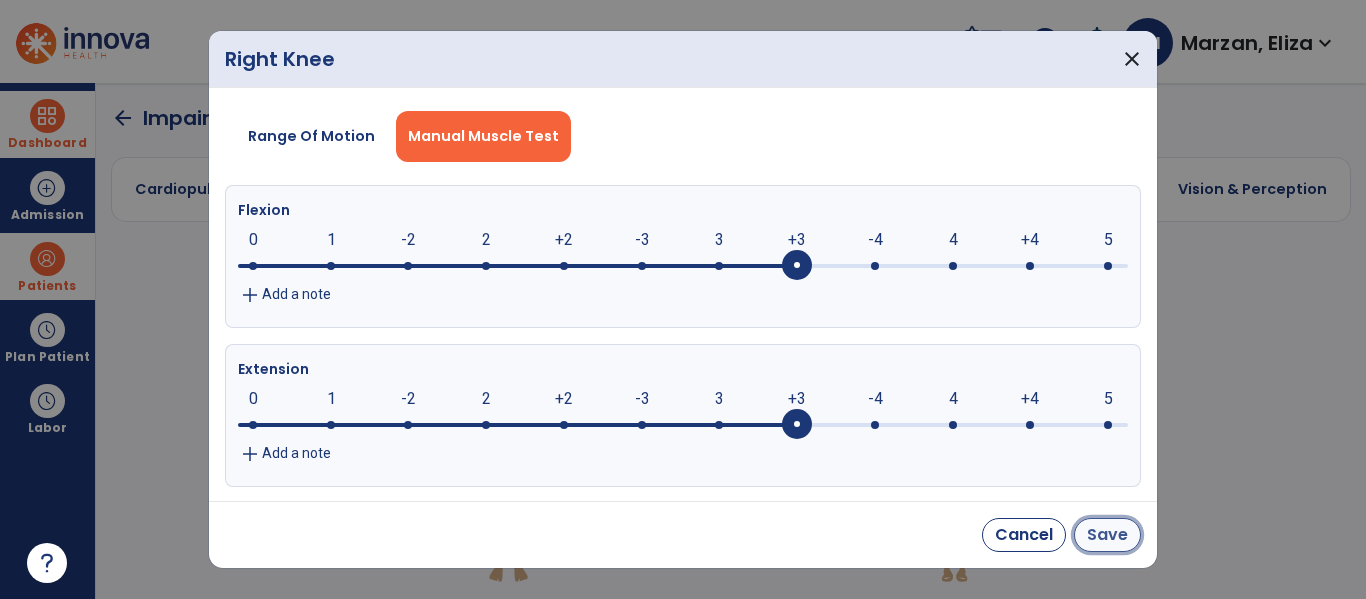 click on "Save" at bounding box center [1107, 535] 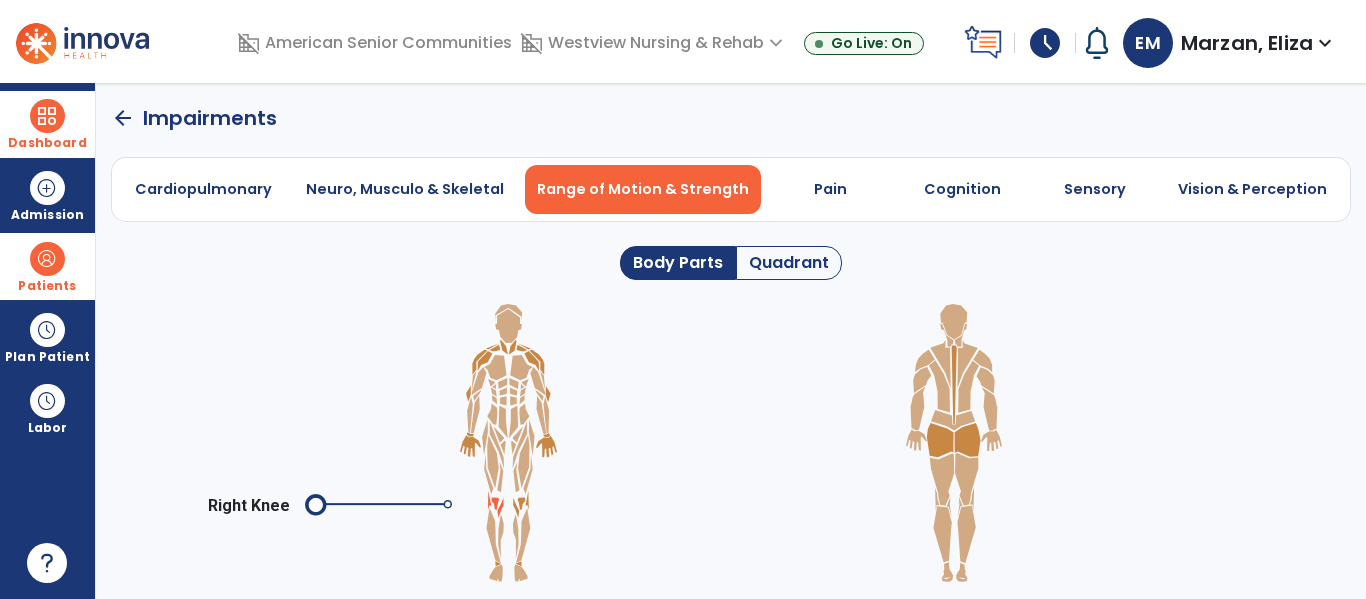 click 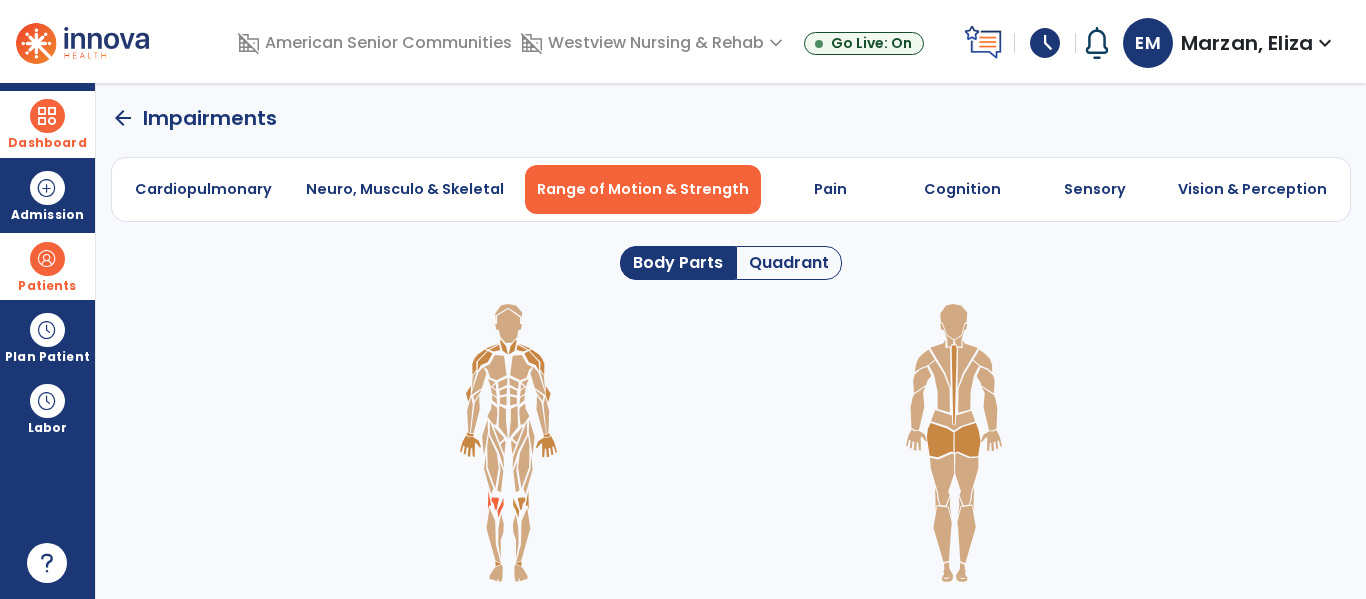 click 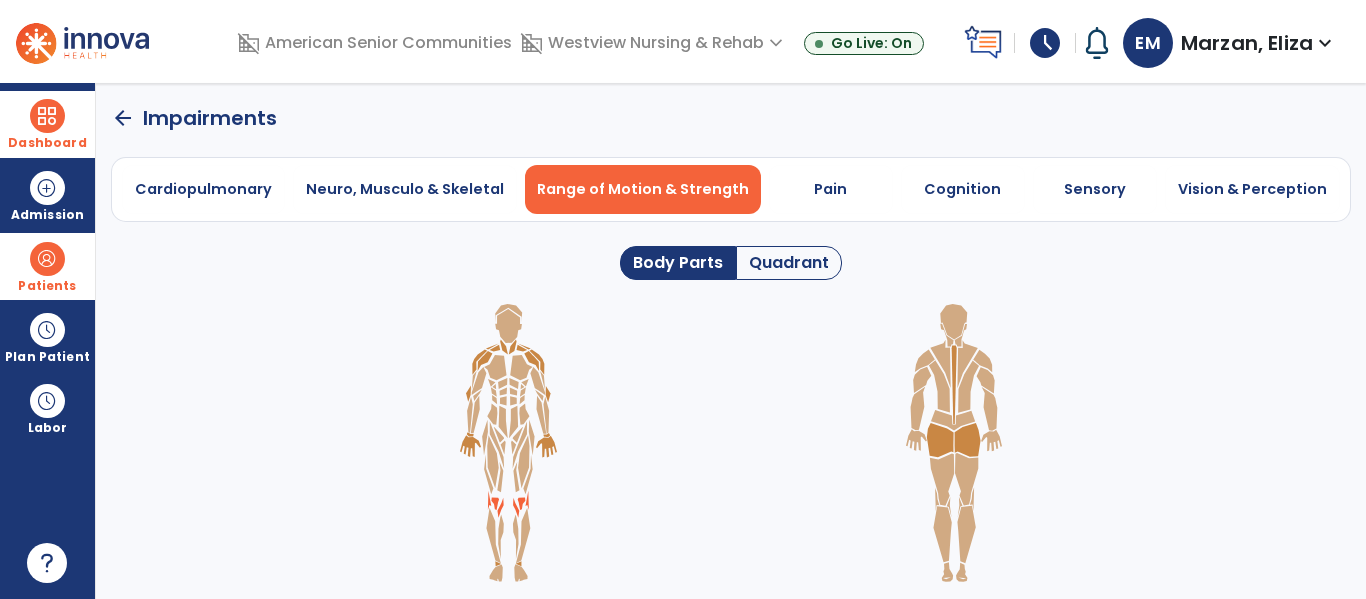 click 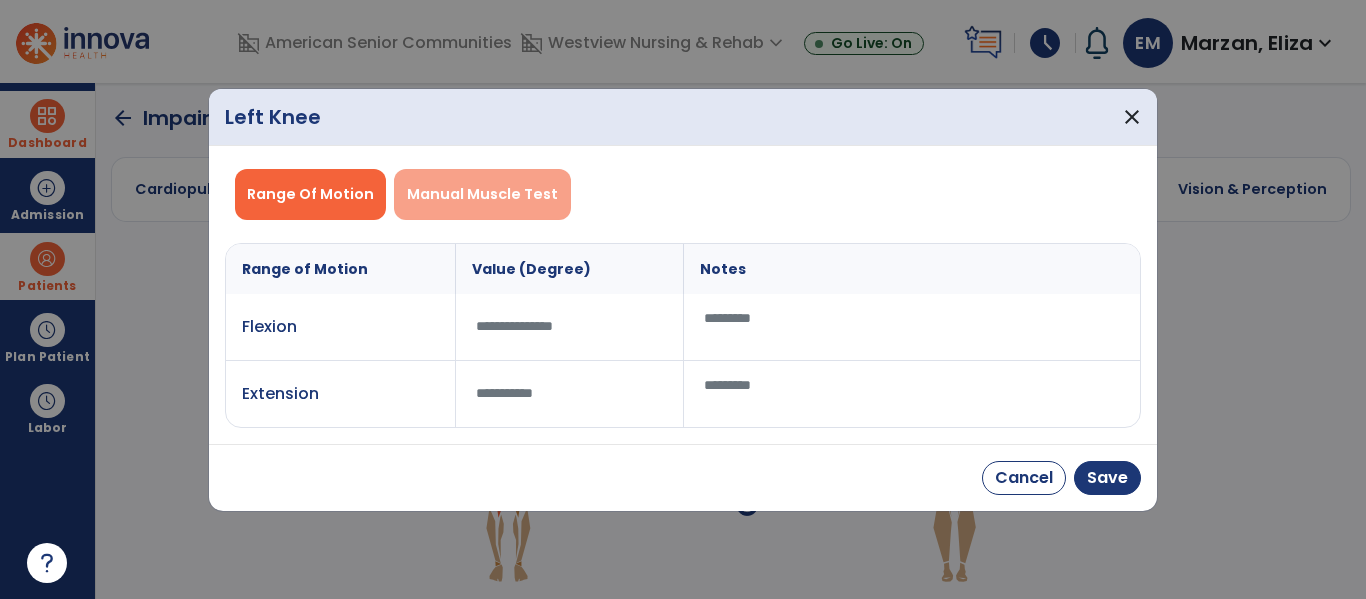click on "Manual Muscle Test" at bounding box center (482, 194) 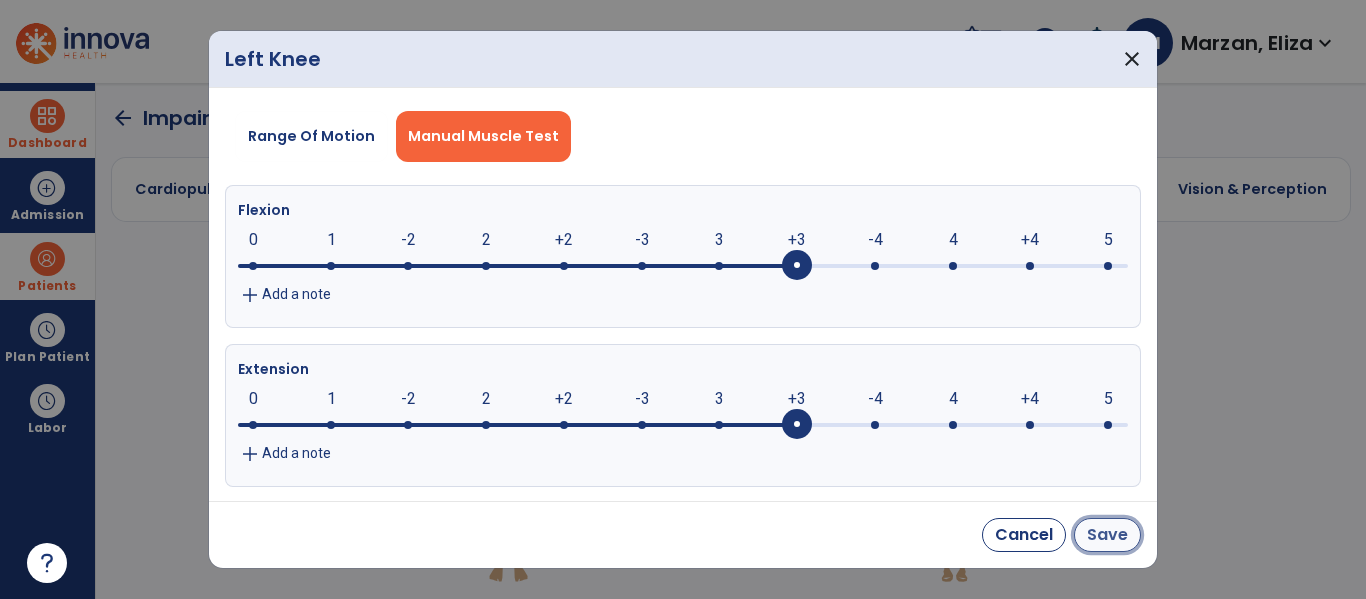 click on "Save" at bounding box center (1107, 535) 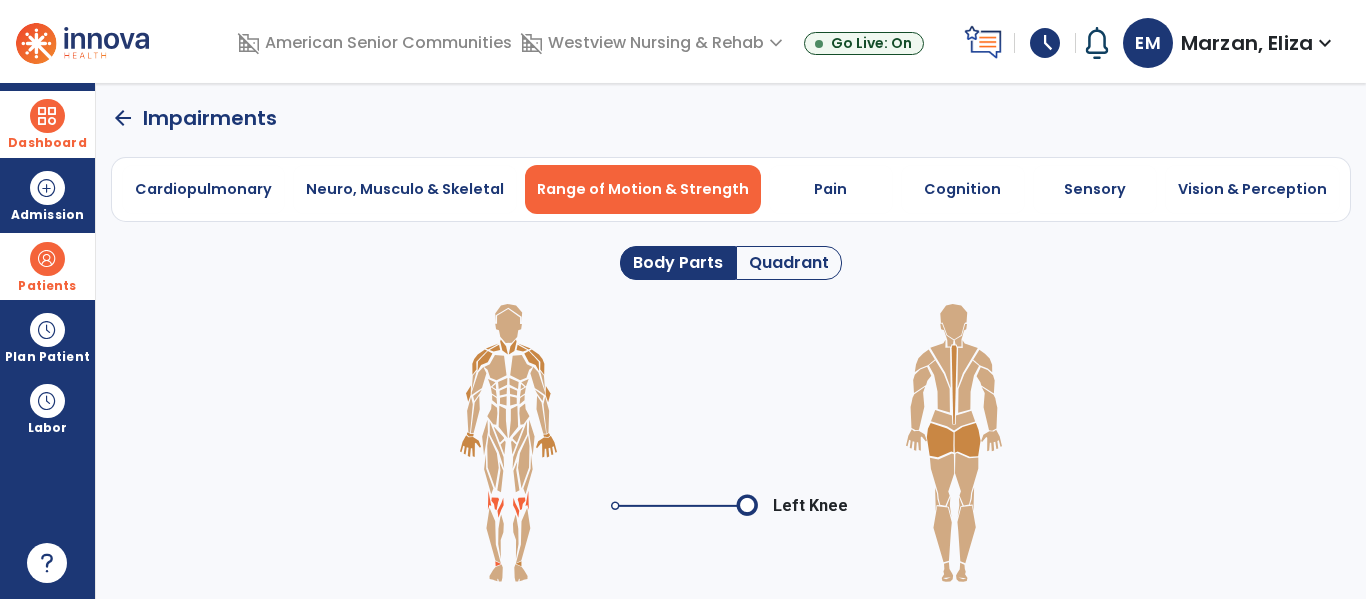 click 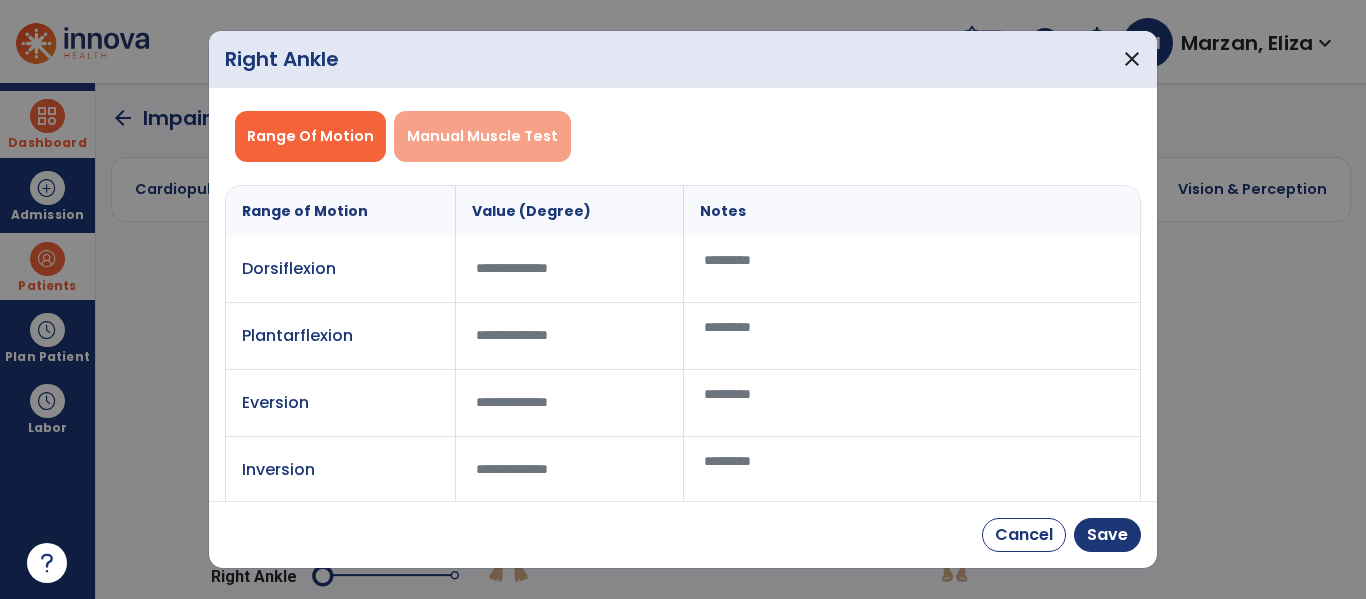 click on "Manual Muscle Test" at bounding box center [482, 136] 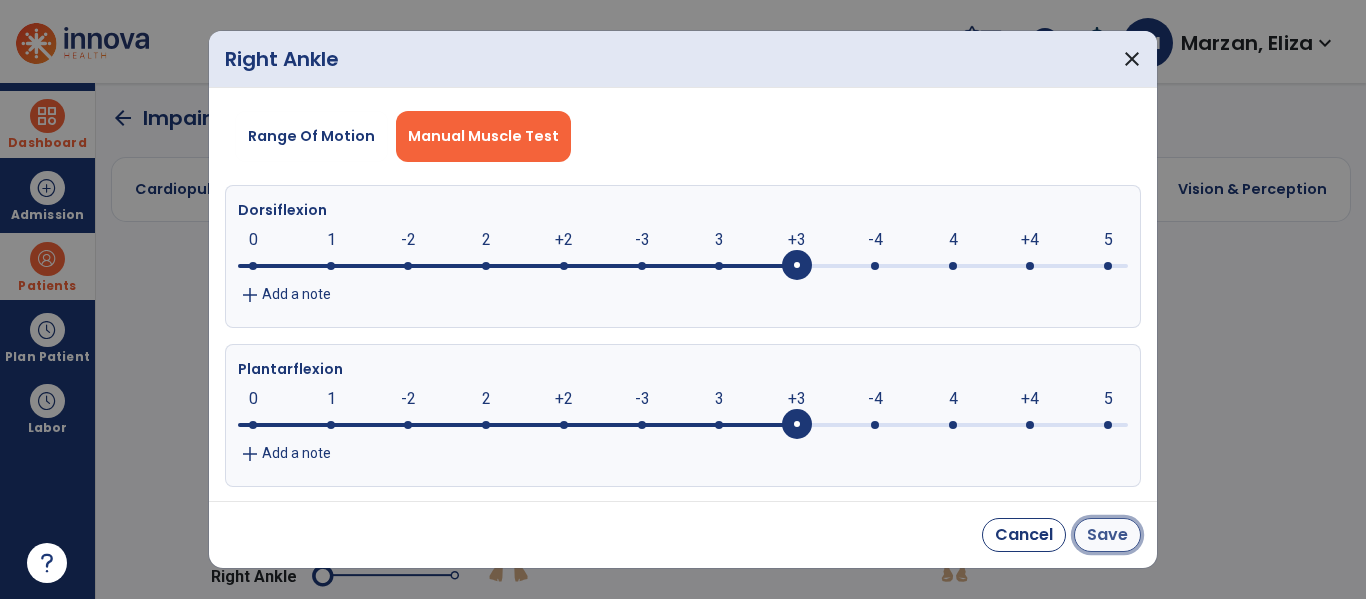 click on "Save" at bounding box center (1107, 535) 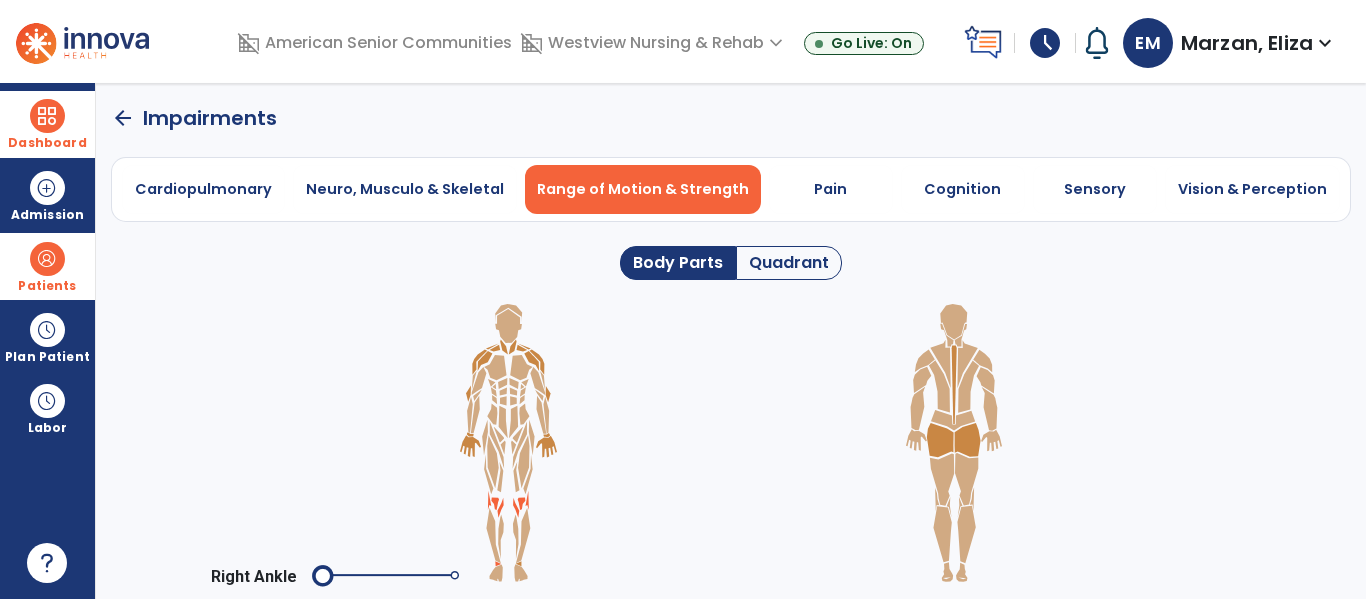 click 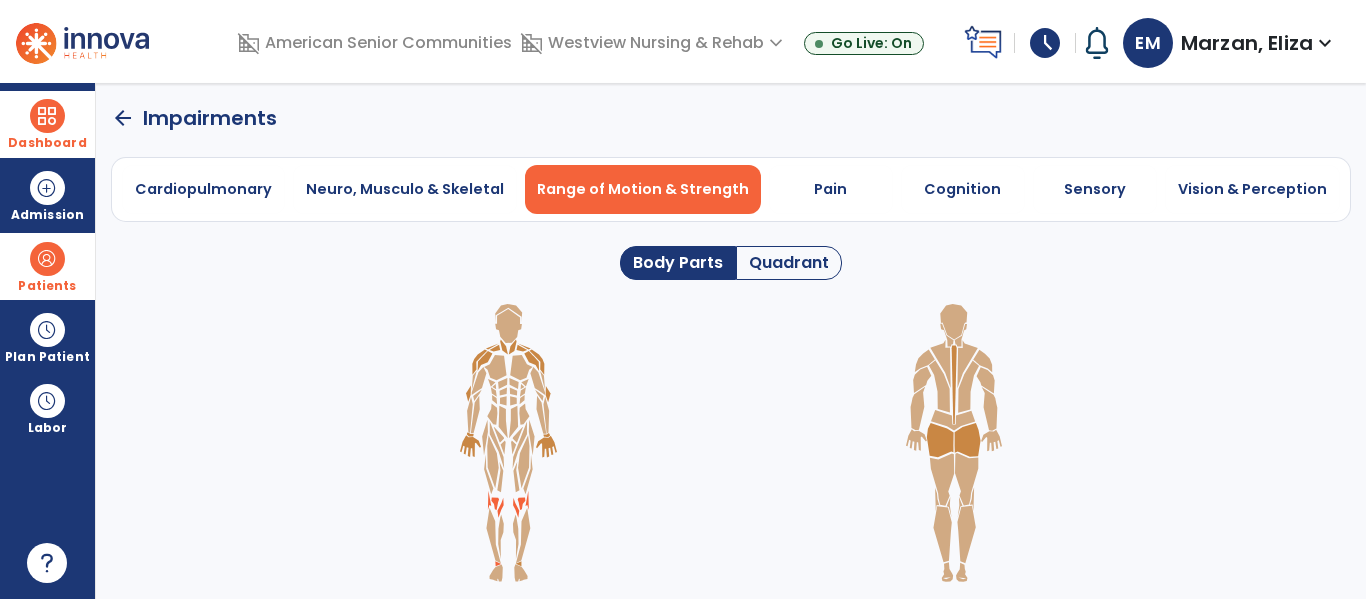 click 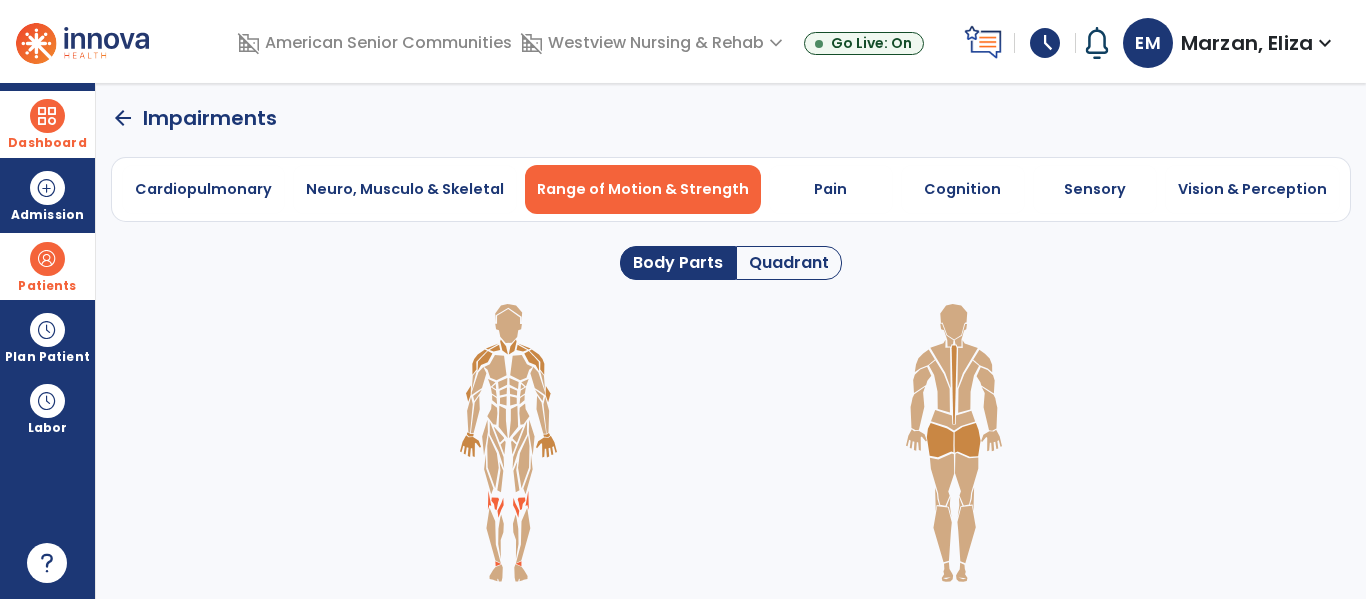click 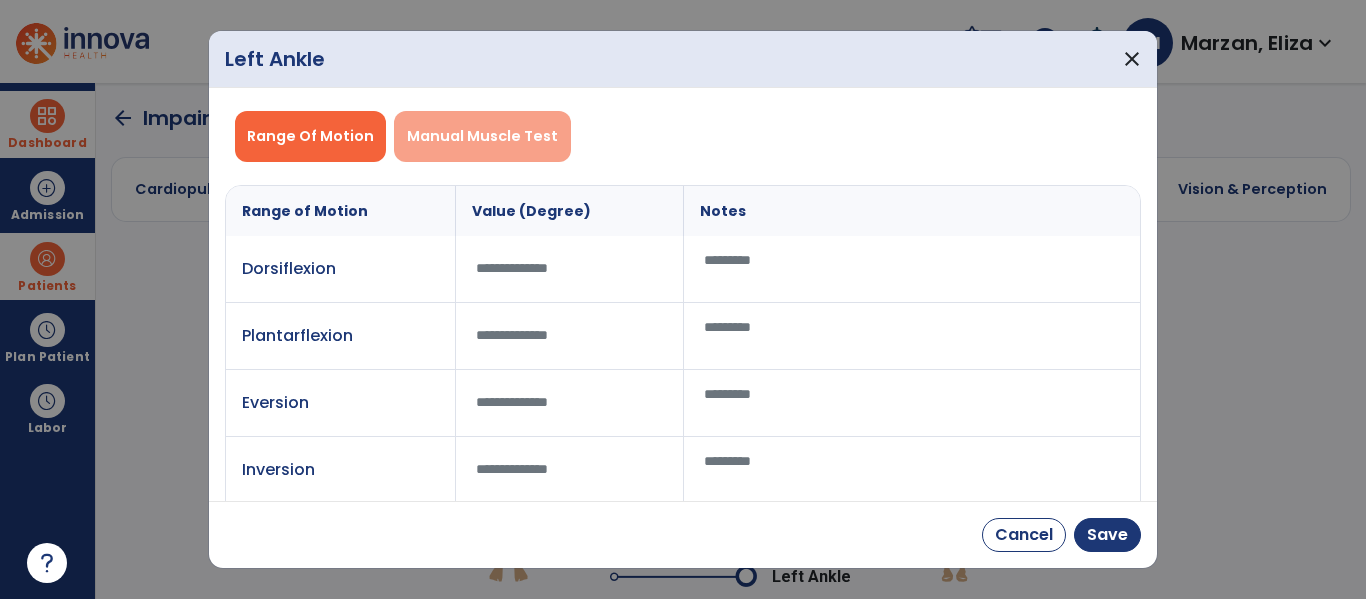 click on "Manual Muscle Test" at bounding box center (482, 136) 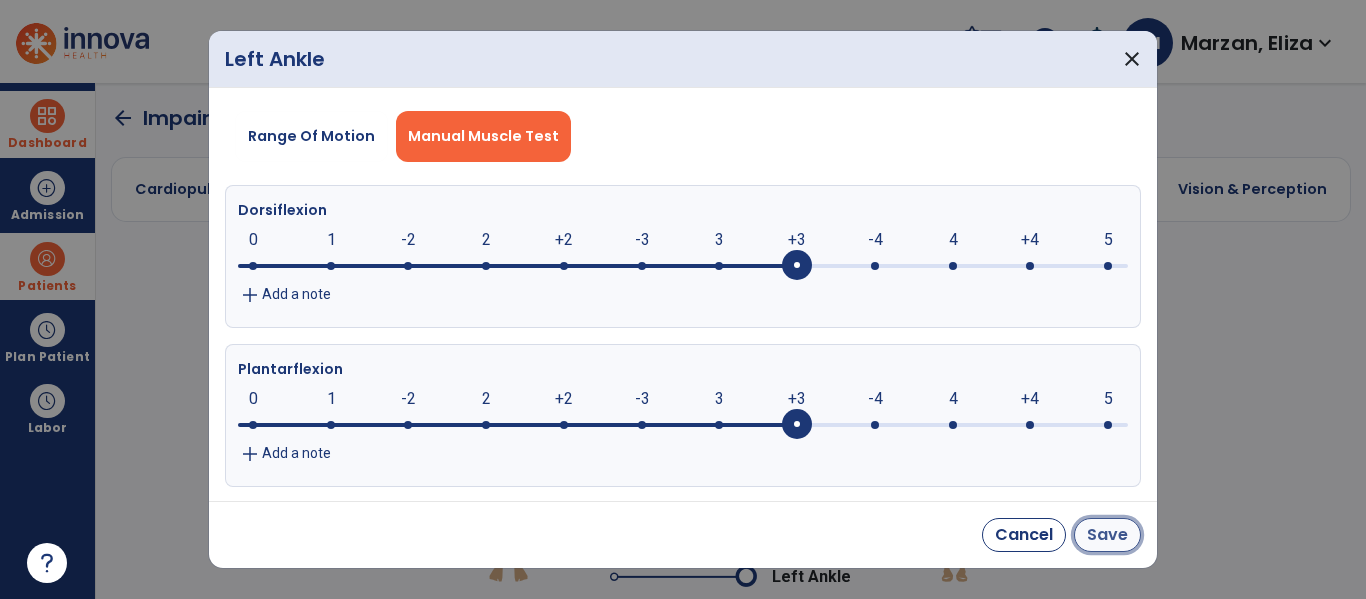click on "Save" at bounding box center [1107, 535] 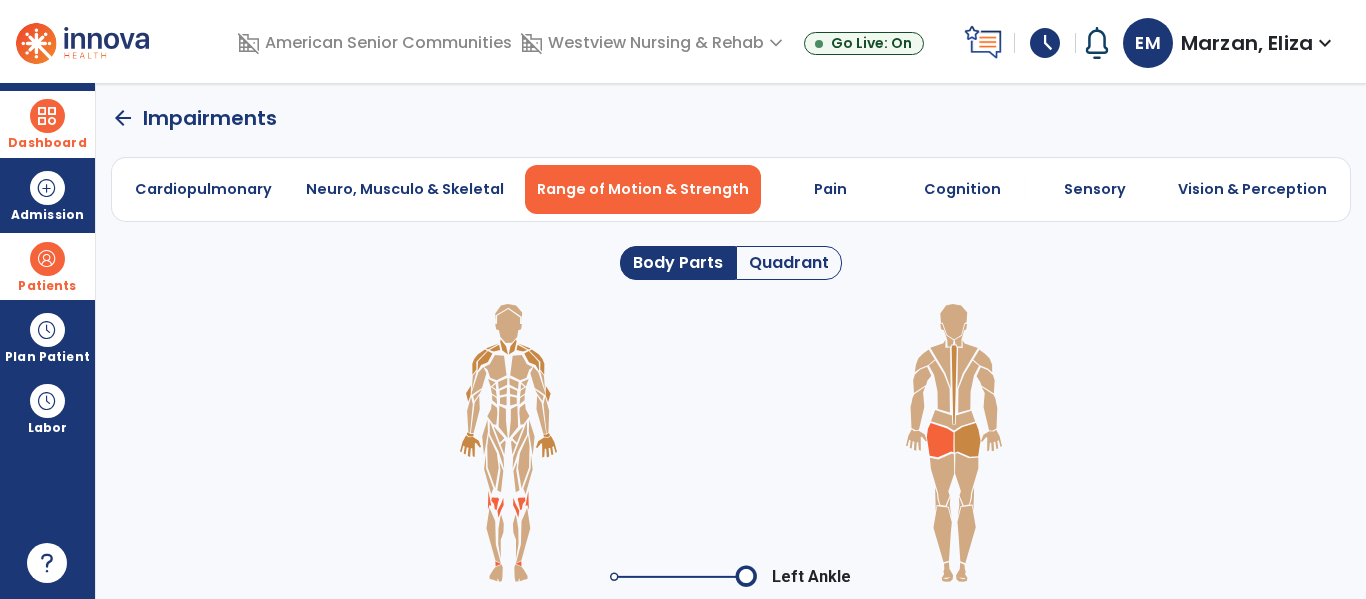 click 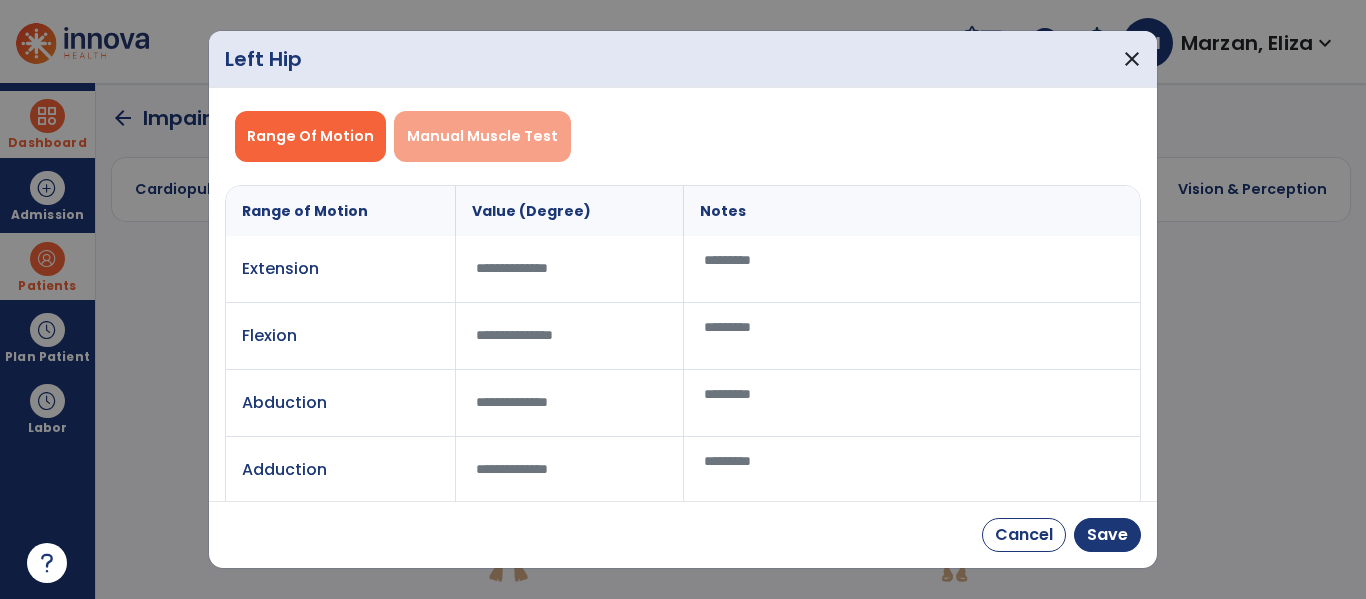 click on "Manual Muscle Test" at bounding box center [482, 136] 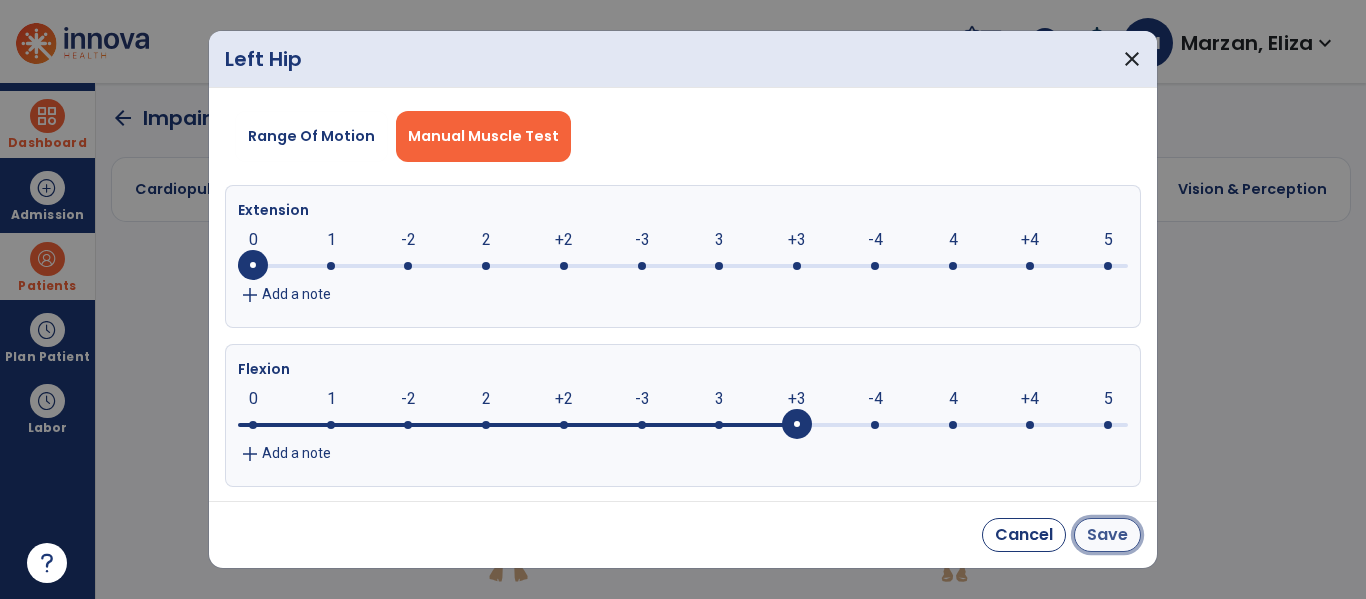 click on "Save" at bounding box center [1107, 535] 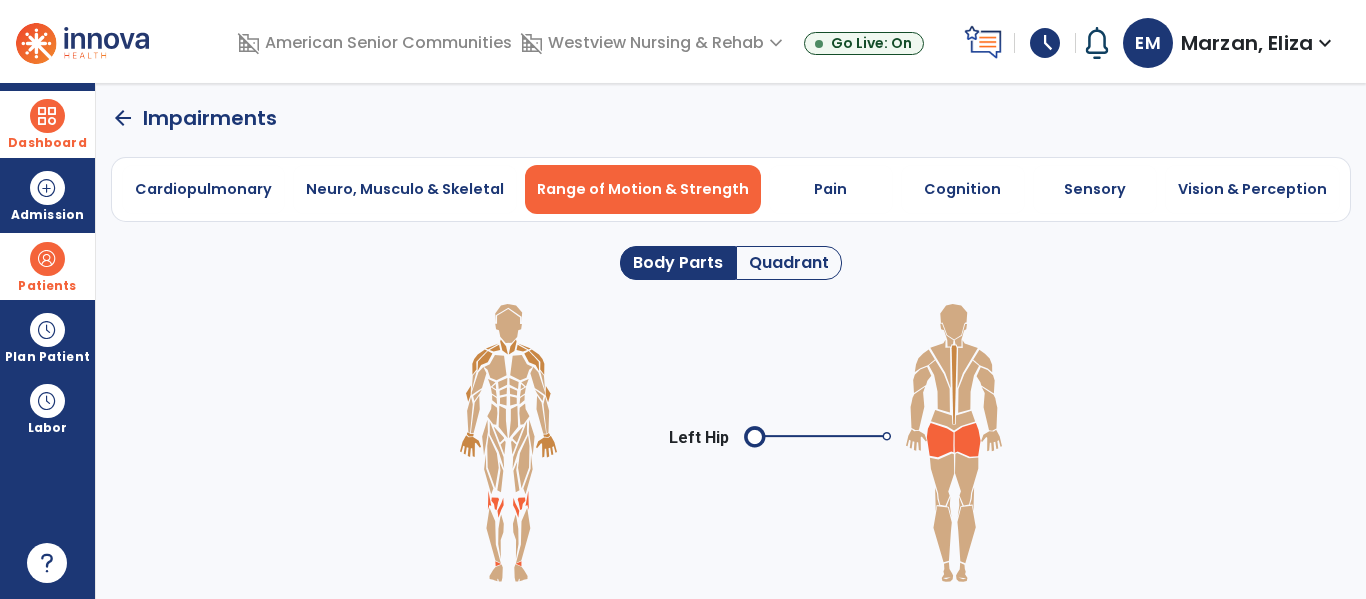 click 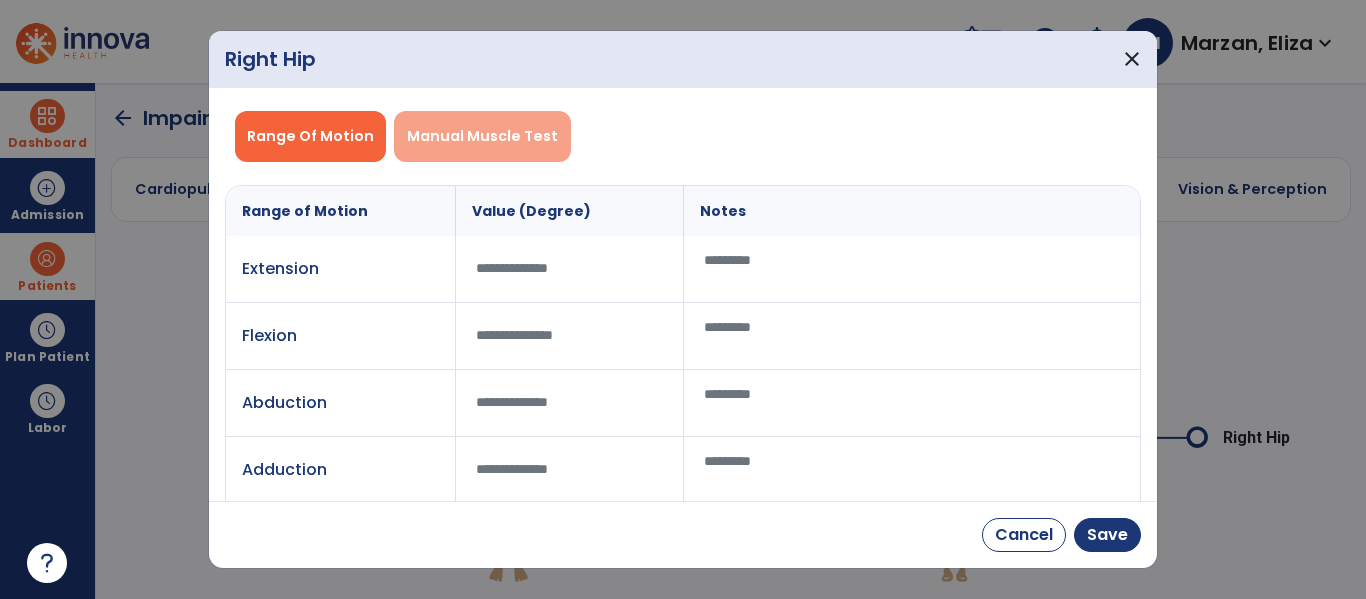 click on "Manual Muscle Test" at bounding box center (482, 136) 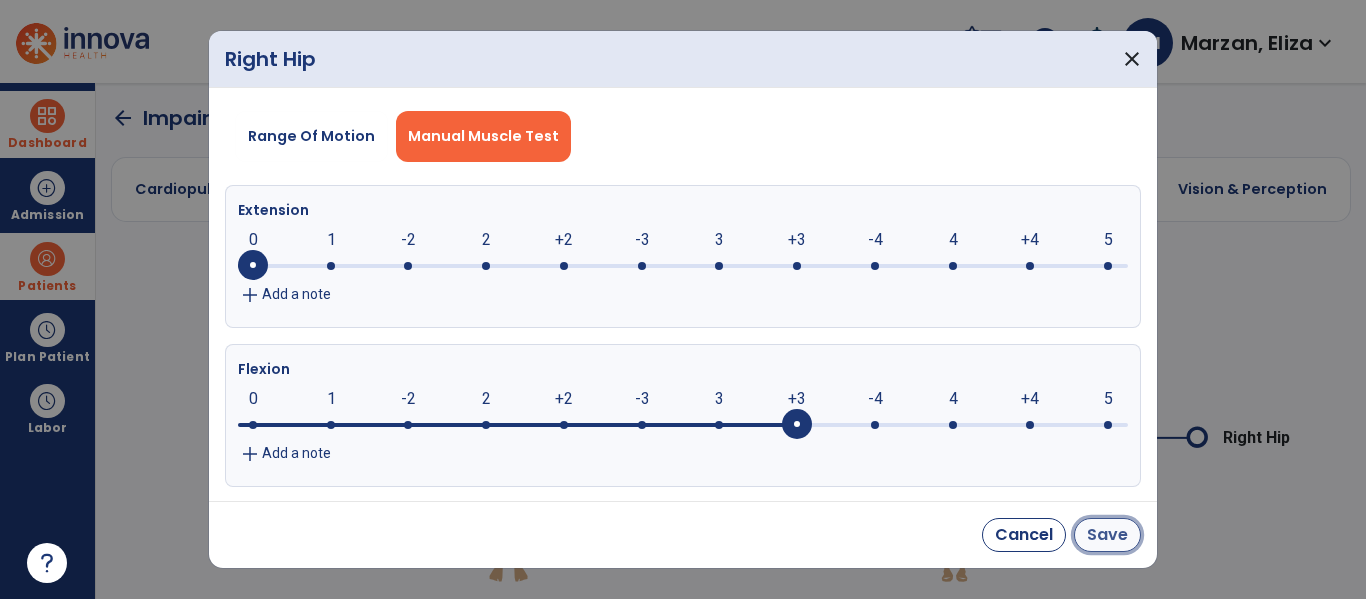 click on "Save" at bounding box center [1107, 535] 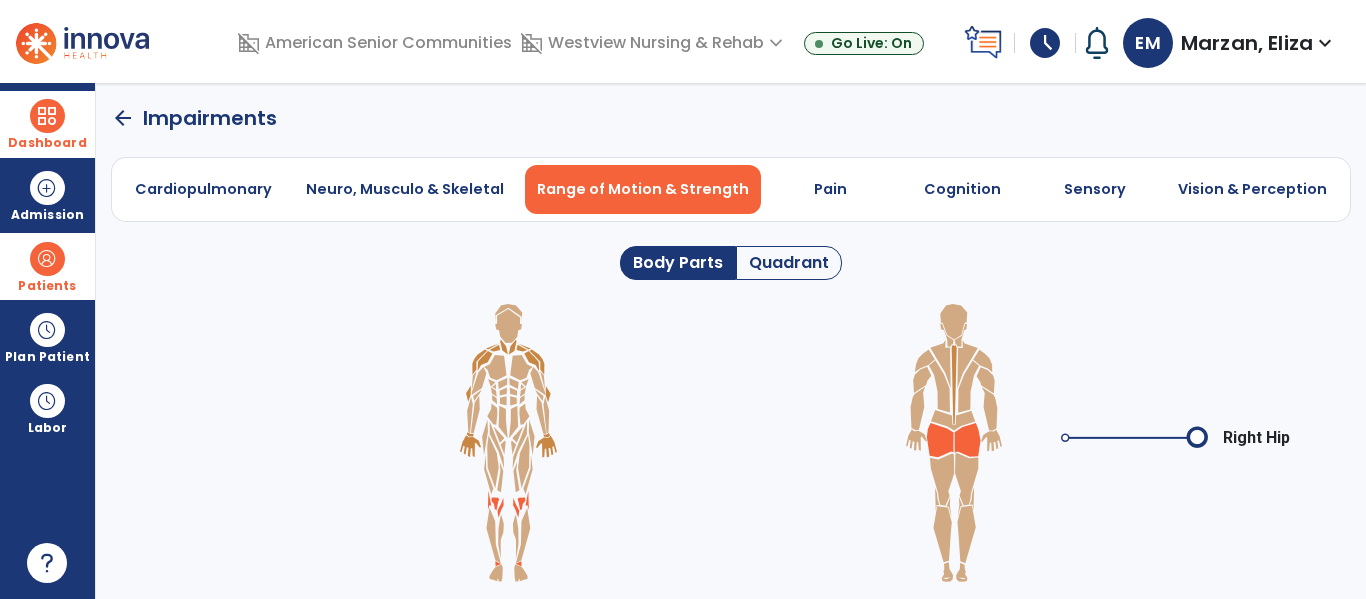 click on "arrow_back" 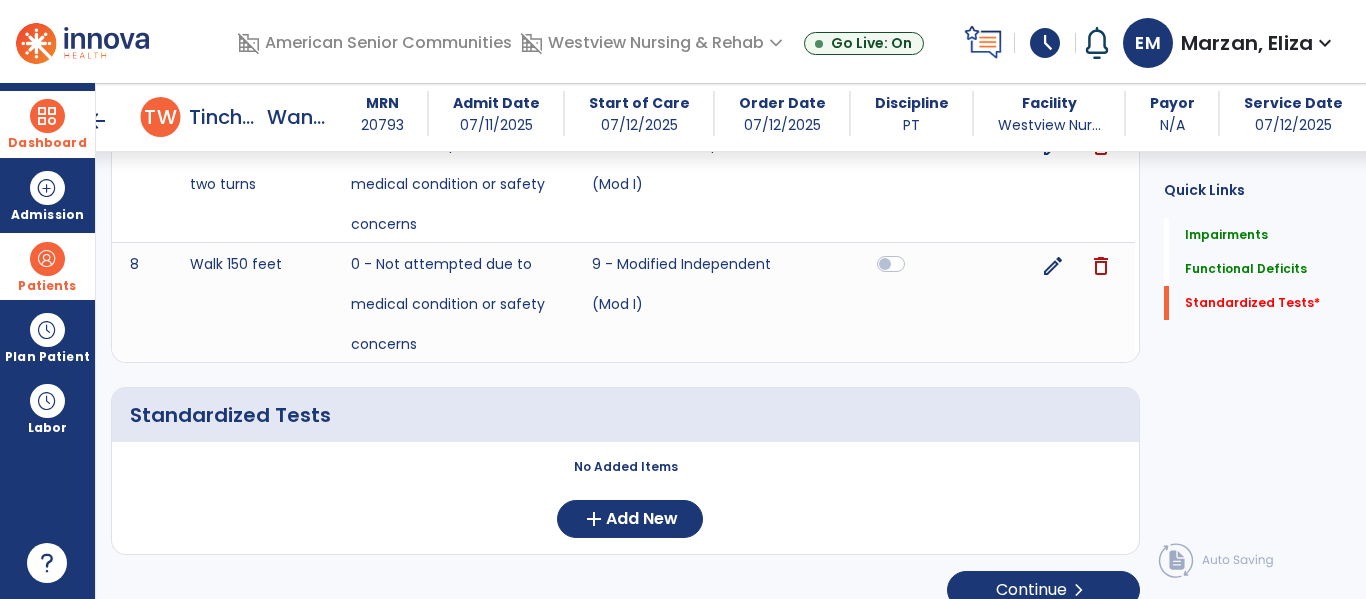 scroll, scrollTop: 1687, scrollLeft: 0, axis: vertical 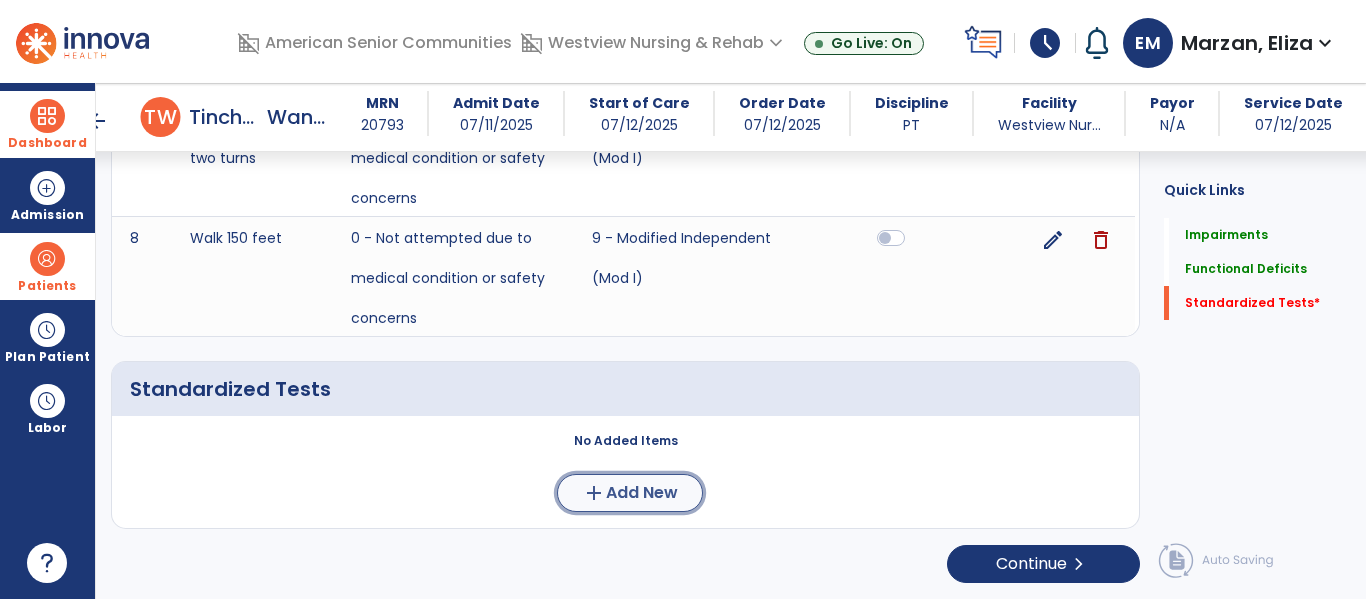 click on "Add New" 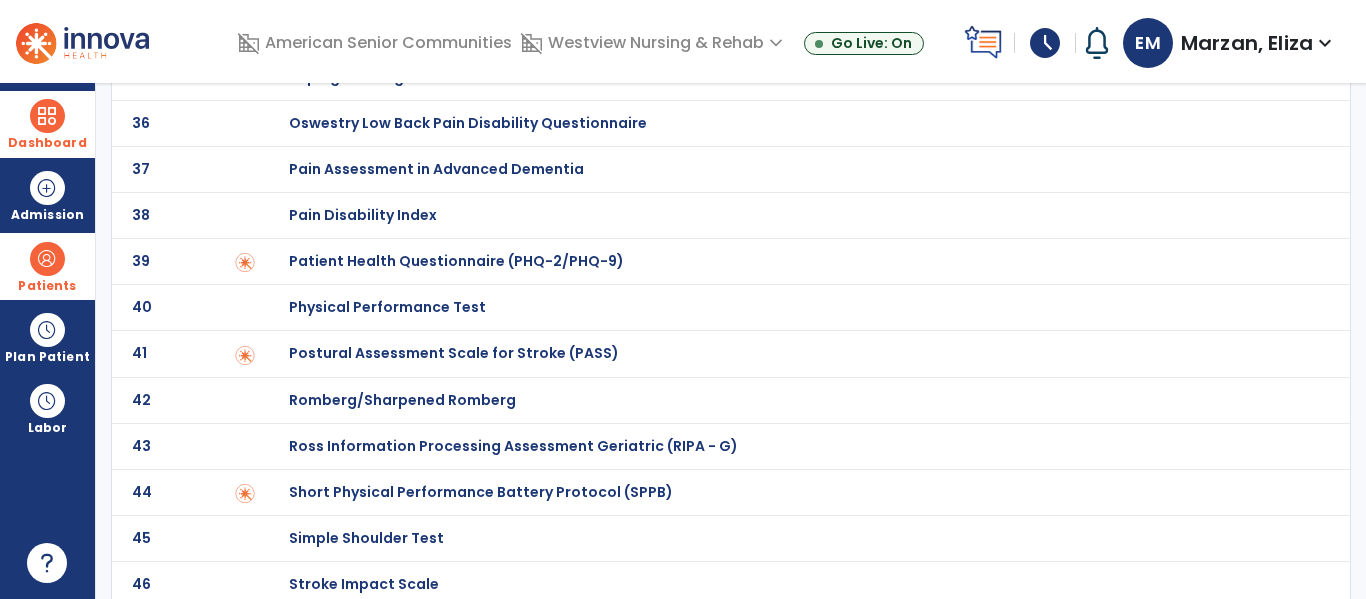 scroll, scrollTop: 0, scrollLeft: 0, axis: both 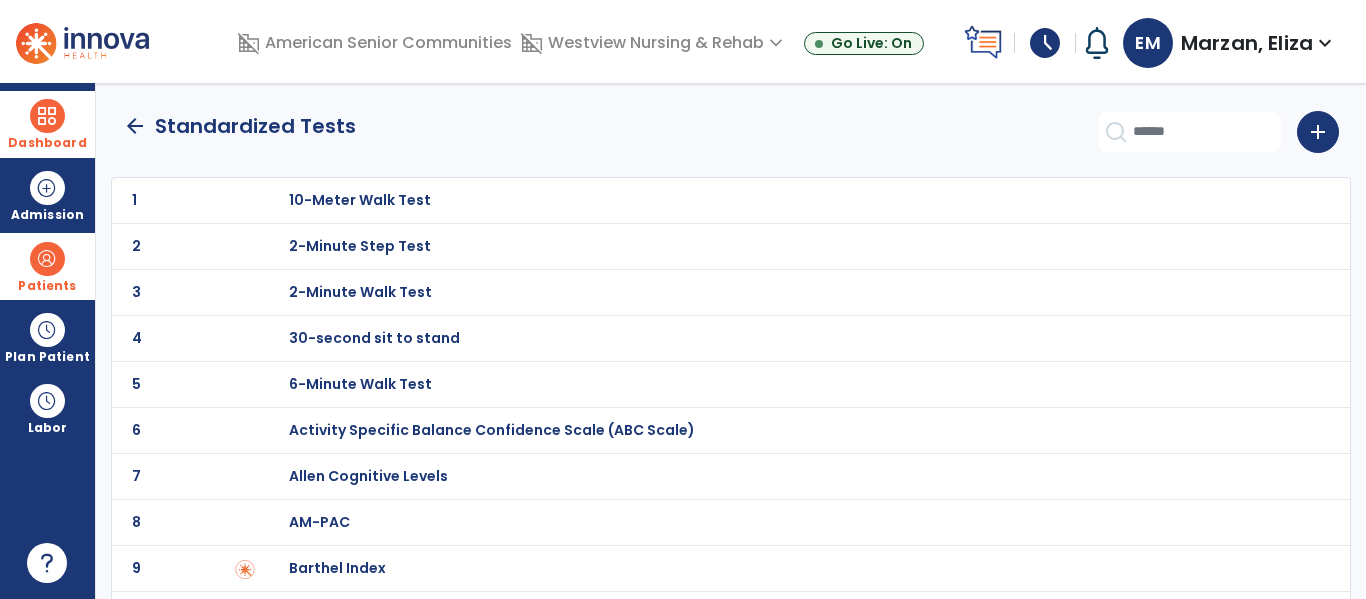 click on "30-second sit to stand" at bounding box center [789, 200] 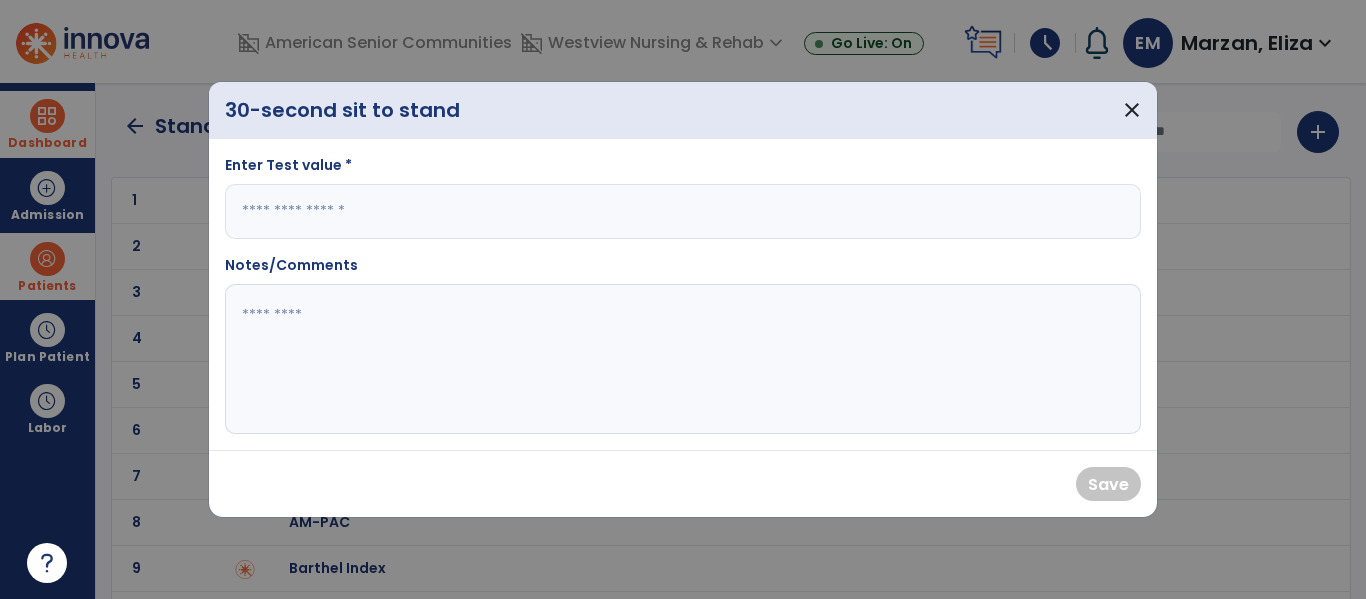click at bounding box center [683, 211] 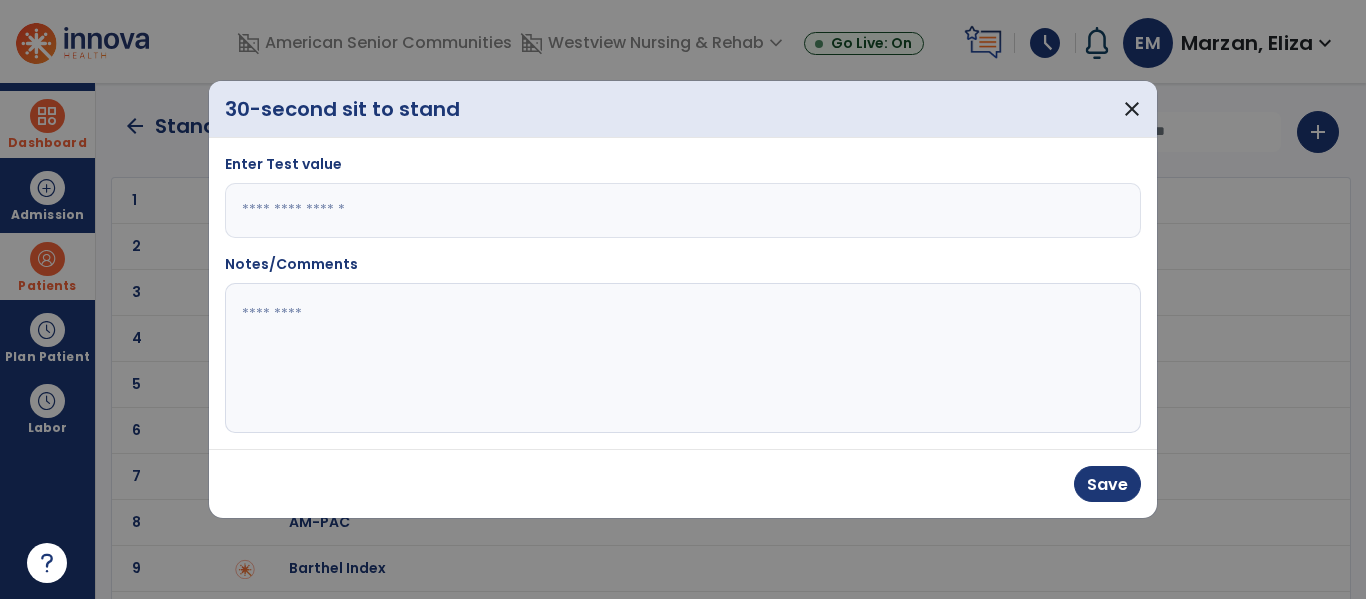 type on "*" 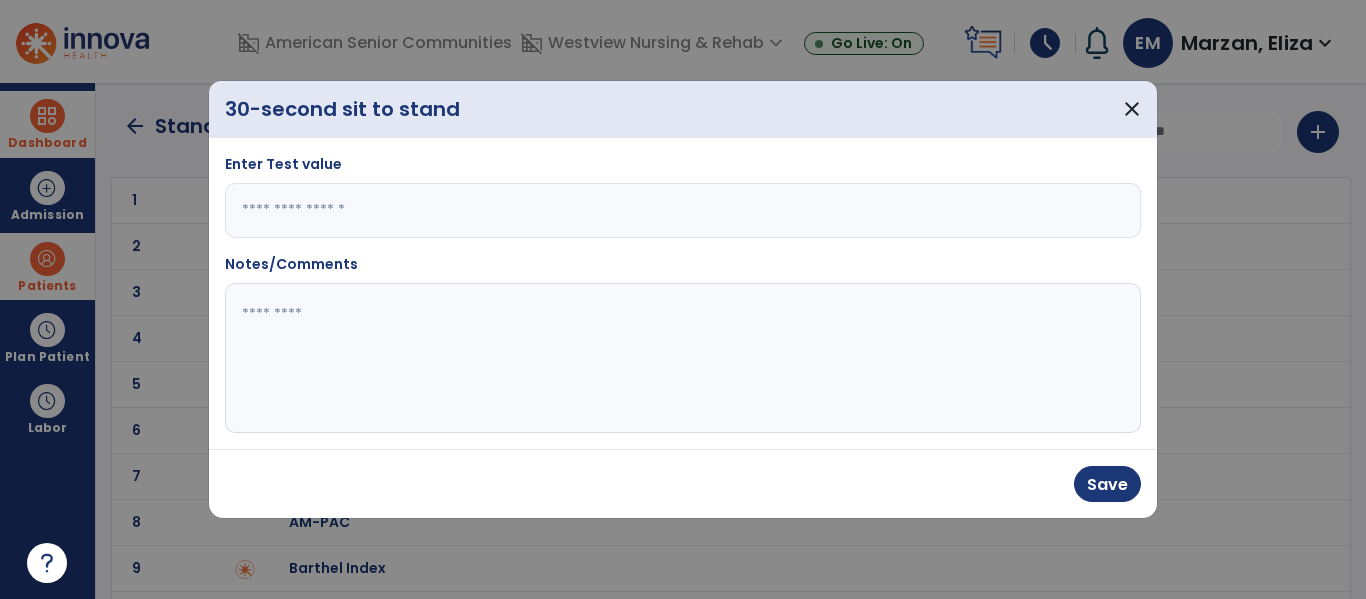 click 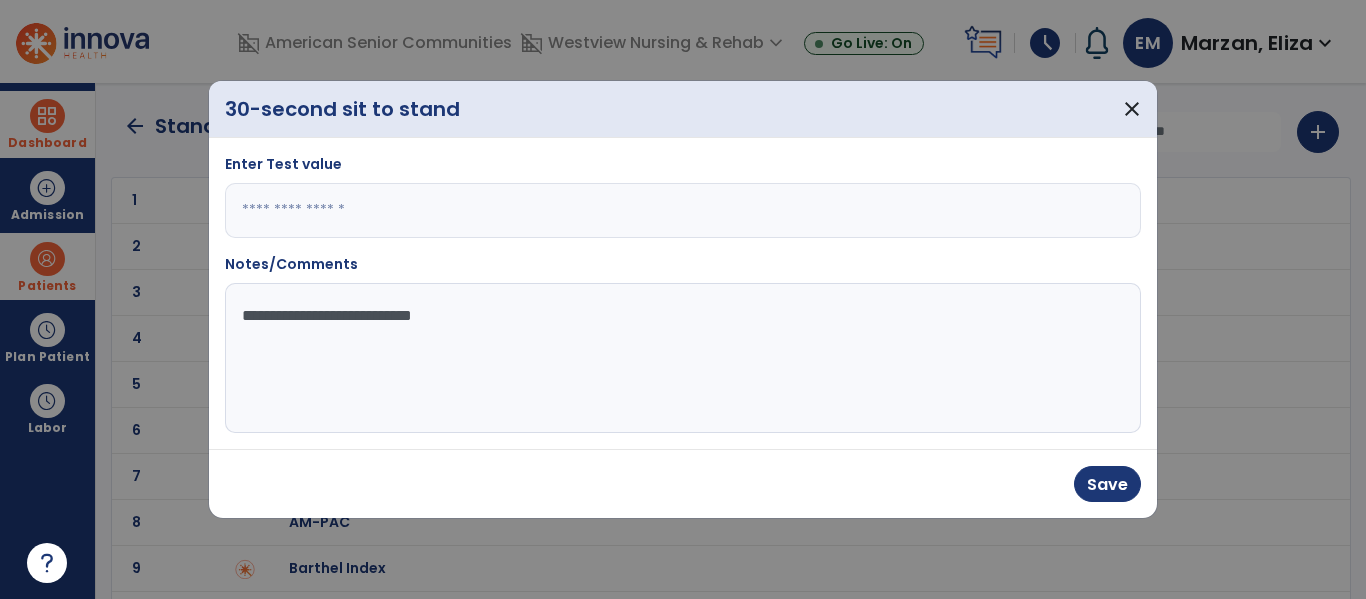 type on "**********" 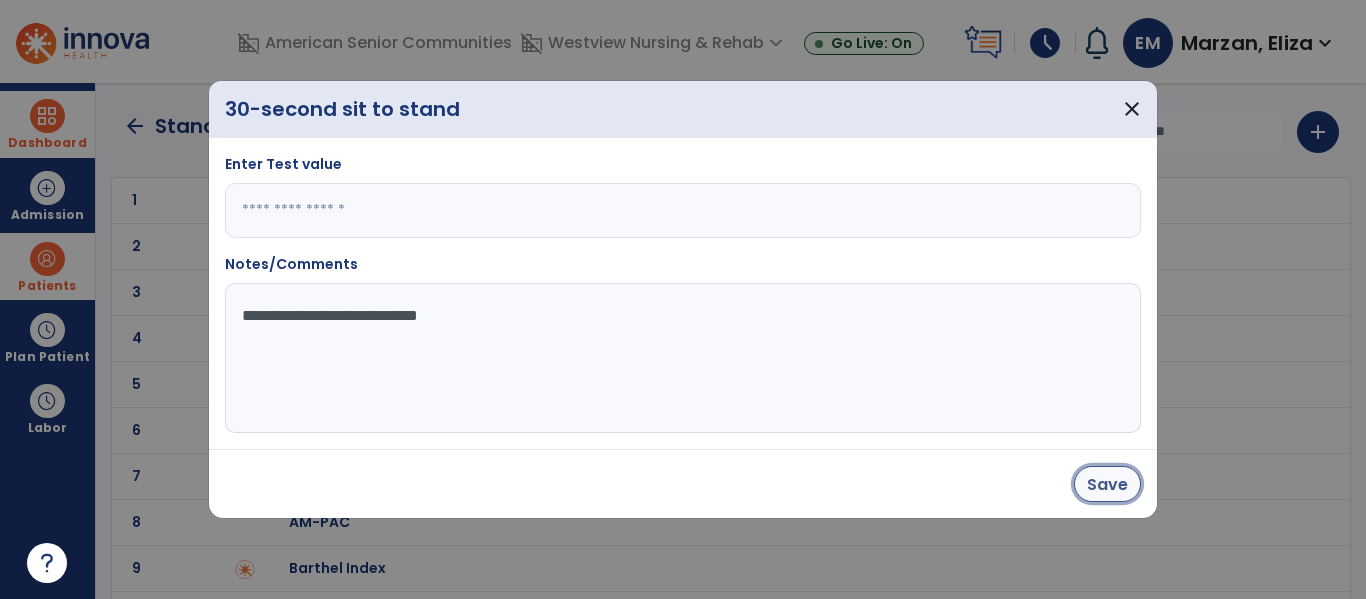 click on "Save" at bounding box center [1107, 484] 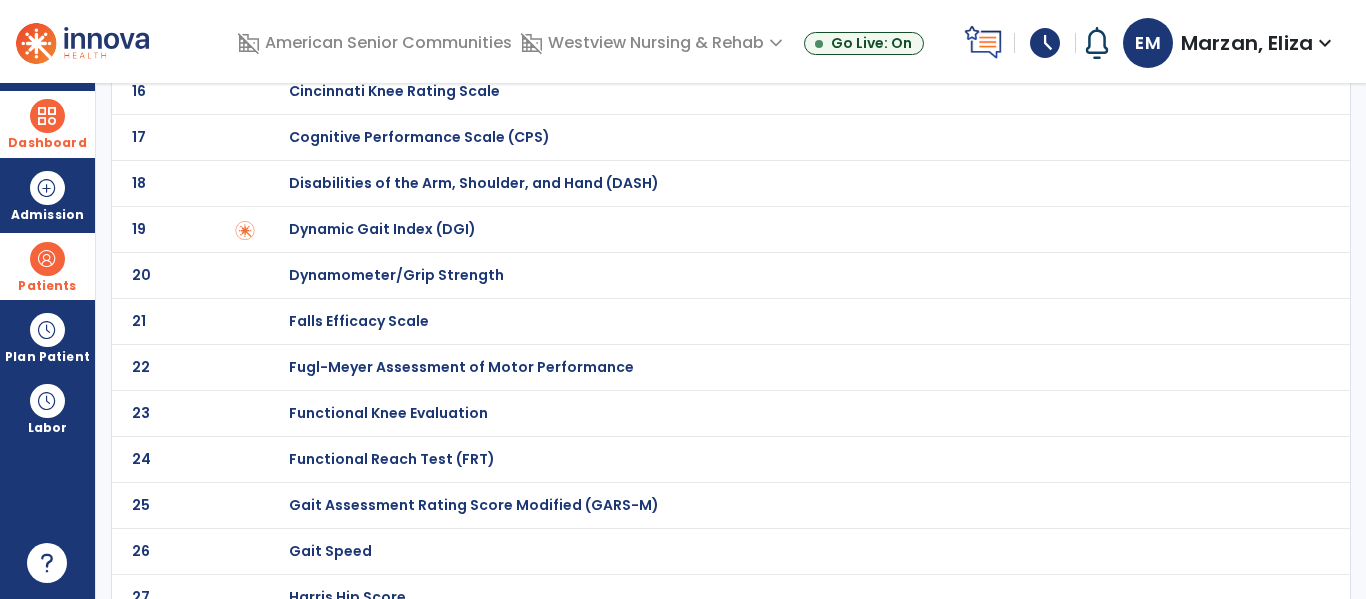 scroll, scrollTop: 803, scrollLeft: 0, axis: vertical 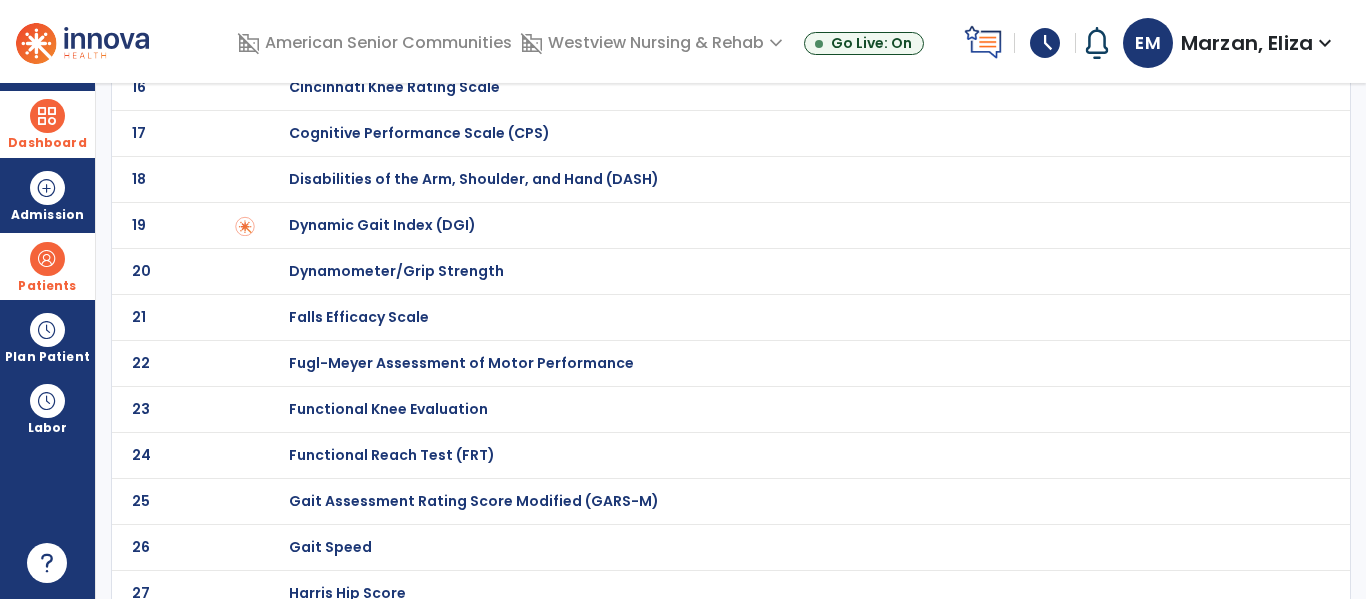 click on "Functional Reach Test (FRT)" at bounding box center [789, -603] 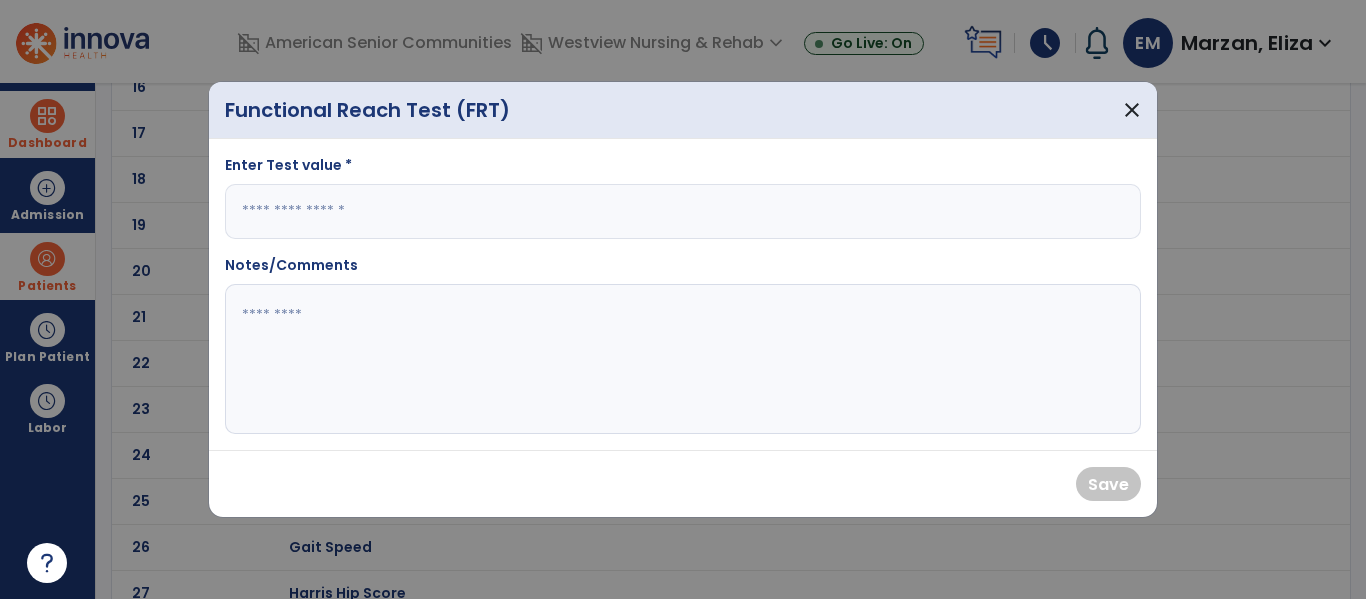 click at bounding box center (683, 211) 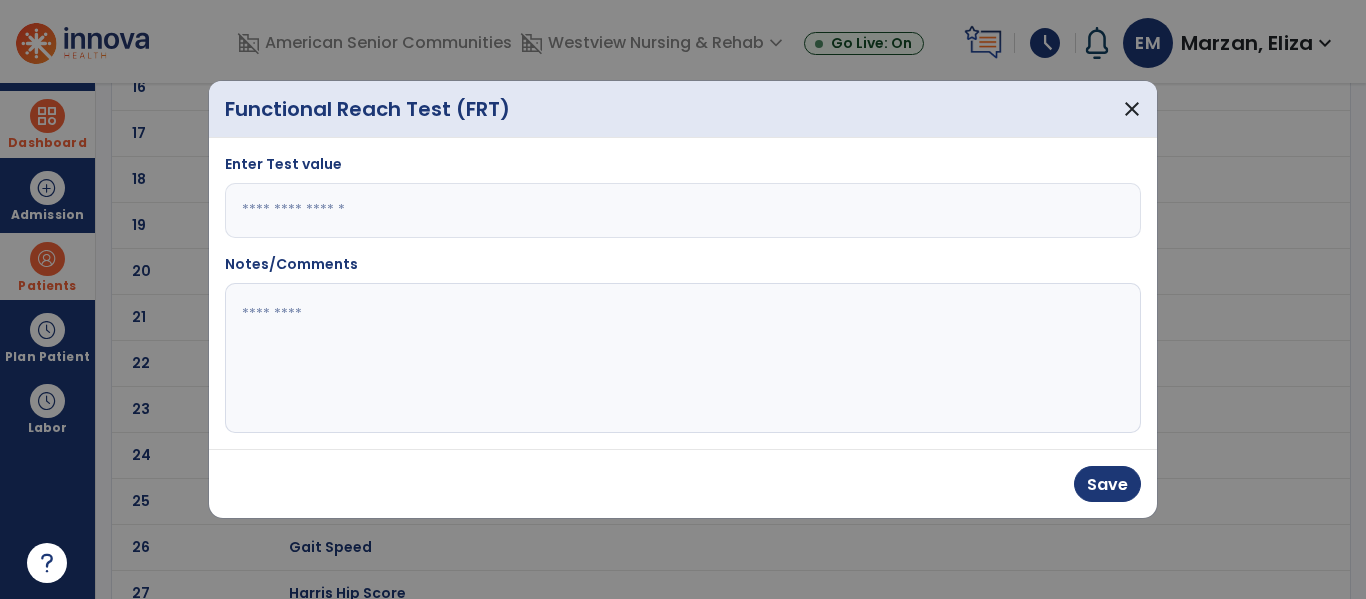 type on "*" 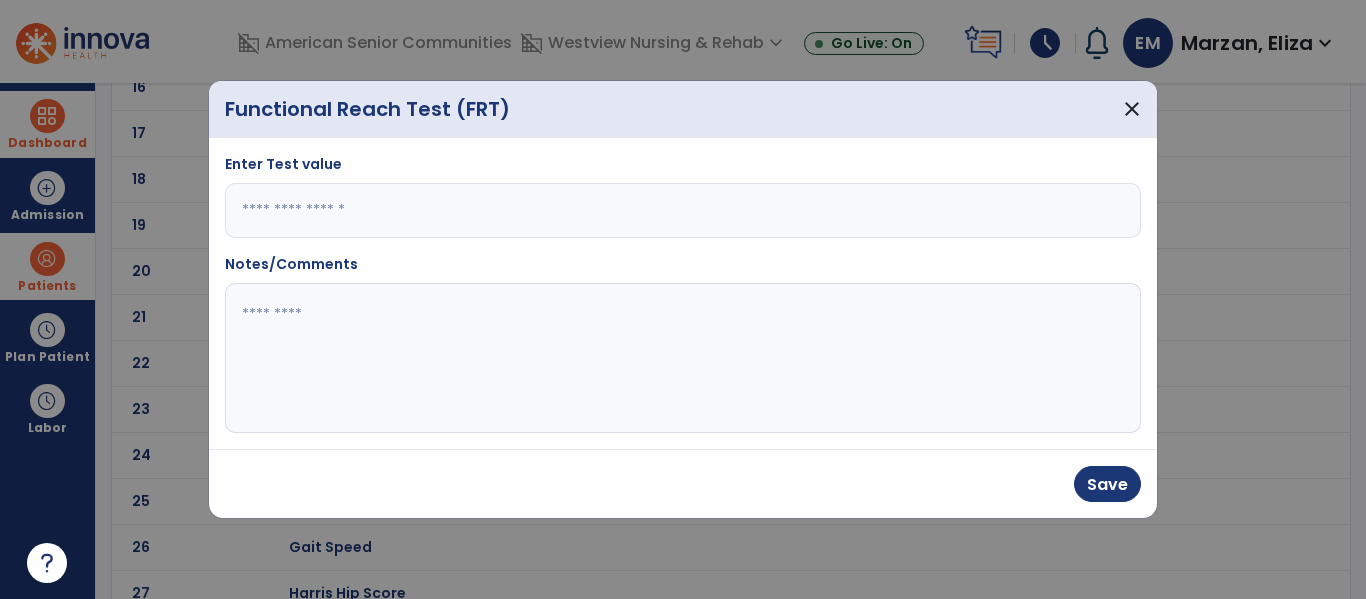 click 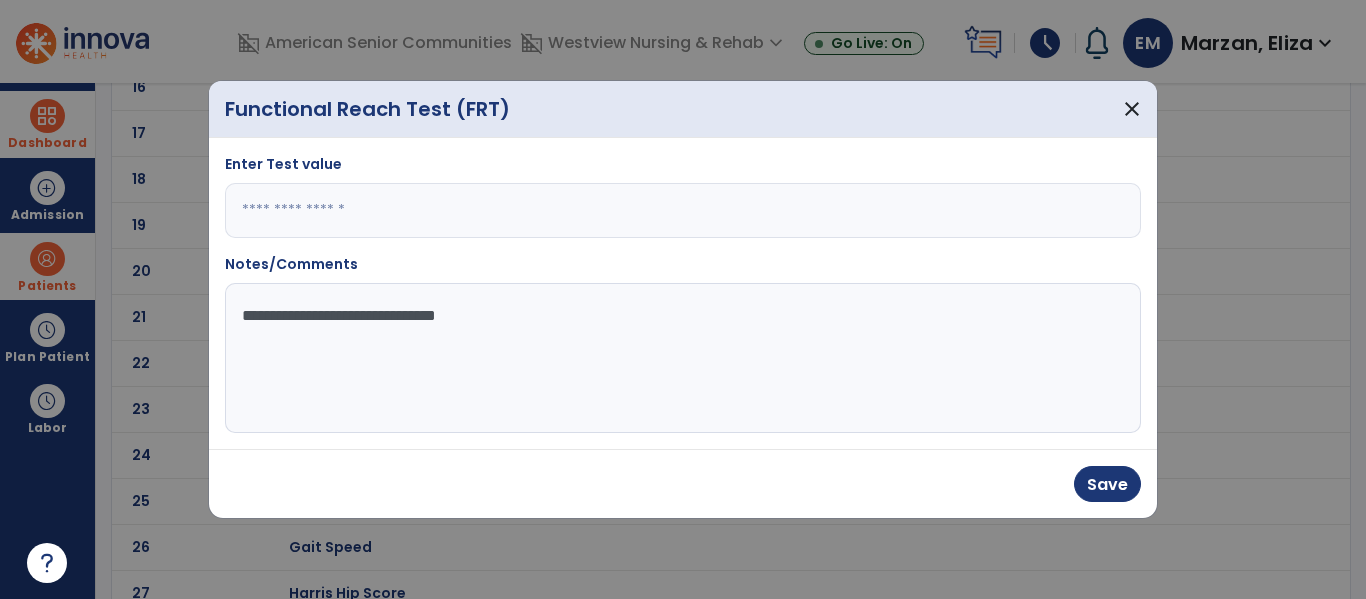 type on "**********" 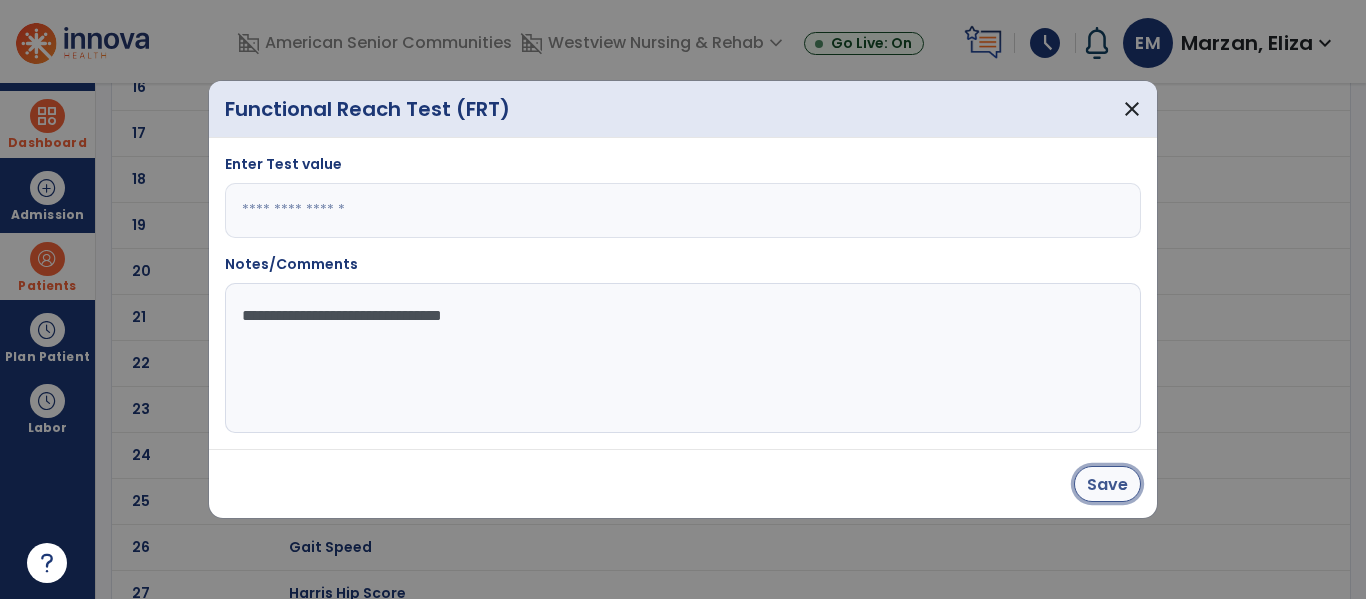 click on "Save" at bounding box center [1107, 484] 